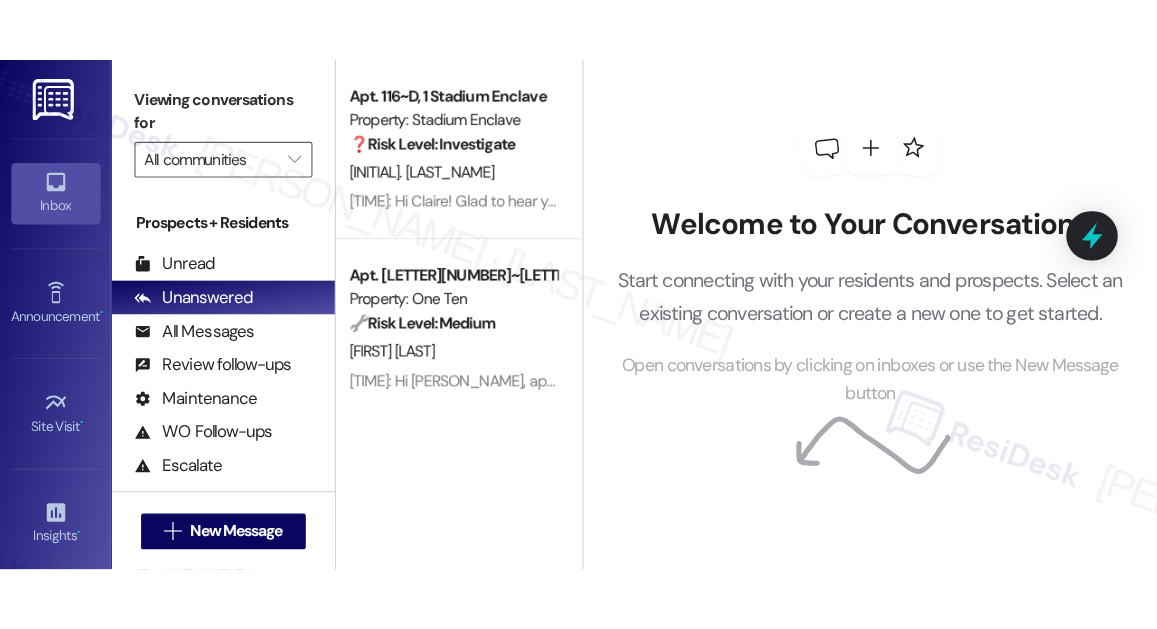 scroll, scrollTop: 0, scrollLeft: 0, axis: both 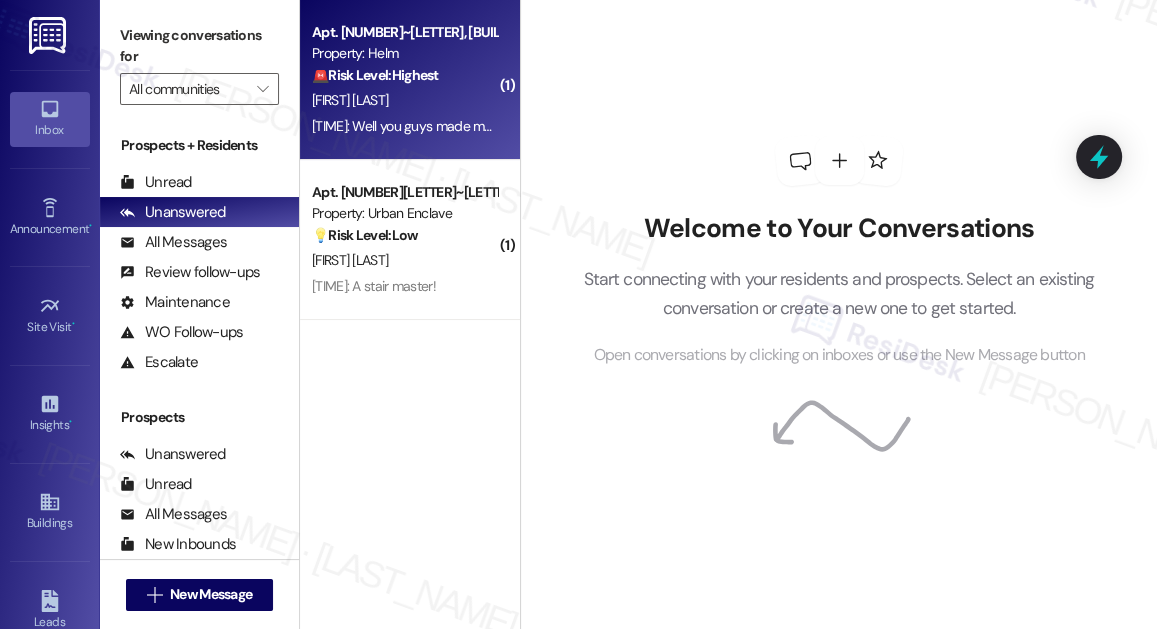 click on "Property: Helm" at bounding box center [404, 53] 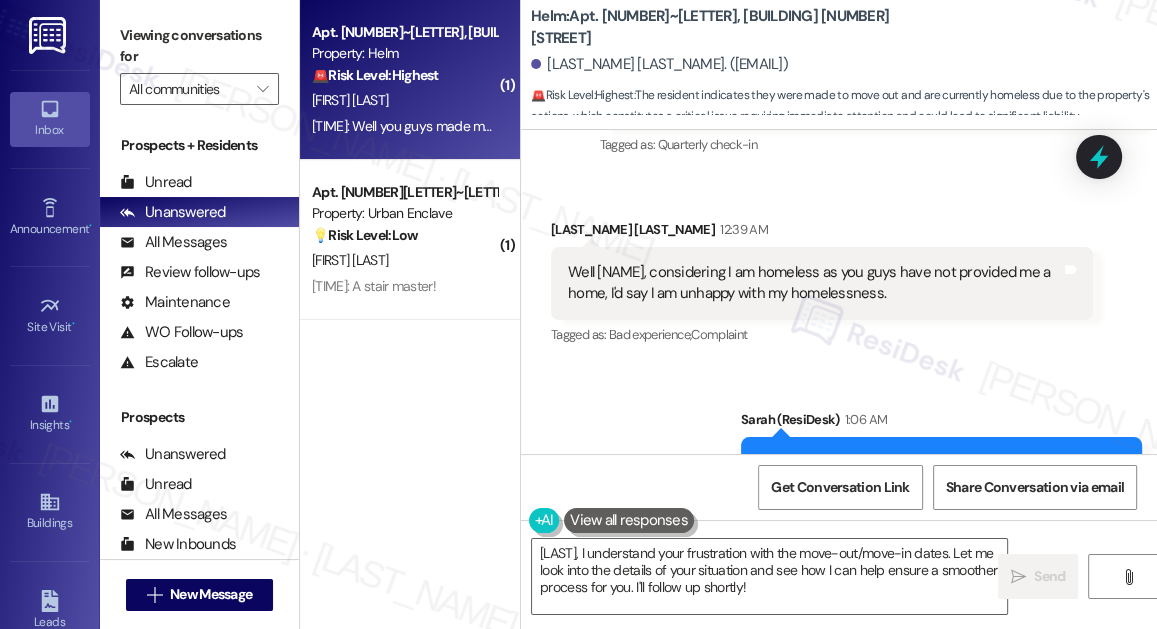 scroll, scrollTop: 1448, scrollLeft: 0, axis: vertical 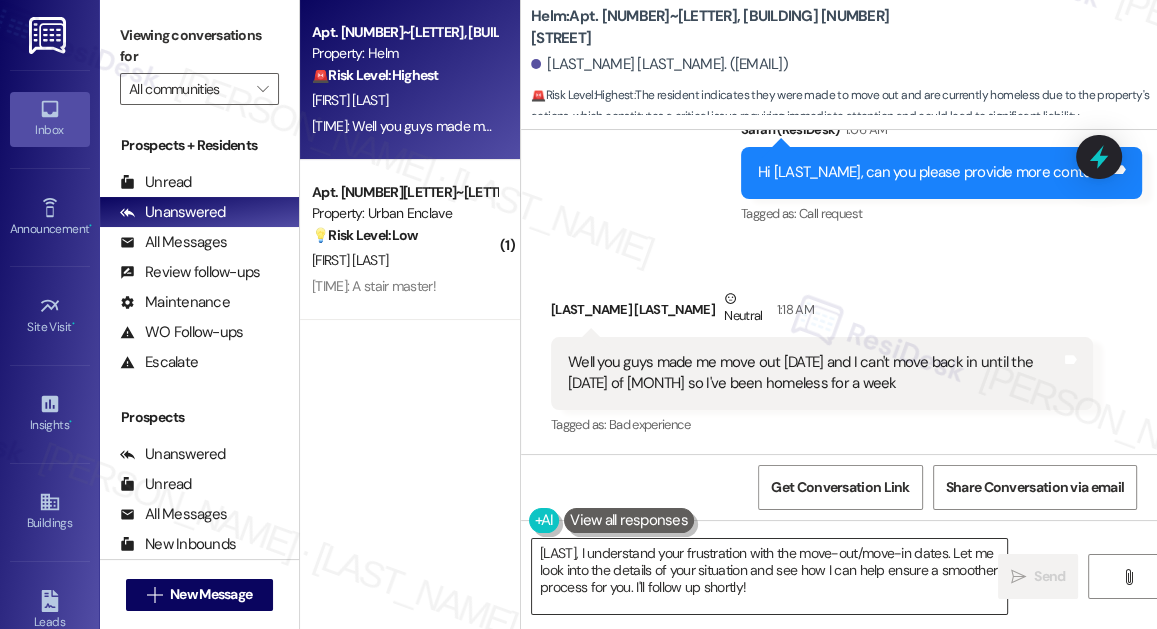 click on "[LAST], I understand your frustration with the move-out/move-in dates. Let me look into the details of your situation and see how I can help ensure a smoother process for you. I'll follow up shortly!" at bounding box center (769, 576) 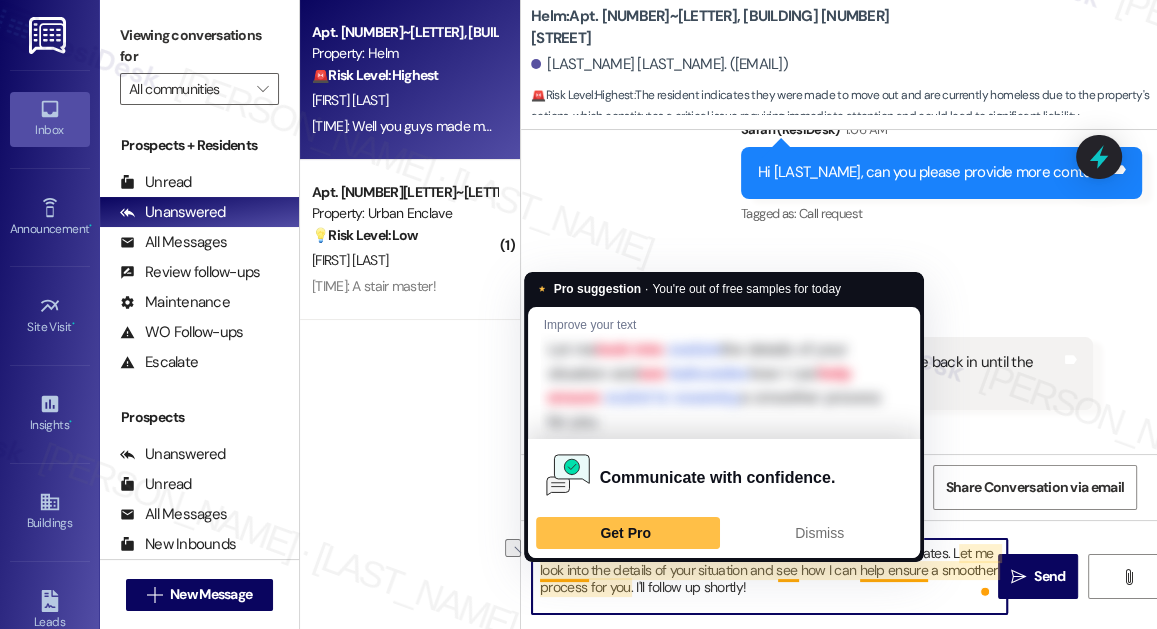 drag, startPoint x: 666, startPoint y: 568, endPoint x: 537, endPoint y: 566, distance: 129.0155 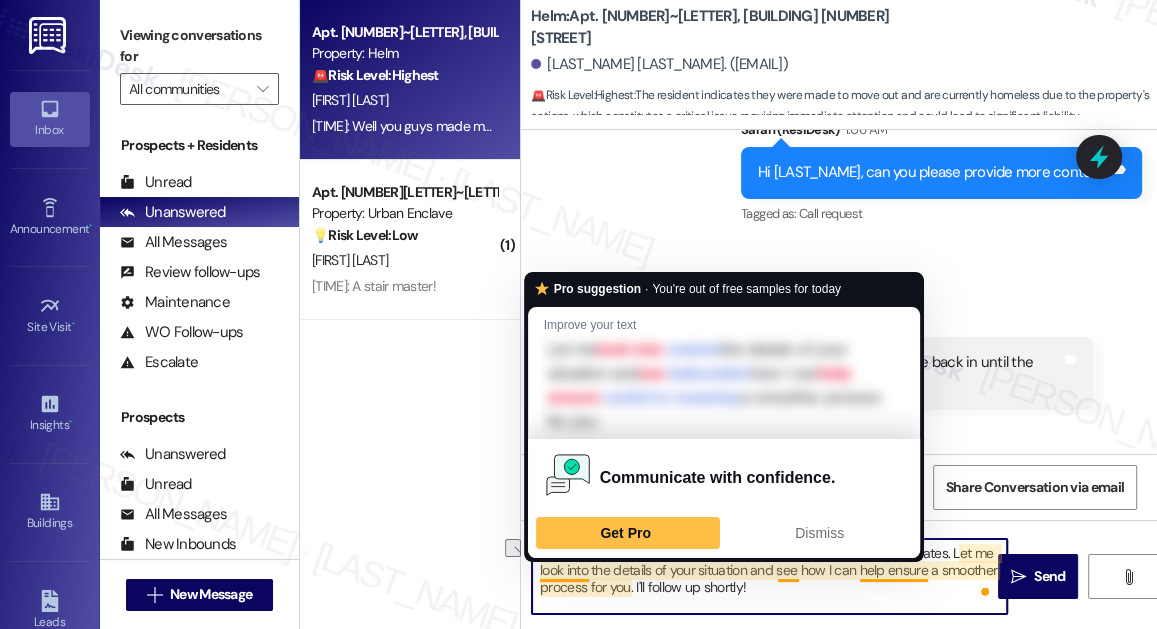 click on "[LAST], I understand your frustration with the move-out/move-in dates. Let me look into the details of your situation and see how I can help ensure a smoother process for you. I'll follow up shortly!" at bounding box center [769, 576] 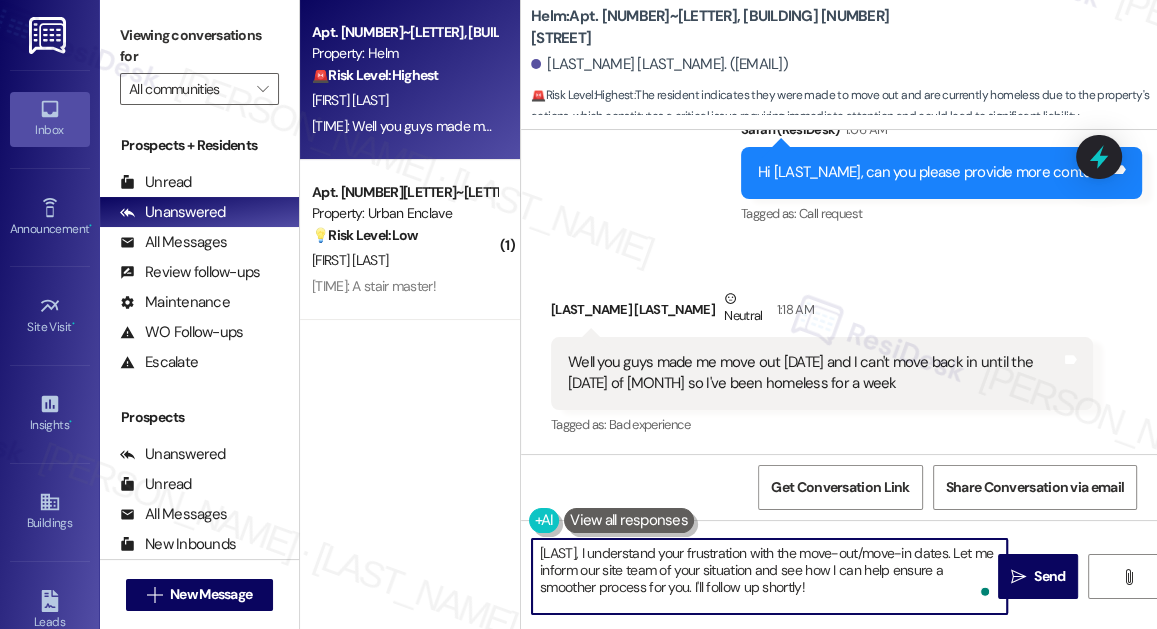 click on "[LAST], I understand your frustration with the move-out/move-in dates. Let me inform our site team of your situation and see how I can help ensure a smoother process for you. I'll follow up shortly!" at bounding box center [769, 576] 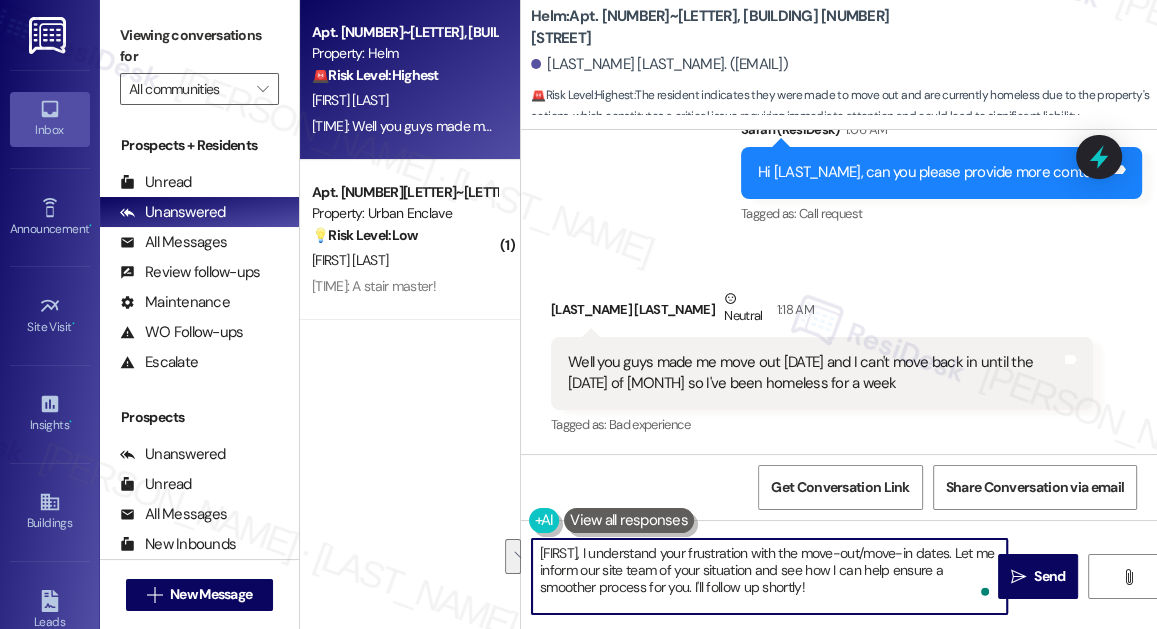 drag, startPoint x: 912, startPoint y: 573, endPoint x: 693, endPoint y: 588, distance: 219.51309 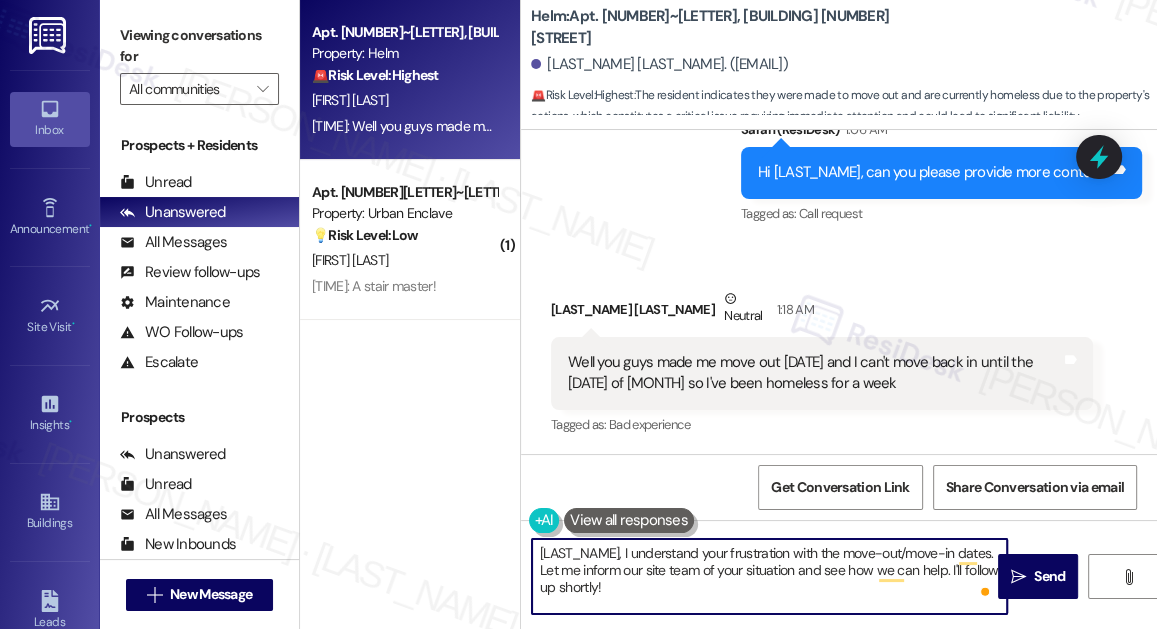click on "[LAST_NAME], I understand your frustration with the move-out/move-in dates. Let me inform our site team of your situation and see how we can help. I'll follow up shortly!" at bounding box center (769, 576) 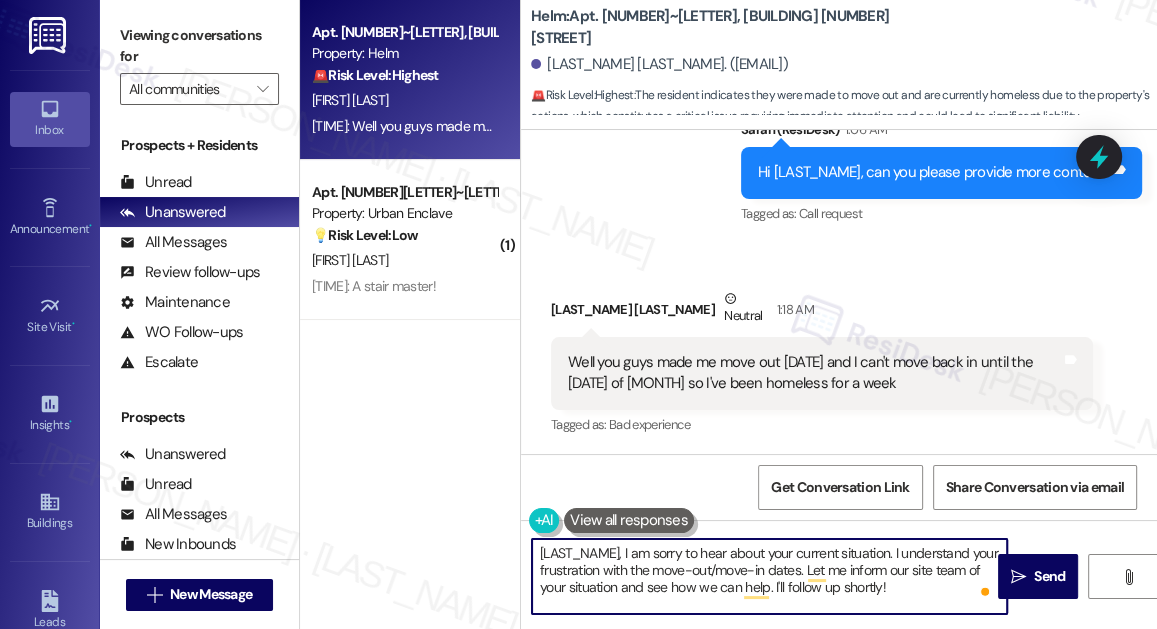 click on "[LAST_NAME], I am sorry to hear about your current situation. I understand your frustration with the move-out/move-in dates. Let me inform our site team of your situation and see how we can help. I'll follow up shortly!" at bounding box center [769, 576] 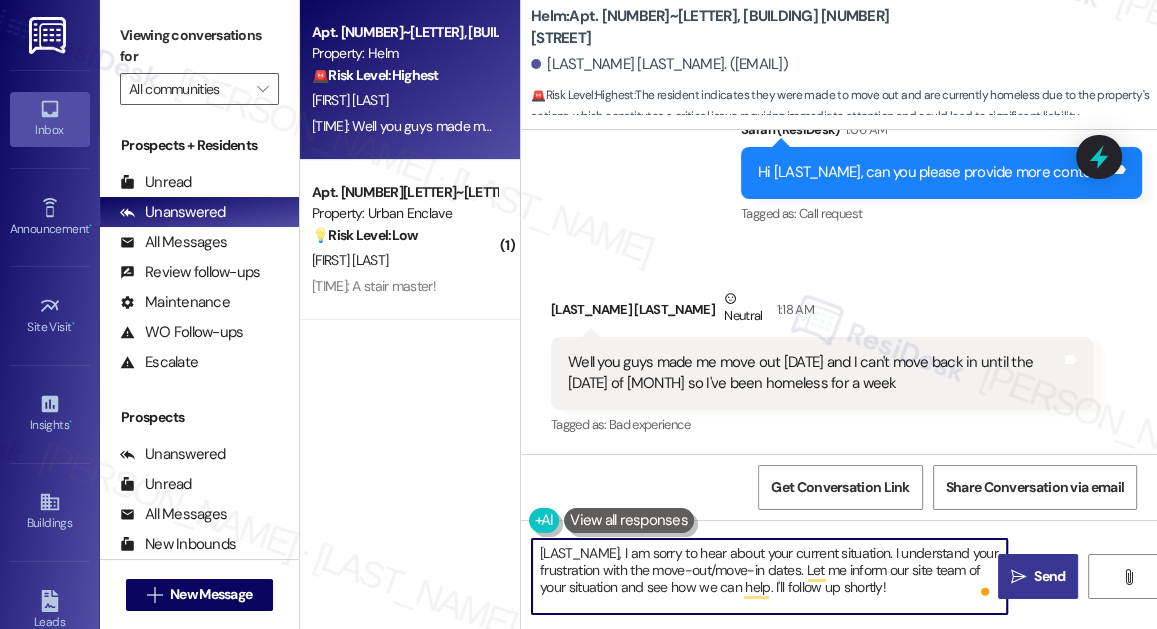 type on "[LAST_NAME], I am sorry to hear about your current situation. I understand your frustration with the move-out/move-in dates. Let me inform our site team of your situation and see how we can help. I'll follow up shortly!" 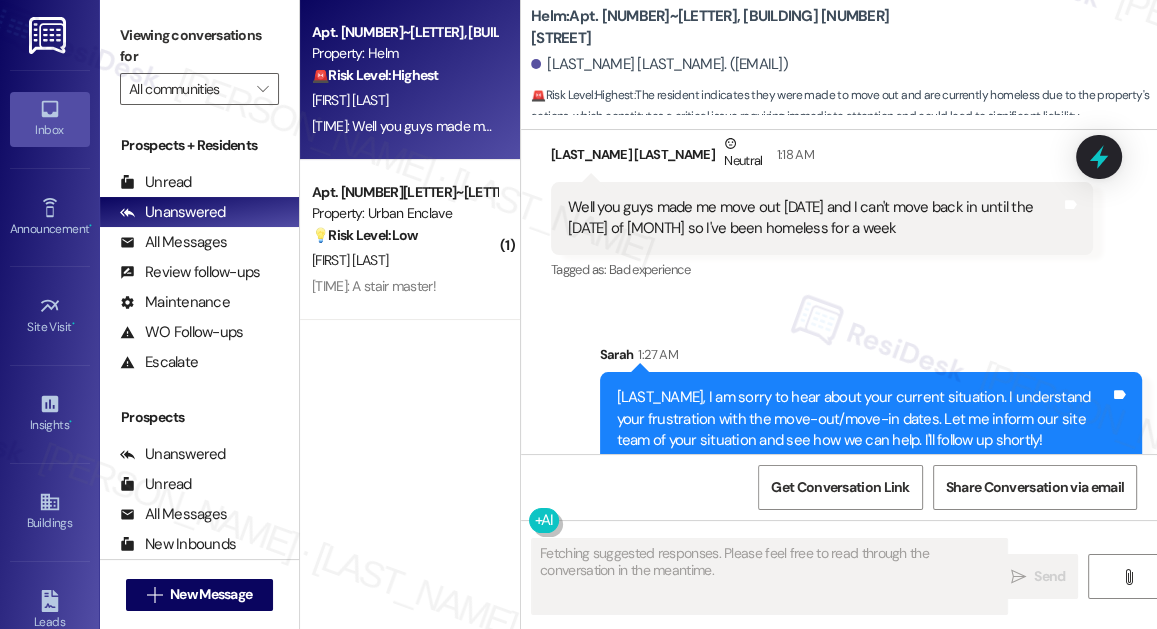 scroll, scrollTop: 1631, scrollLeft: 0, axis: vertical 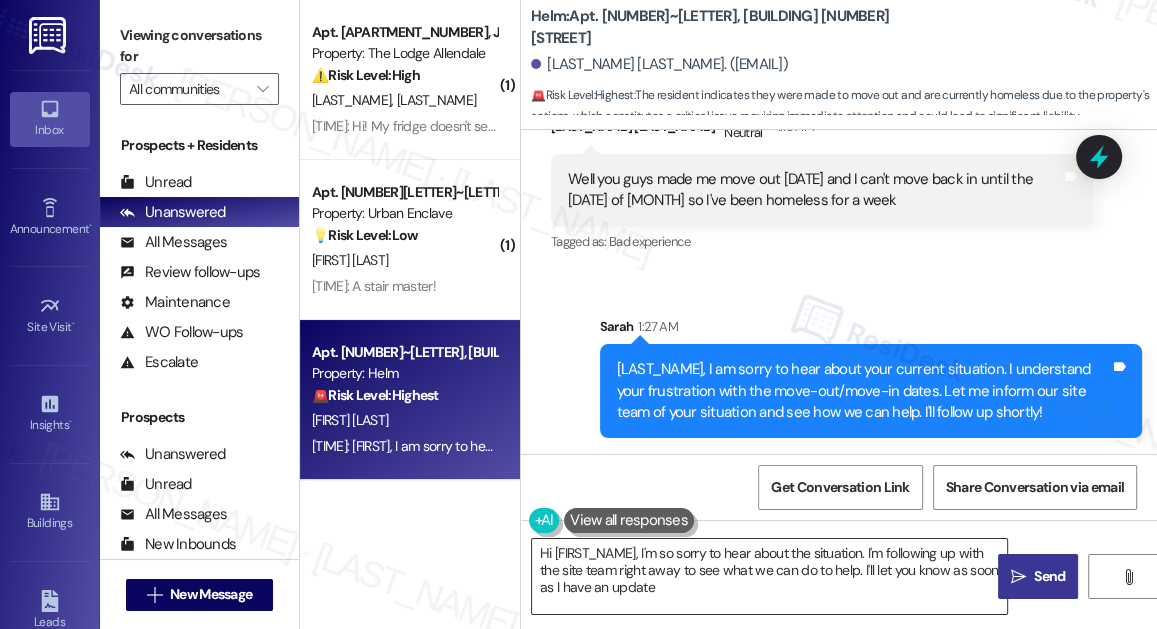 type on "Hi {{first_name}}, I'm so sorry to hear about the situation. I'm following up with the site team right away to see what we can do to help. I'll let you know as soon as I have an update!" 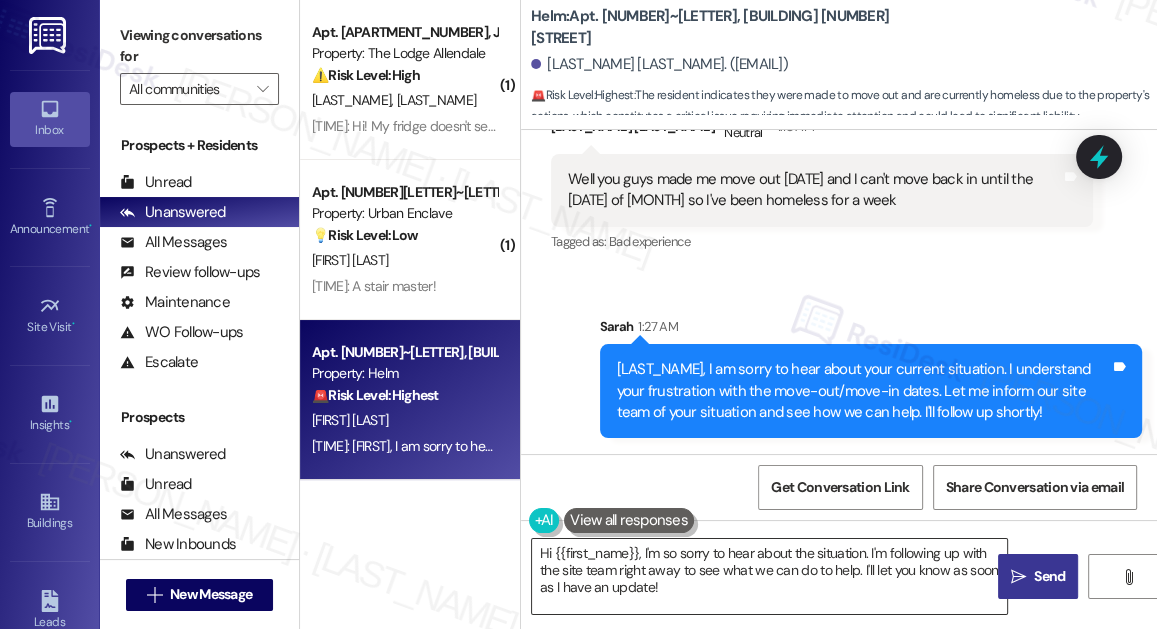 click on "Hi {{first_name}}, I'm so sorry to hear about the situation. I'm following up with the site team right away to see what we can do to help. I'll let you know as soon as I have an update!" at bounding box center (769, 576) 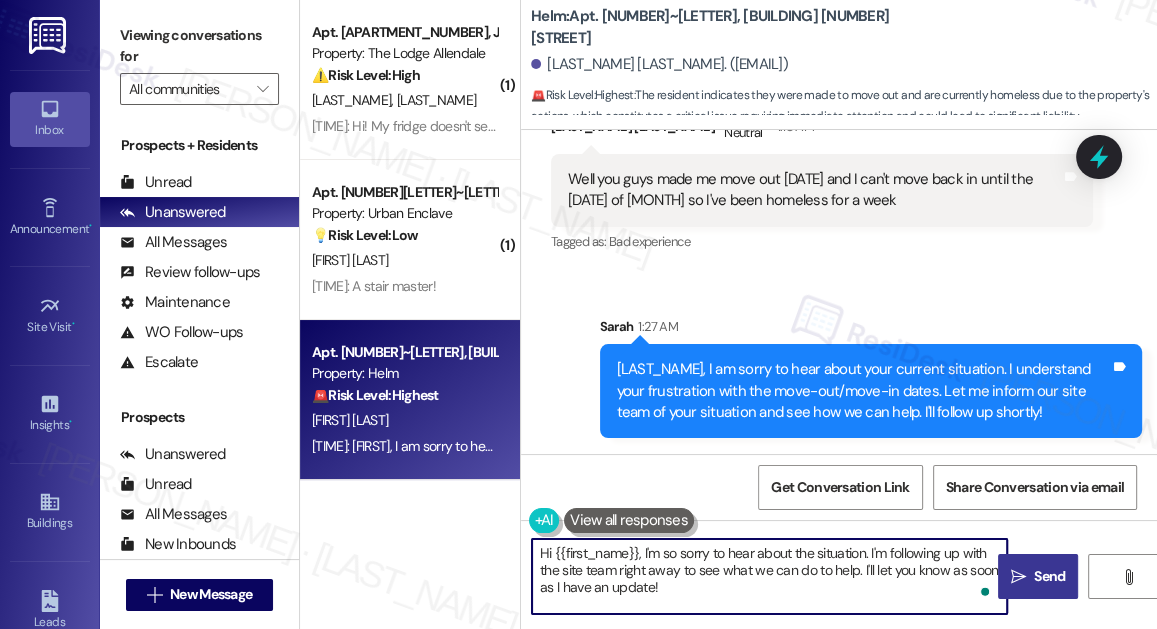 click on "Hi {{first_name}}, I'm so sorry to hear about the situation. I'm following up with the site team right away to see what we can do to help. I'll let you know as soon as I have an update!" at bounding box center (769, 576) 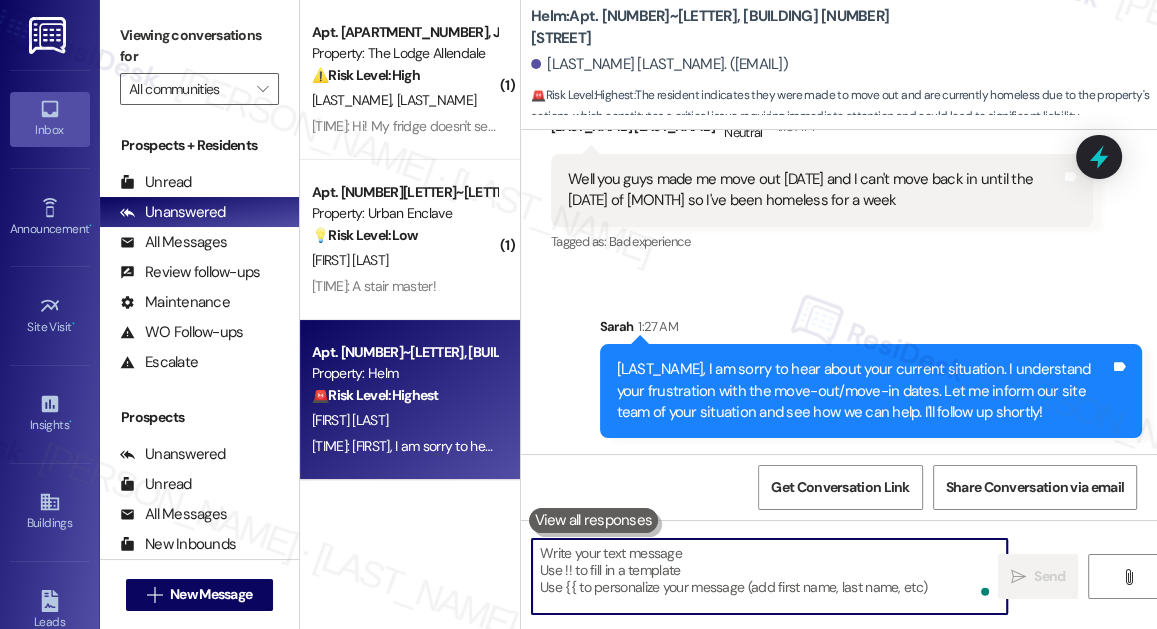 type 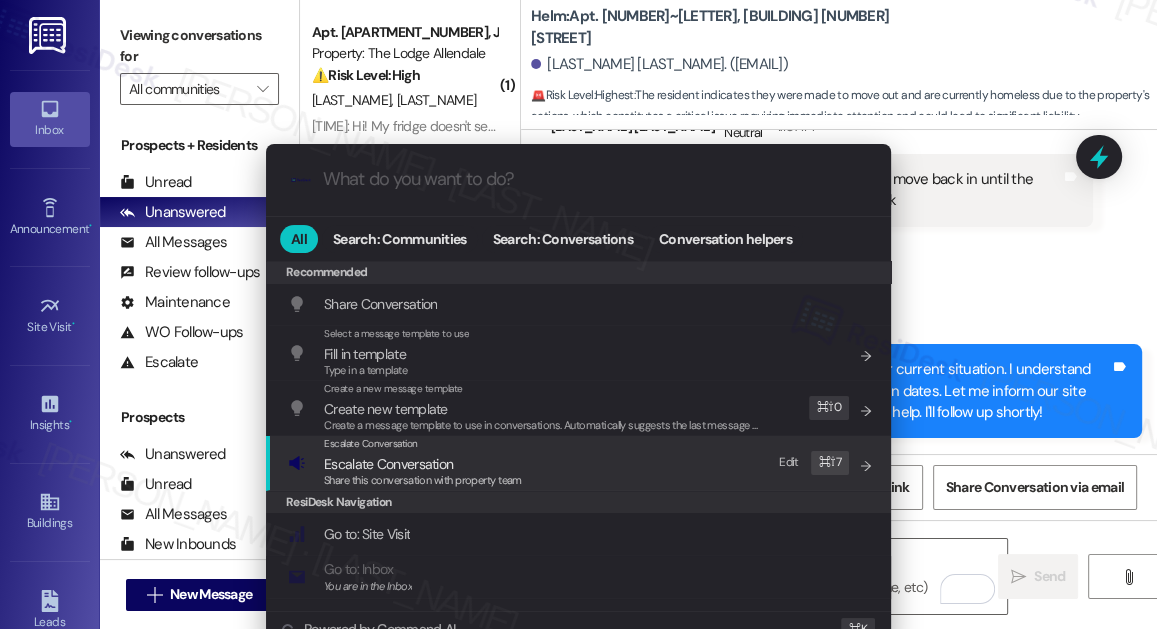 click on "Escalate Conversation Escalate Conversation Share this conversation with property team Edit ⌘ ⇧ 7" at bounding box center [580, 463] 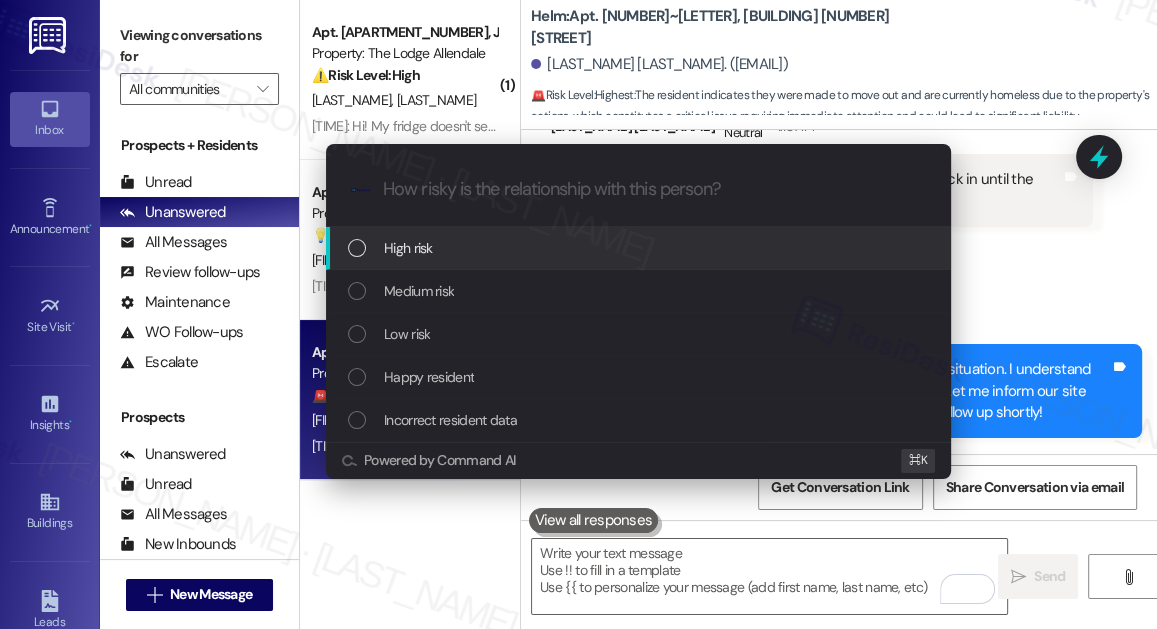 click on "High risk" at bounding box center [640, 248] 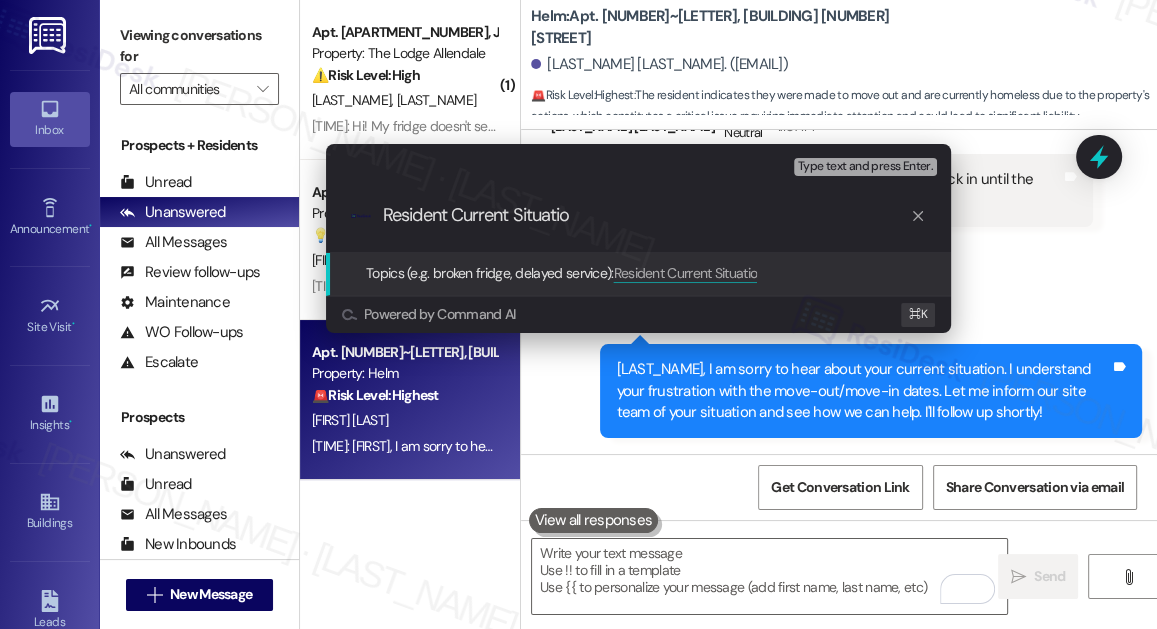 type on "Resident Current Situation" 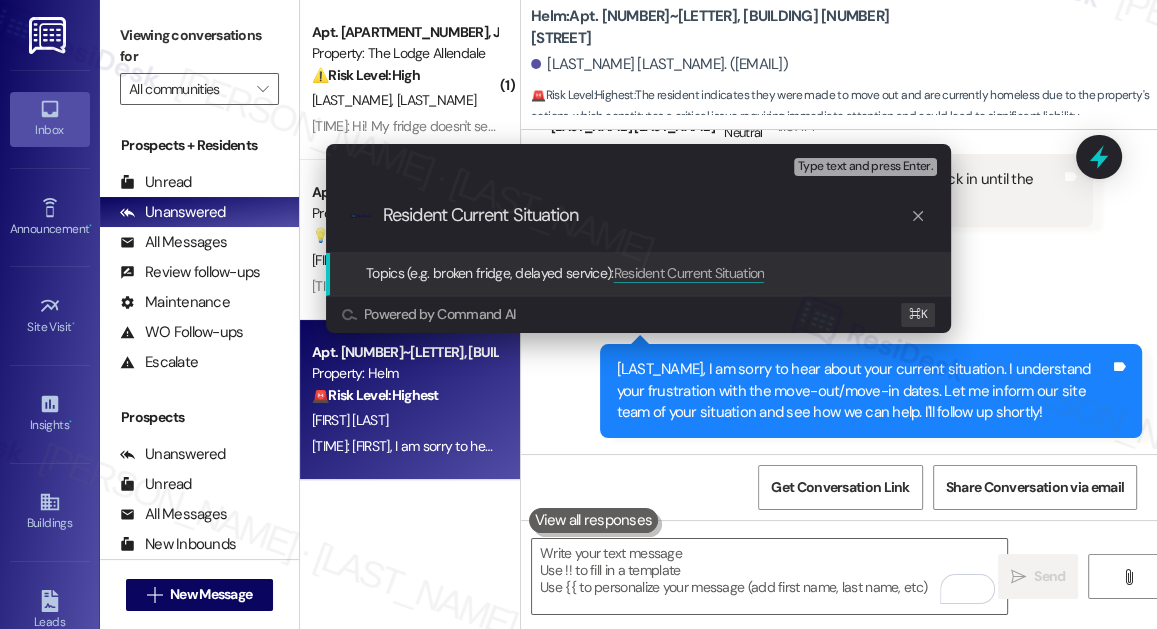 type 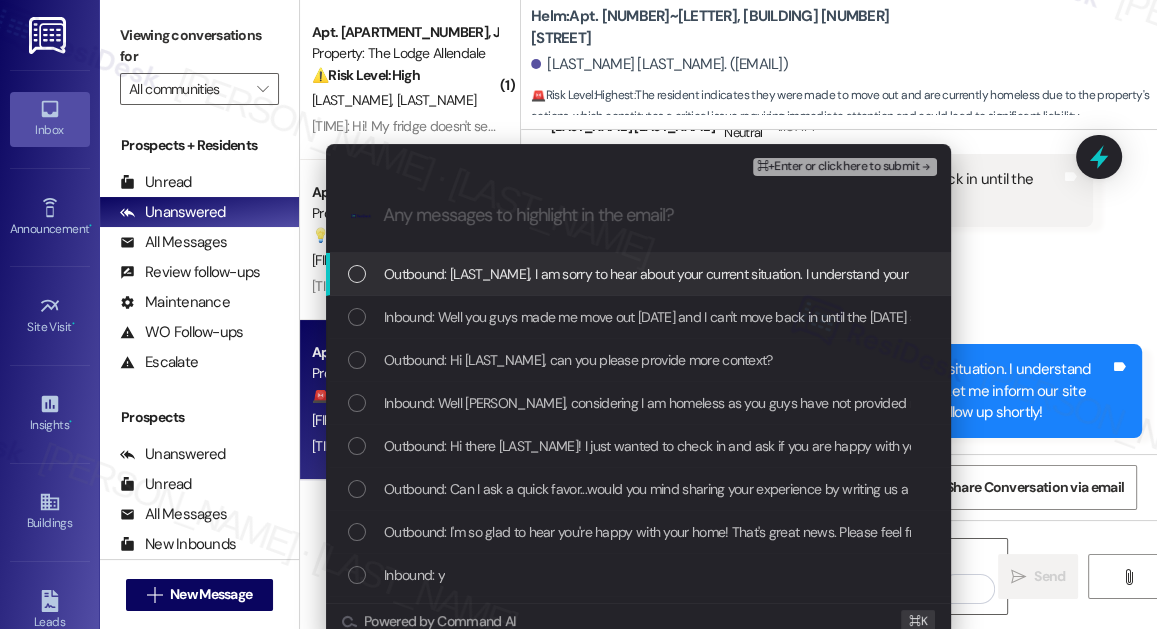 click on "Outbound: [LAST_NAME], I am sorry to hear about your current situation. I understand your frustration with the move-out/move-in dates. Let me inform our site team of your situation and see how we can help. I'll follow up shortly!" at bounding box center (638, 274) 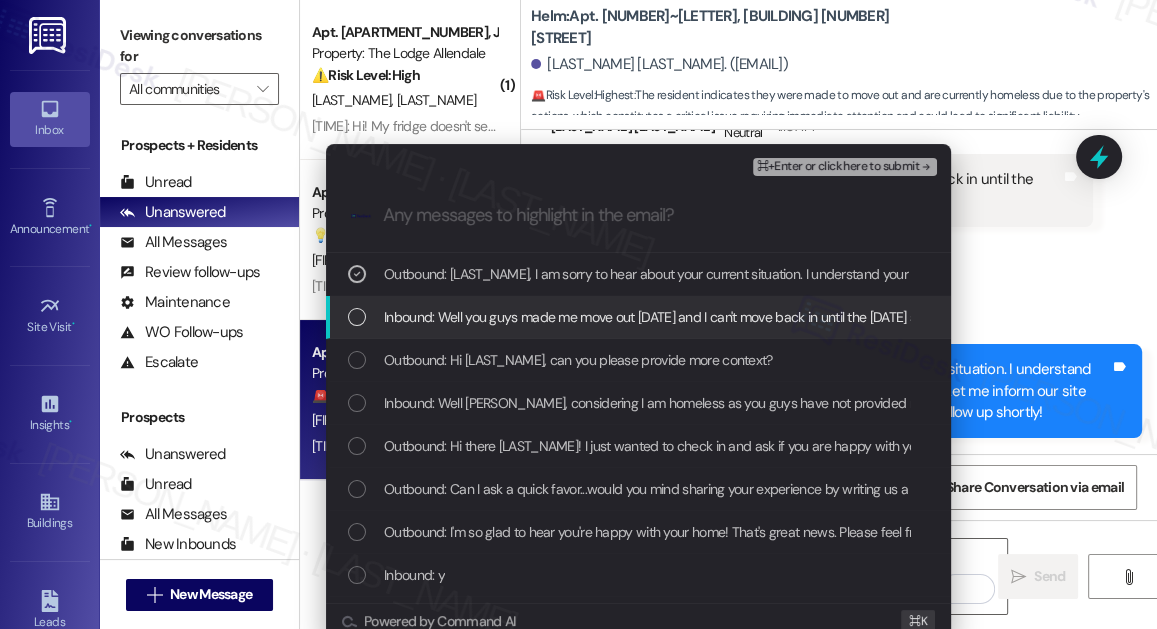 click on "Inbound: Well you guys made me move out [DATE] and I can't move back in until the [DATE] so I've been homeless for a week" at bounding box center [742, 317] 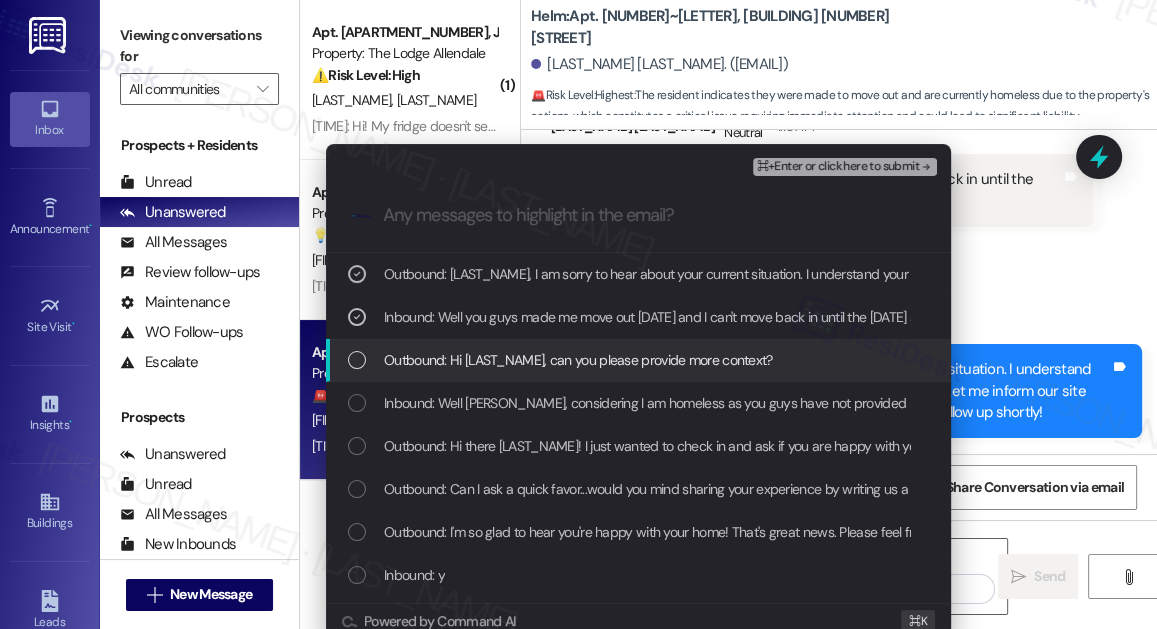 click on "Outbound: Hi [LAST_NAME], can you please provide more context?" at bounding box center (578, 360) 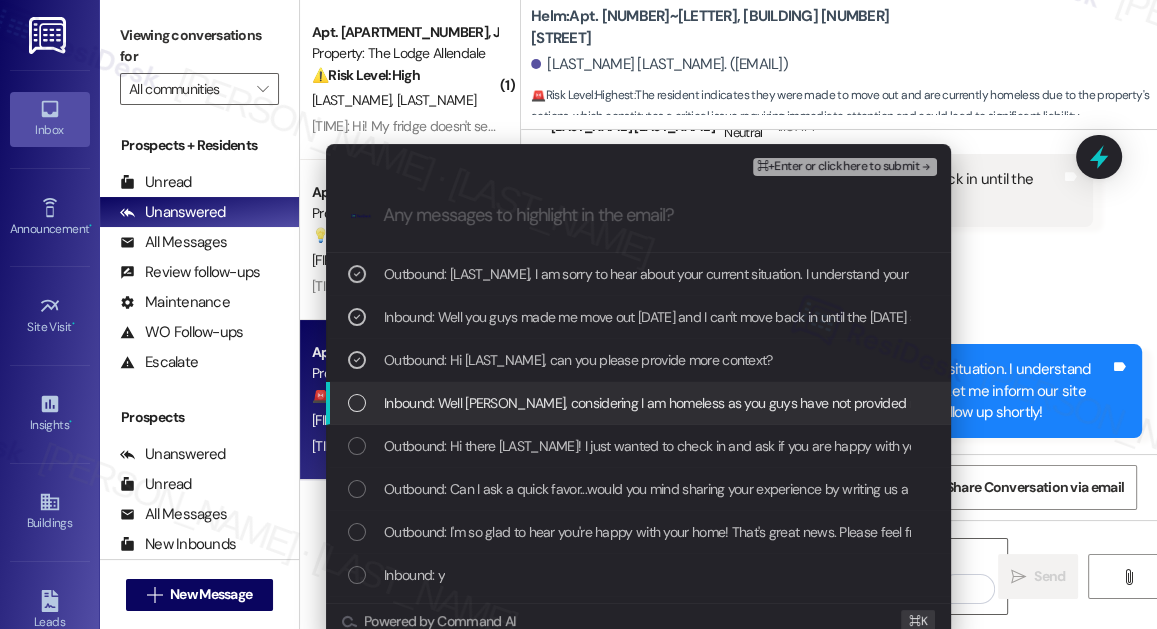 click on "Inbound: Well [PERSON_NAME], considering I am homeless as you guys have not provided me a home, I'd say I am unhappy with my homelessness." at bounding box center (810, 403) 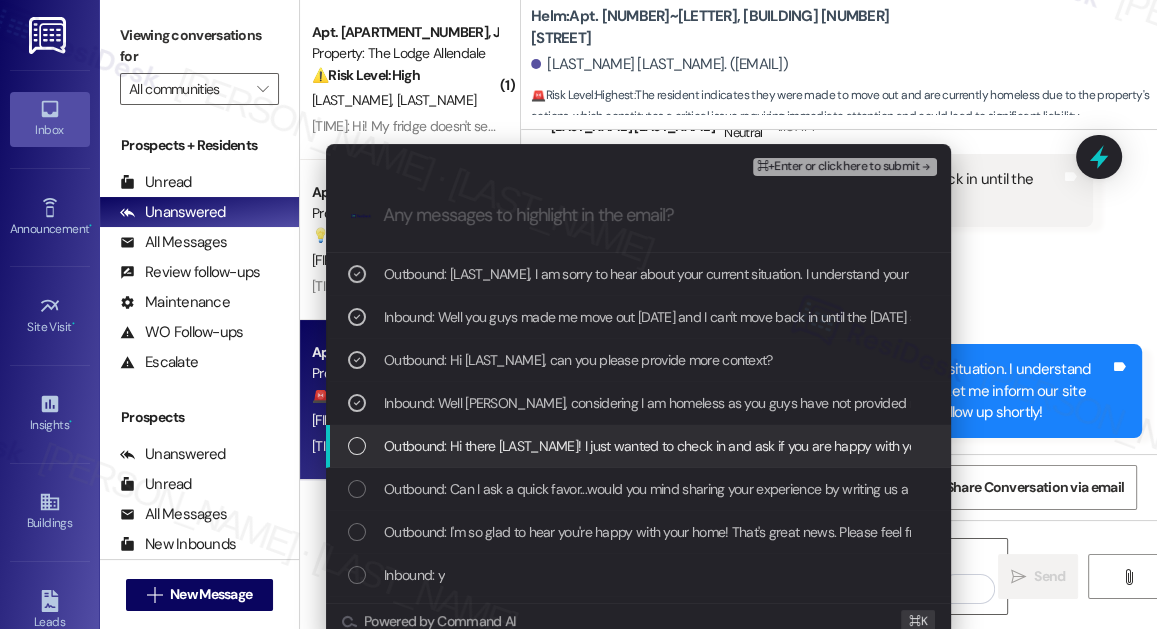 click on "Outbound: Hi there [LAST_NAME]! I just wanted to check in and ask if you are happy with your home.  Feel free to answer with a quick (y/n)" at bounding box center [783, 446] 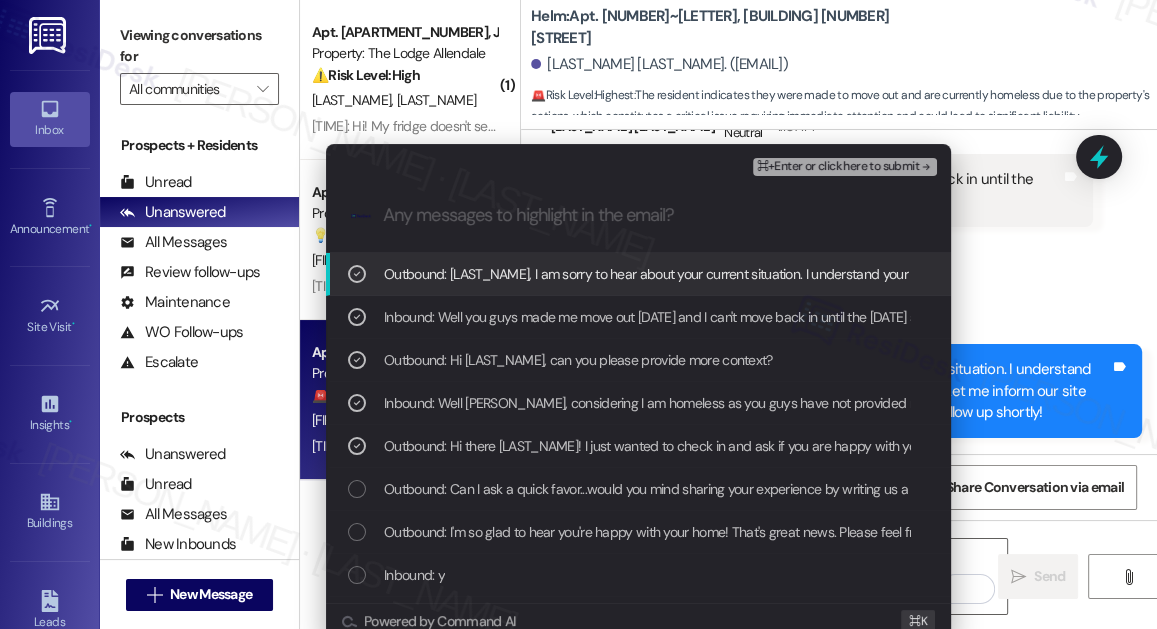 click on "⌘+Enter or click here to submit" at bounding box center [838, 167] 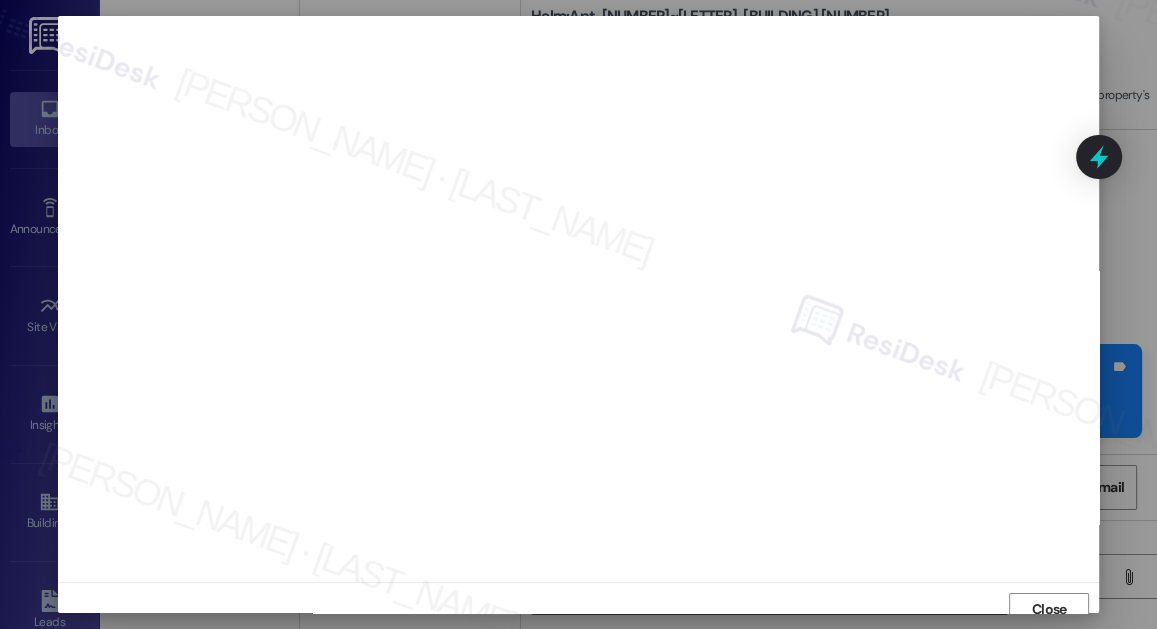 scroll, scrollTop: 12, scrollLeft: 0, axis: vertical 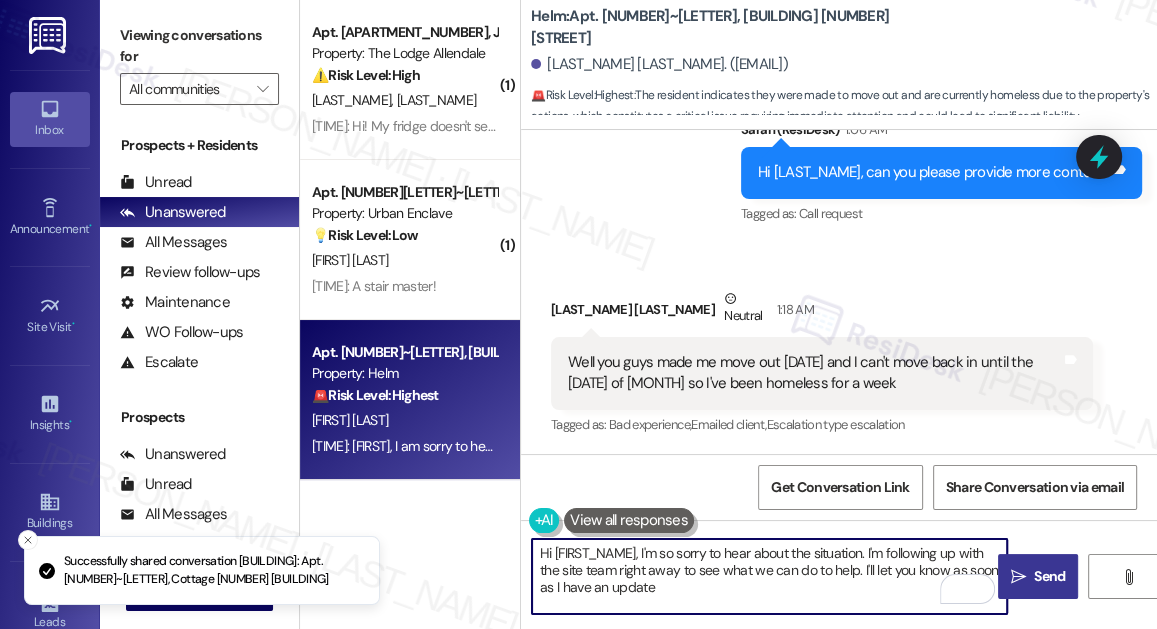 type on "Hi {{first_name}}, I'm so sorry to hear about the situation. I'm following up with the site team right away to see what we can do to help. I'll let you know as soon as I have an update!" 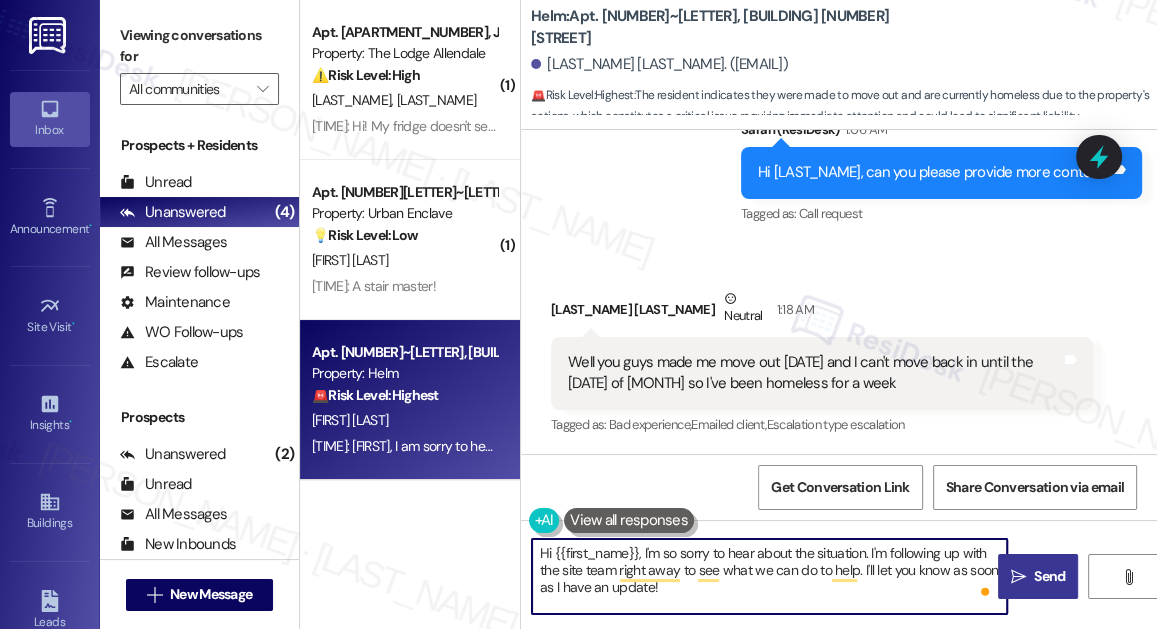 scroll, scrollTop: 1660, scrollLeft: 0, axis: vertical 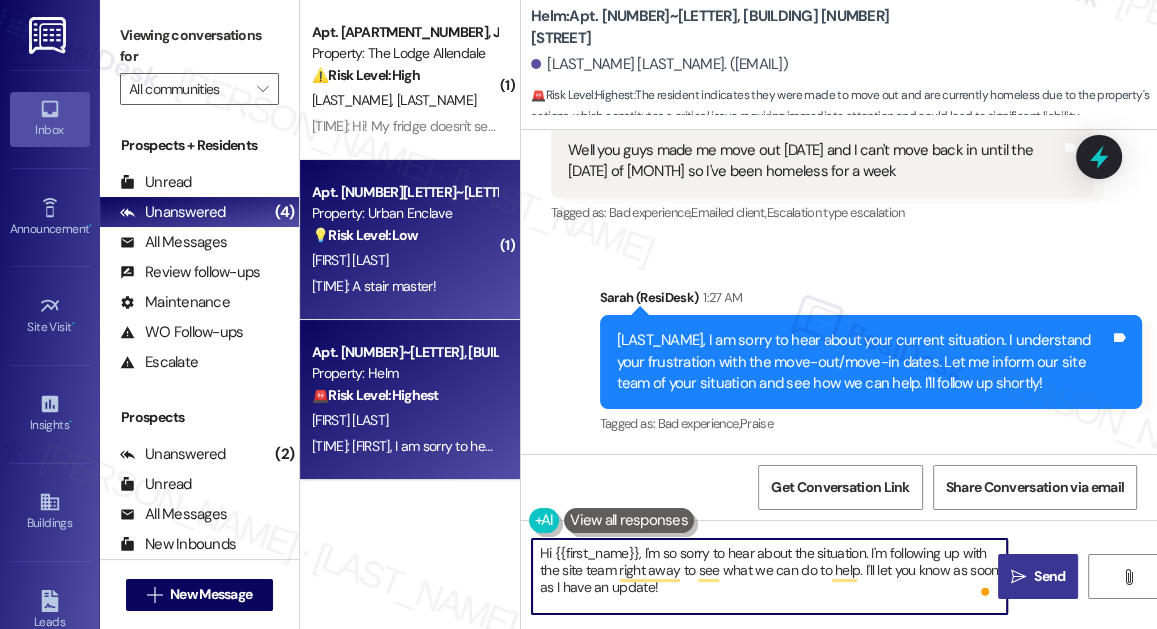click on "[FIRST] [LAST]" at bounding box center [404, 260] 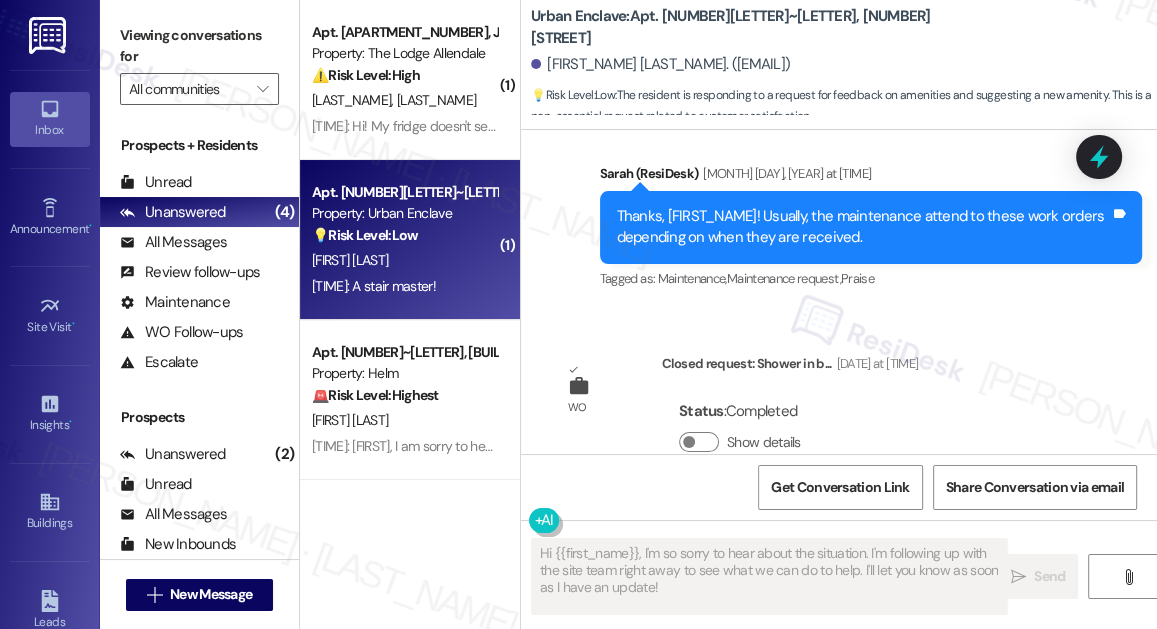 click on "[FIRST] [LAST]" at bounding box center [404, 260] 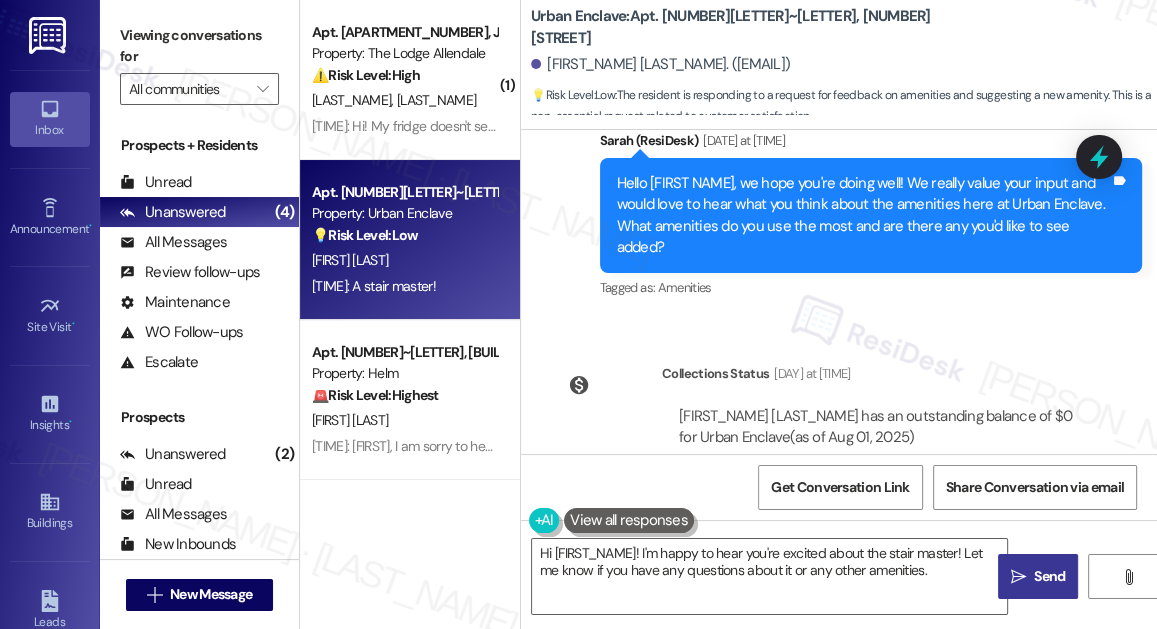scroll, scrollTop: 4352, scrollLeft: 0, axis: vertical 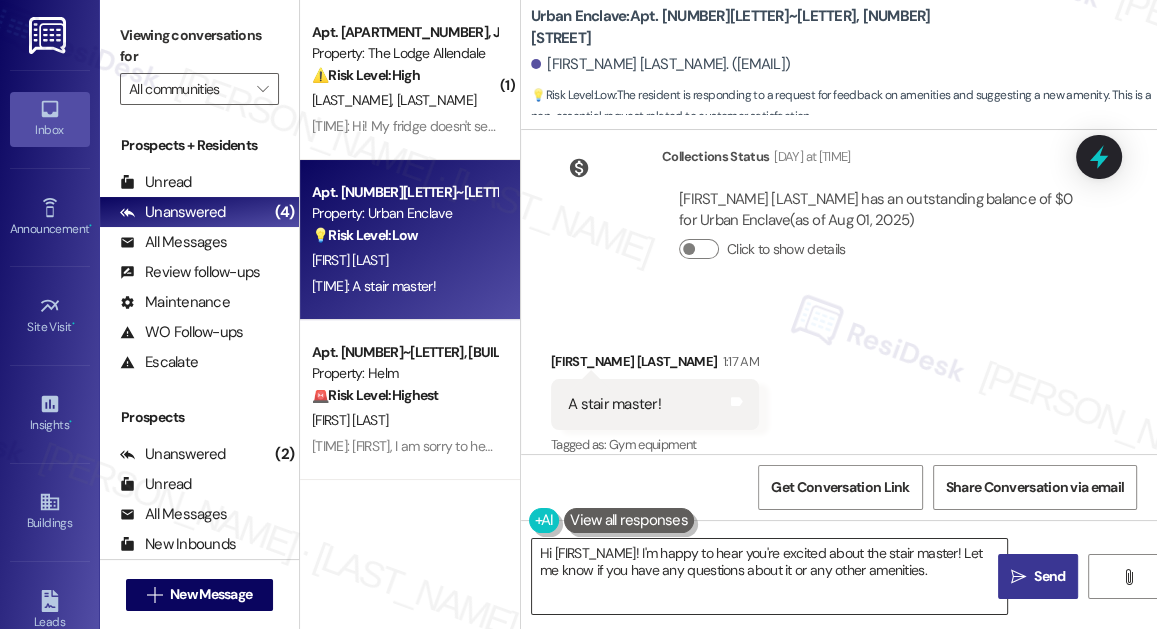 click on "Hi [FIRST_NAME]! I'm happy to hear you're excited about the stair master! Let me know if you have any questions about it or any other amenities." at bounding box center (769, 576) 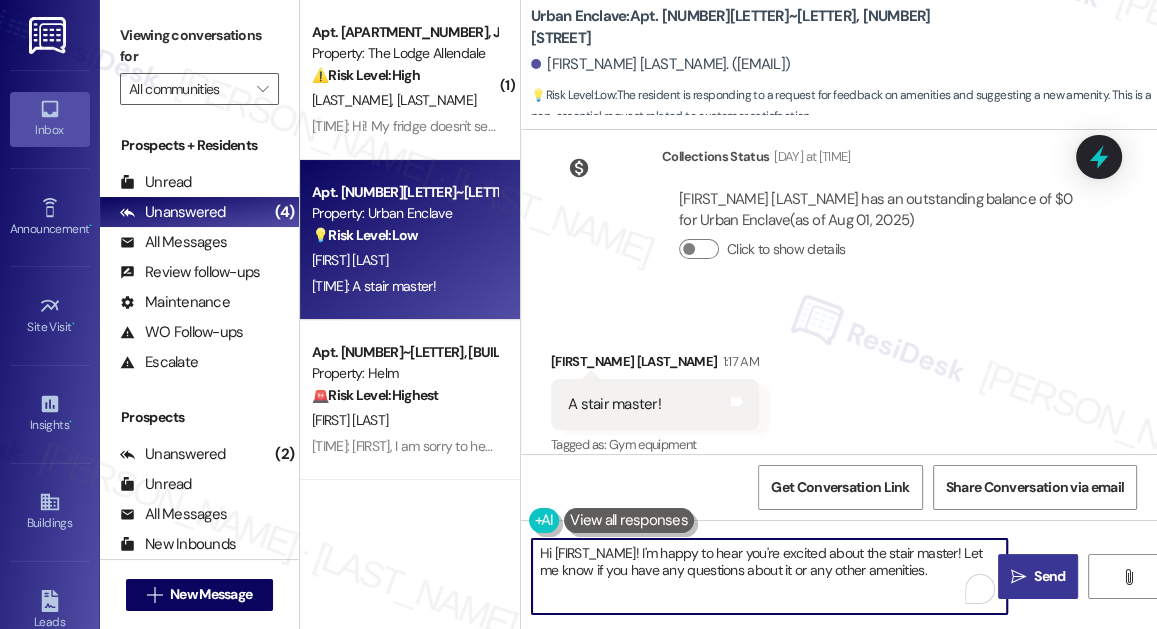 click on "Hi [FIRST_NAME]! I'm happy to hear you're excited about the stair master! Let me know if you have any questions about it or any other amenities." at bounding box center [769, 576] 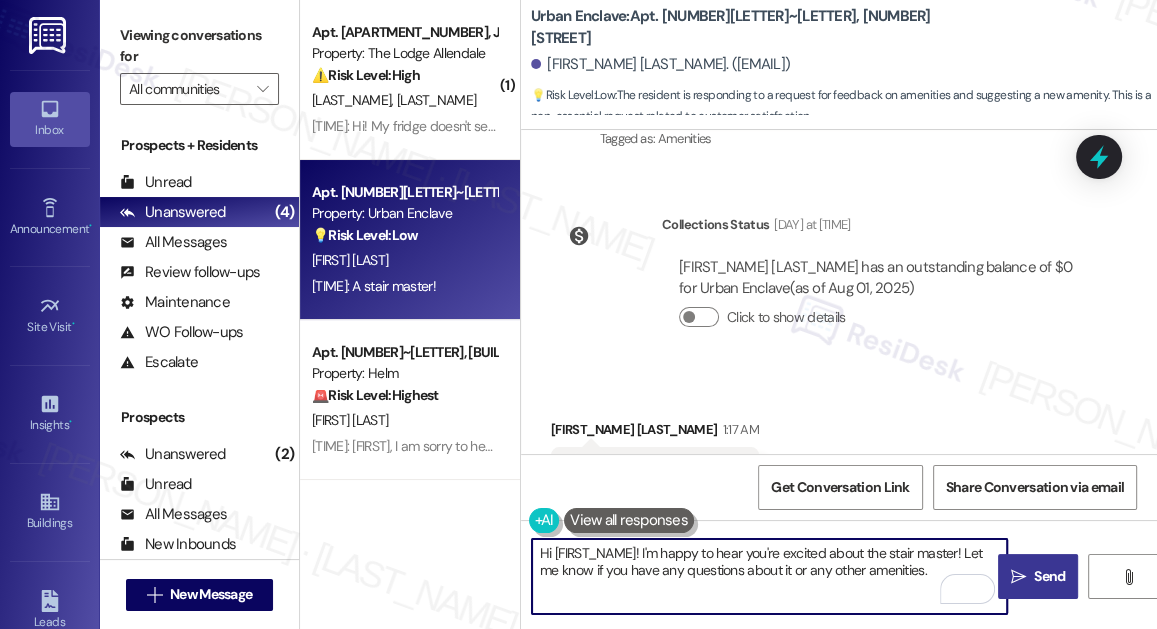scroll, scrollTop: 4352, scrollLeft: 0, axis: vertical 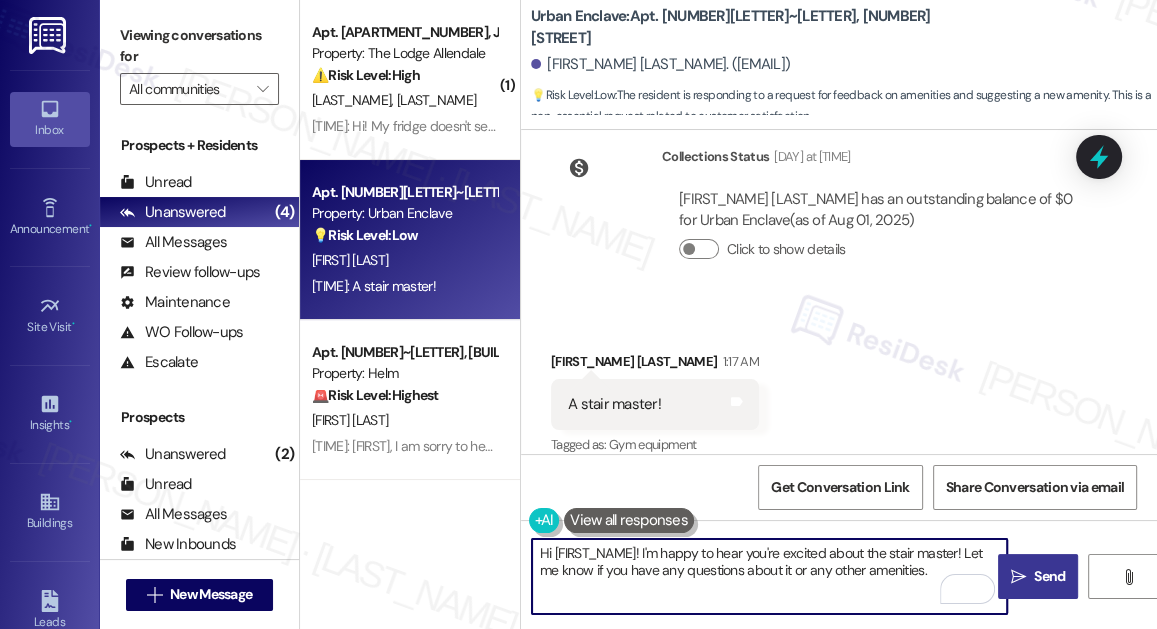 click on "Hi [FIRST_NAME]! I'm happy to hear you're excited about the stair master! Let me know if you have any questions about it or any other amenities." at bounding box center [769, 576] 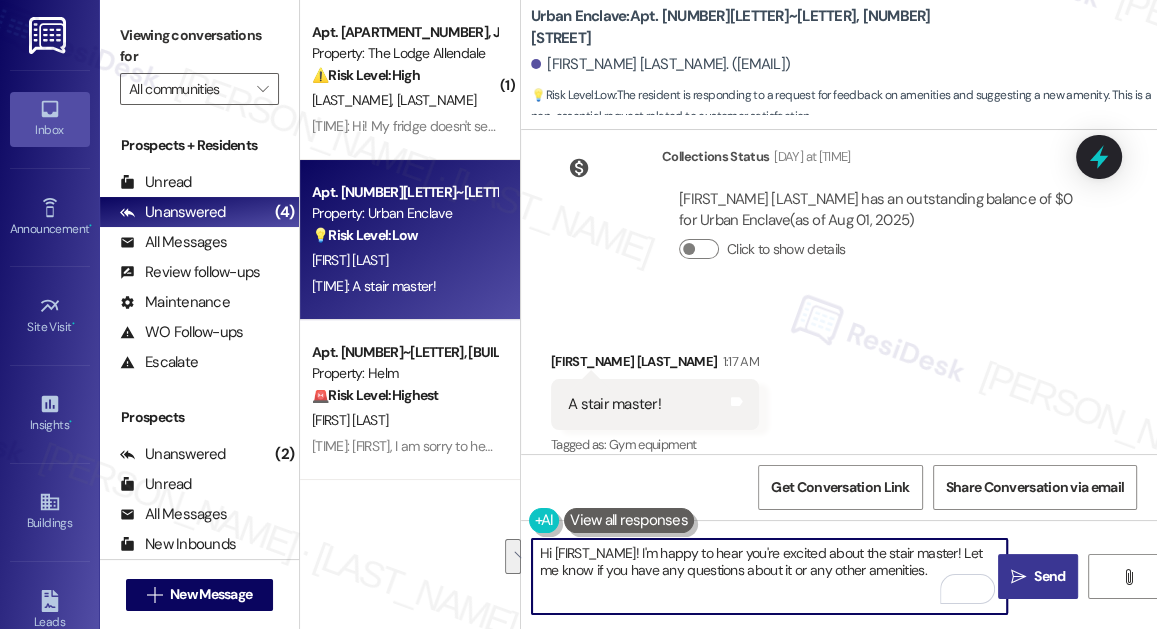 drag, startPoint x: 965, startPoint y: 556, endPoint x: 964, endPoint y: 573, distance: 17.029387 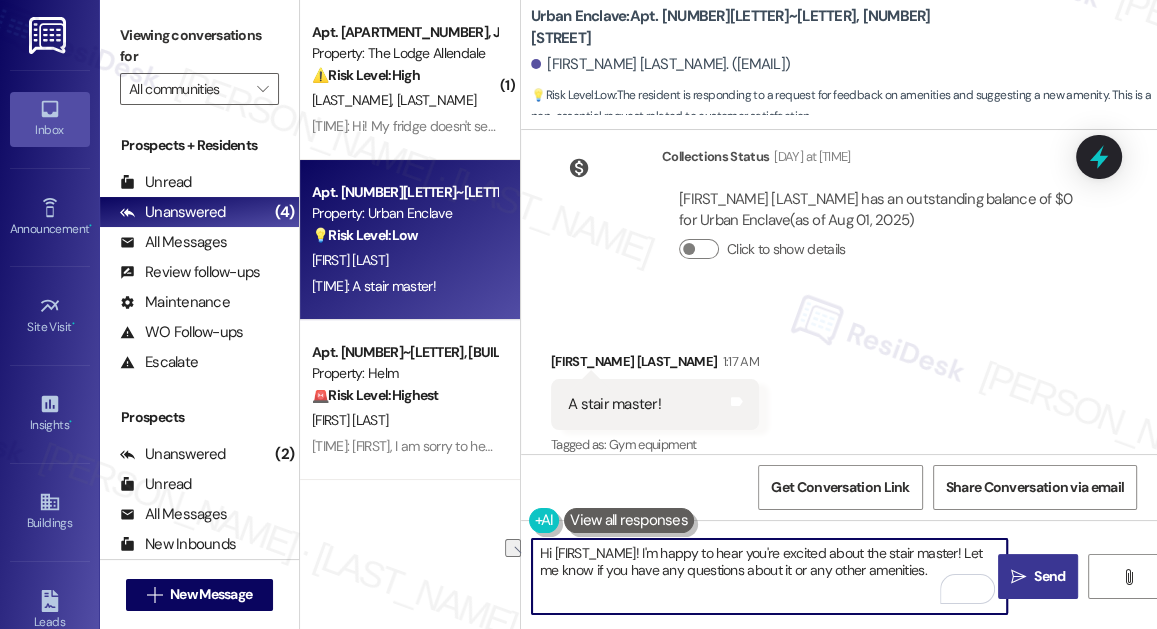 drag, startPoint x: 932, startPoint y: 571, endPoint x: 809, endPoint y: 569, distance: 123.01626 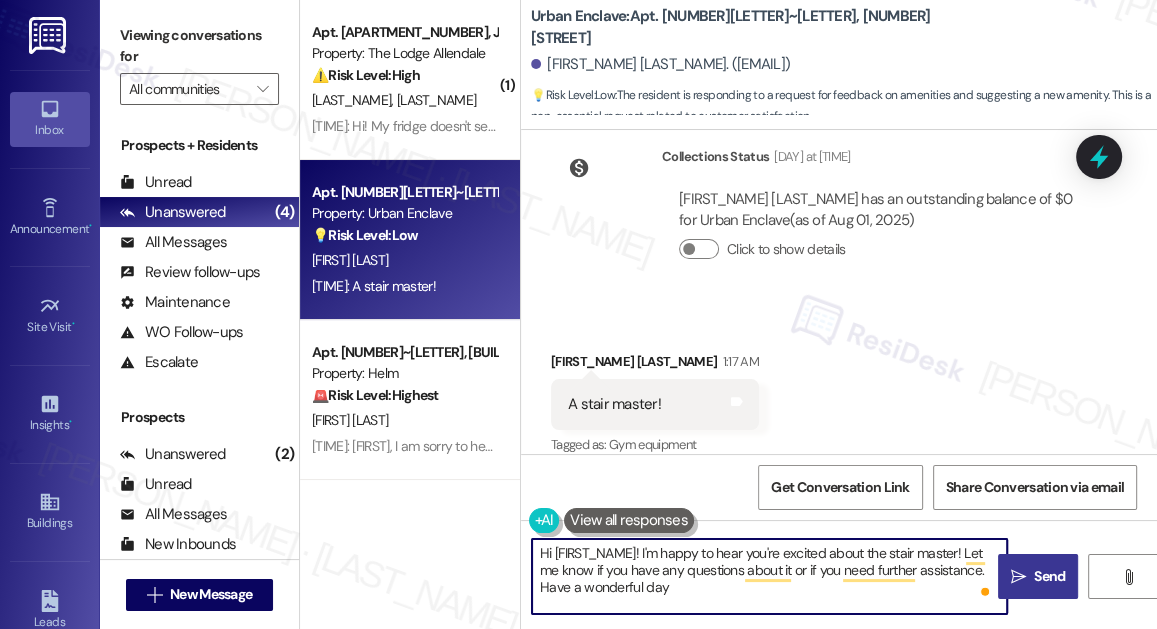 type on "Hi [FIRST_NAME]! I'm happy to hear you're excited about the stair master! Let me know if you have any questions about it or if you need further assistance. Have a wonderful day!" 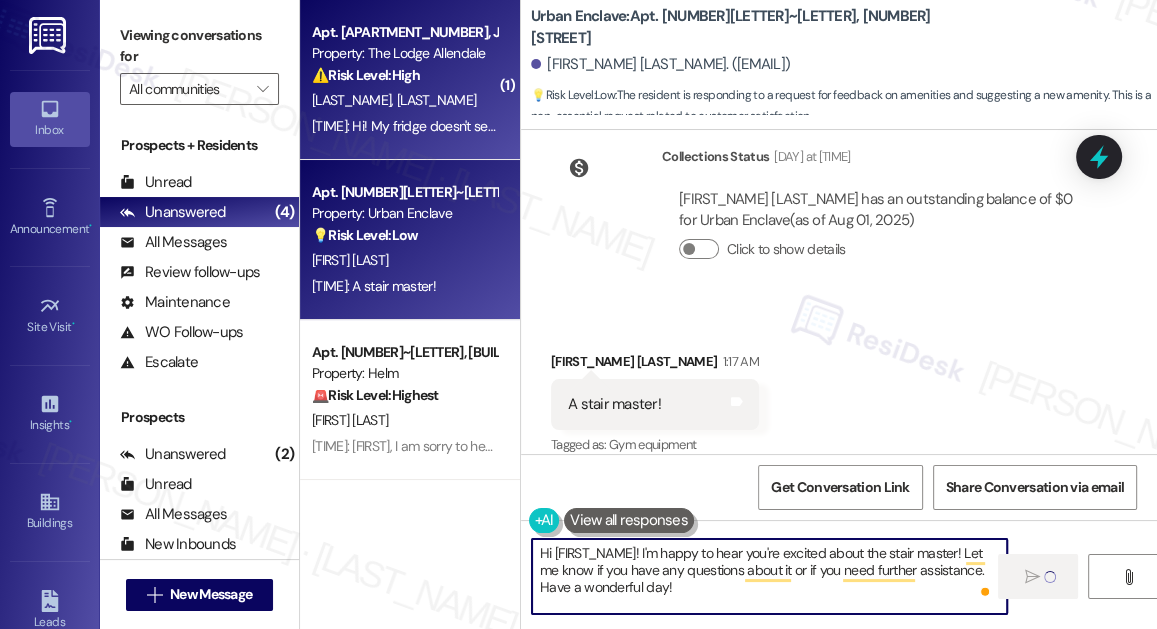 type 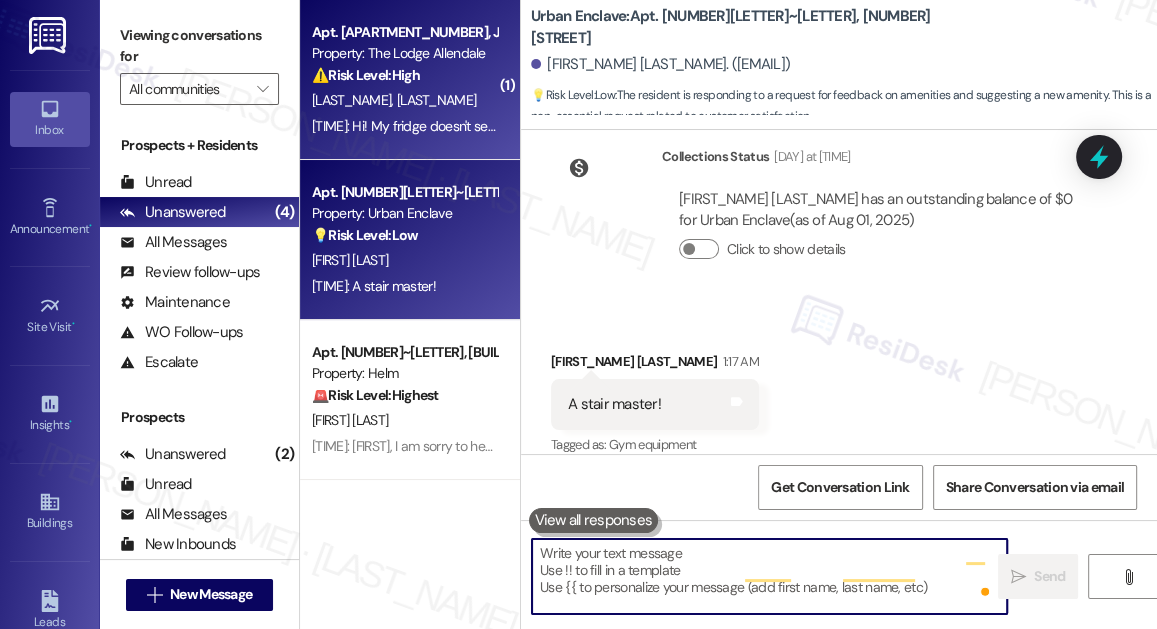 scroll, scrollTop: 4352, scrollLeft: 0, axis: vertical 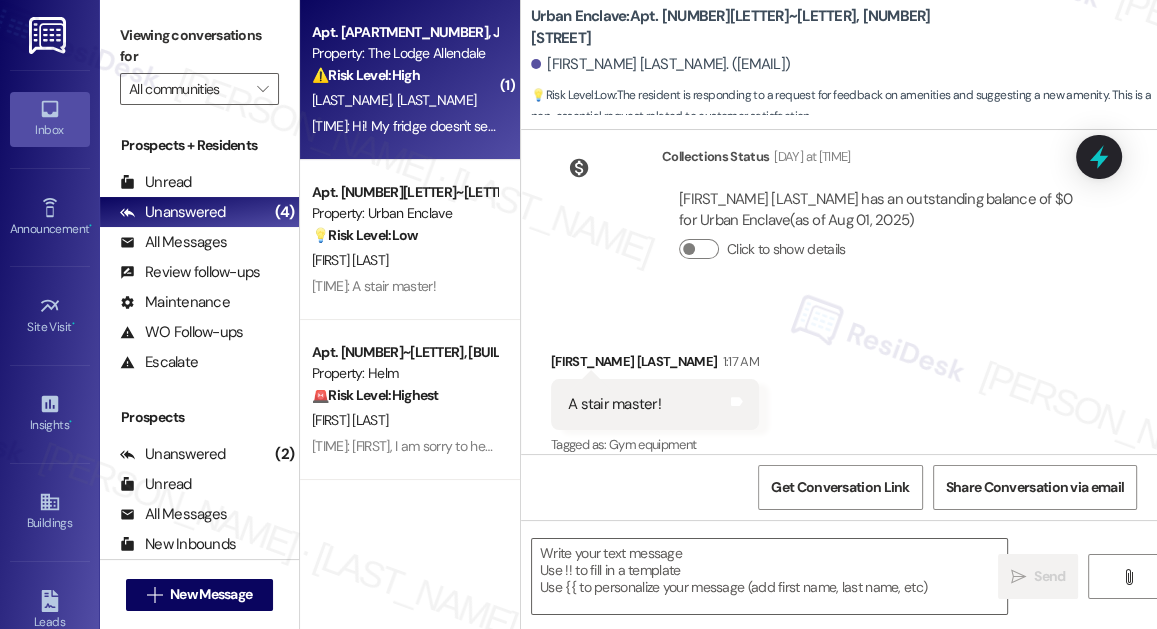 type on "Fetching suggested responses. Please feel free to read through the conversation in the meantime." 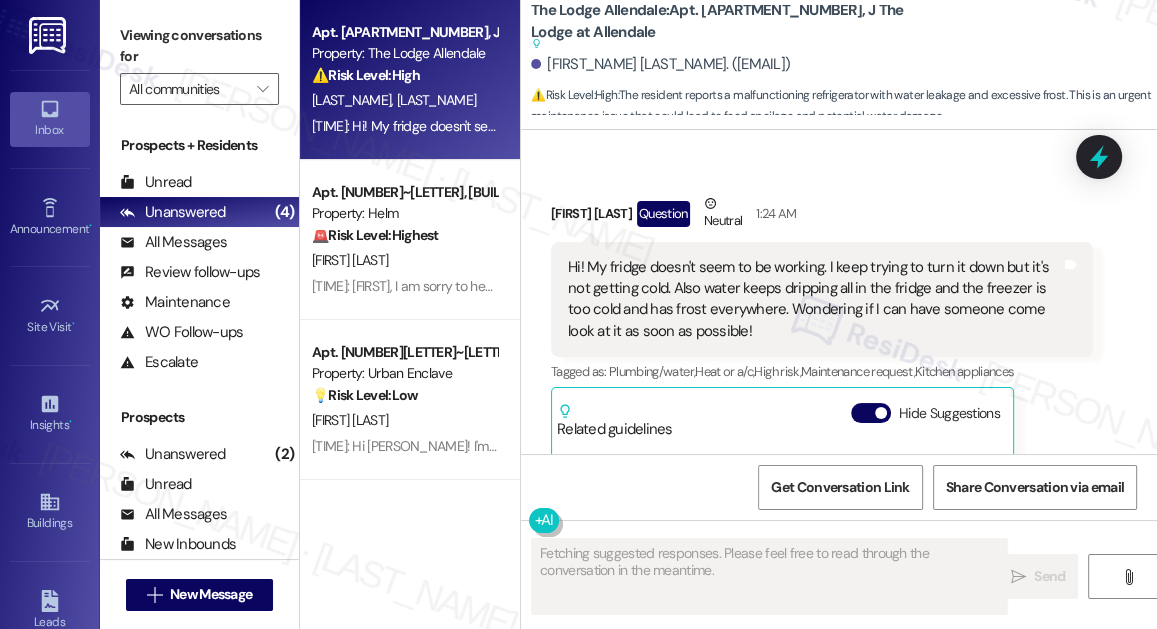 scroll, scrollTop: 14267, scrollLeft: 0, axis: vertical 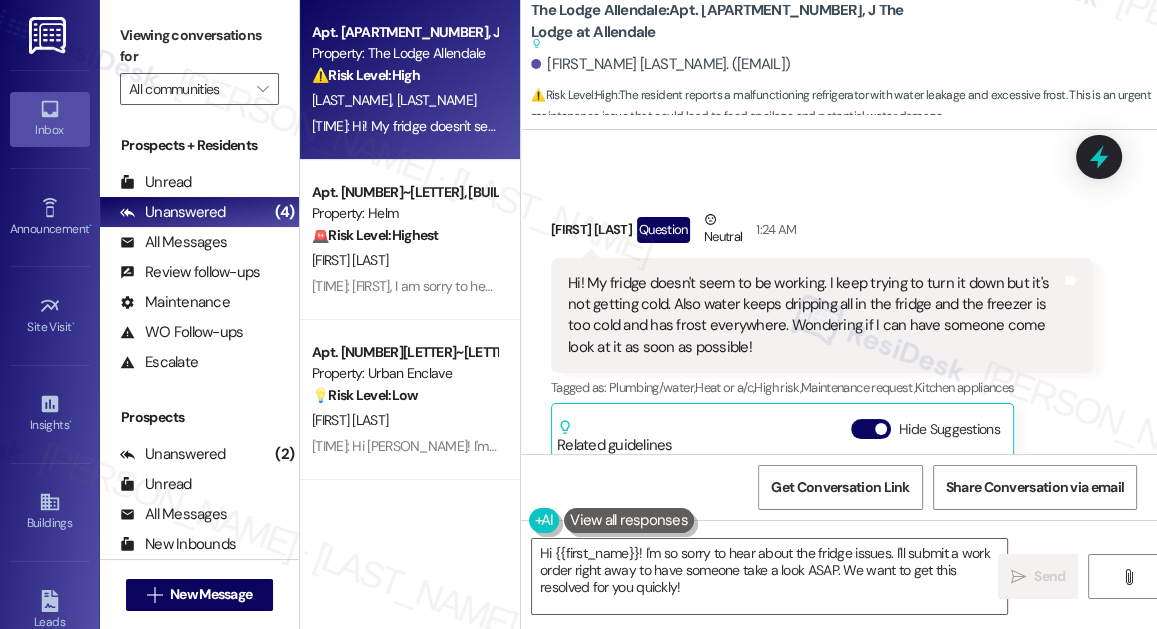 click on "Hi! My fridge doesn't seem to be working. I keep trying to turn it down but it's not getting cold. Also water keeps dripping all in the fridge and the freezer is too cold and has frost everywhere. Wondering if I can have someone come look at it as soon as possible!" at bounding box center (814, 316) 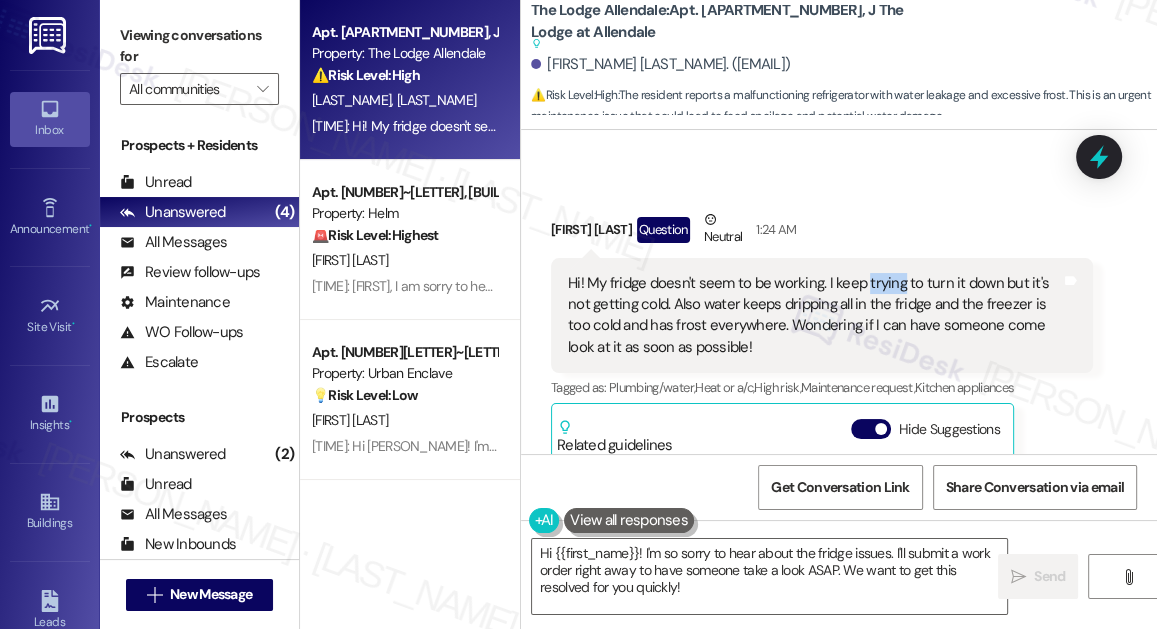 click on "Hi! My fridge doesn't seem to be working. I keep trying to turn it down but it's not getting cold. Also water keeps dripping all in the fridge and the freezer is too cold and has frost everywhere. Wondering if I can have someone come look at it as soon as possible!" at bounding box center [814, 316] 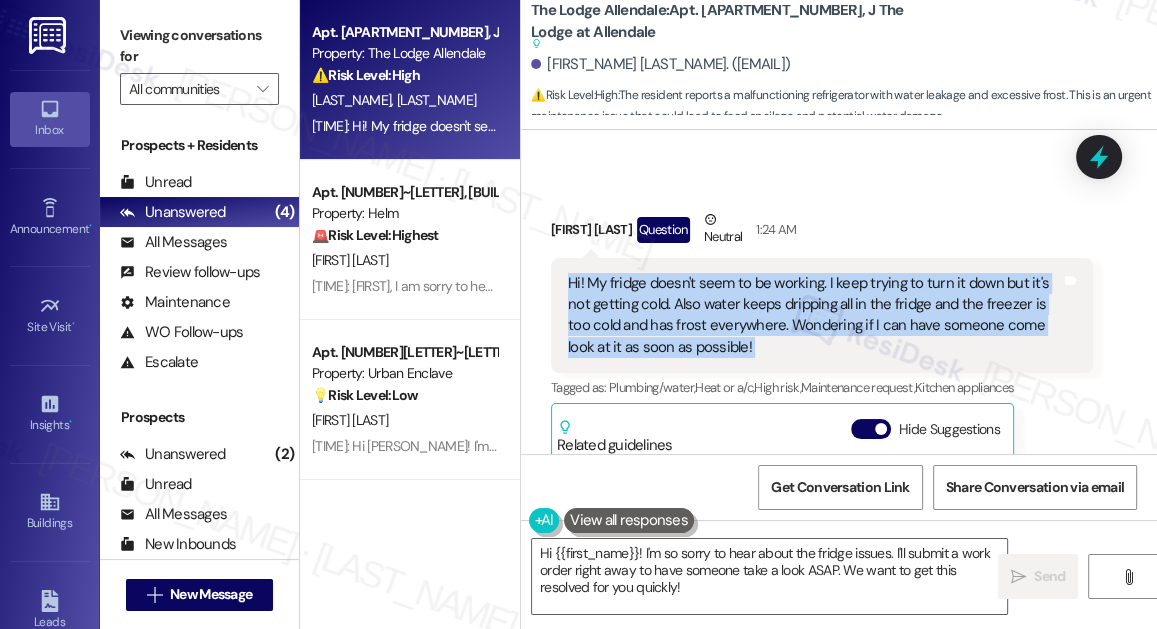 copy on "Hi! My fridge doesn't seem to be working. I keep trying to turn it down but it's not getting cold. Also water keeps dripping all in the fridge and the freezer is too cold and has frost everywhere. Wondering if I can have someone come look at it as soon as possible! Tags and notes" 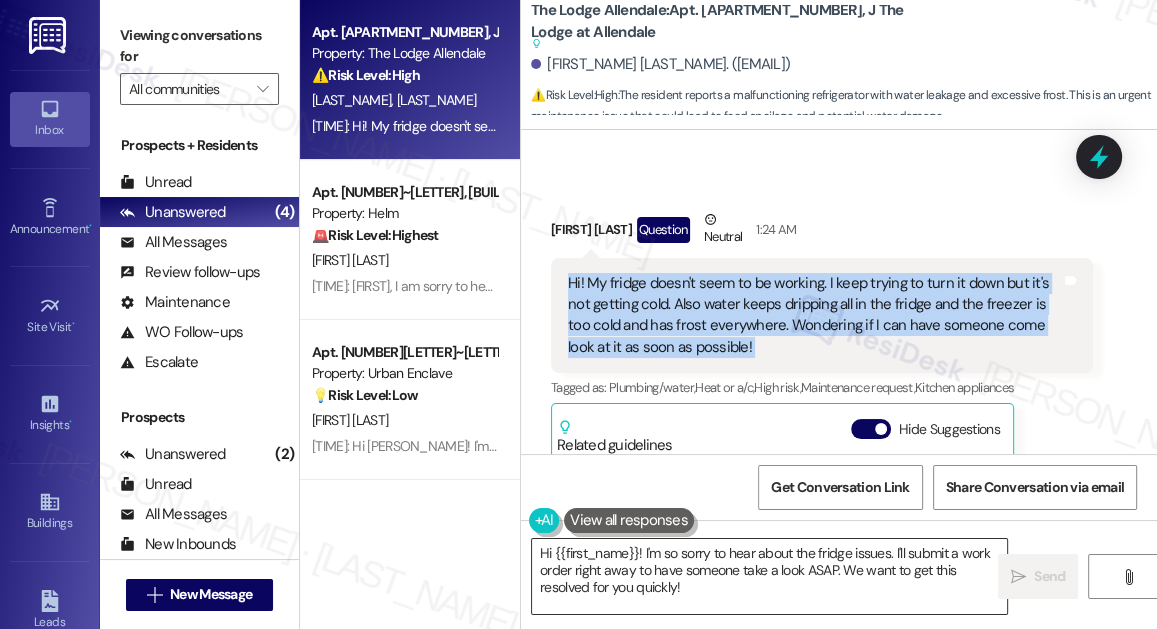 click on "Hi {{first_name}}! I'm so sorry to hear about the fridge issues. I'll submit a work order right away to have someone take a look ASAP. We want to get this resolved for you quickly!" at bounding box center [769, 576] 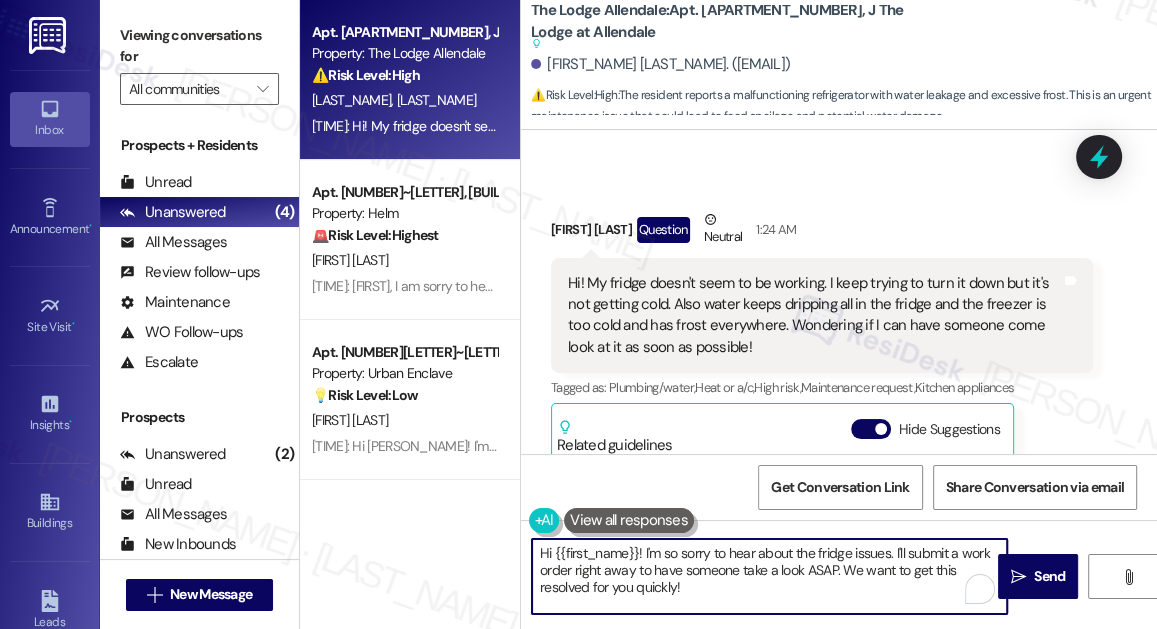 click on "Hi {{first_name}}! I'm so sorry to hear about the fridge issues. I'll submit a work order right away to have someone take a look ASAP. We want to get this resolved for you quickly!" at bounding box center [769, 576] 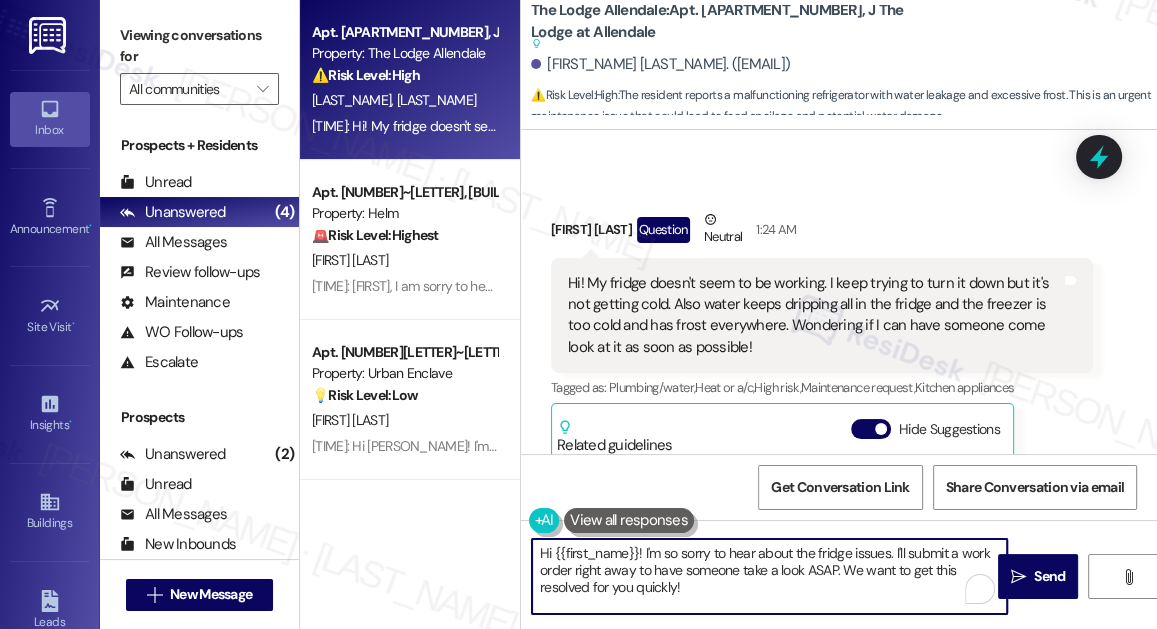 paste on "! Thanks for reaching out and letting us know. I’m sorry to hear about the issues with your fridge. Just to better understand what’s going on before we send someone over, could you help answer a few quick questions?" 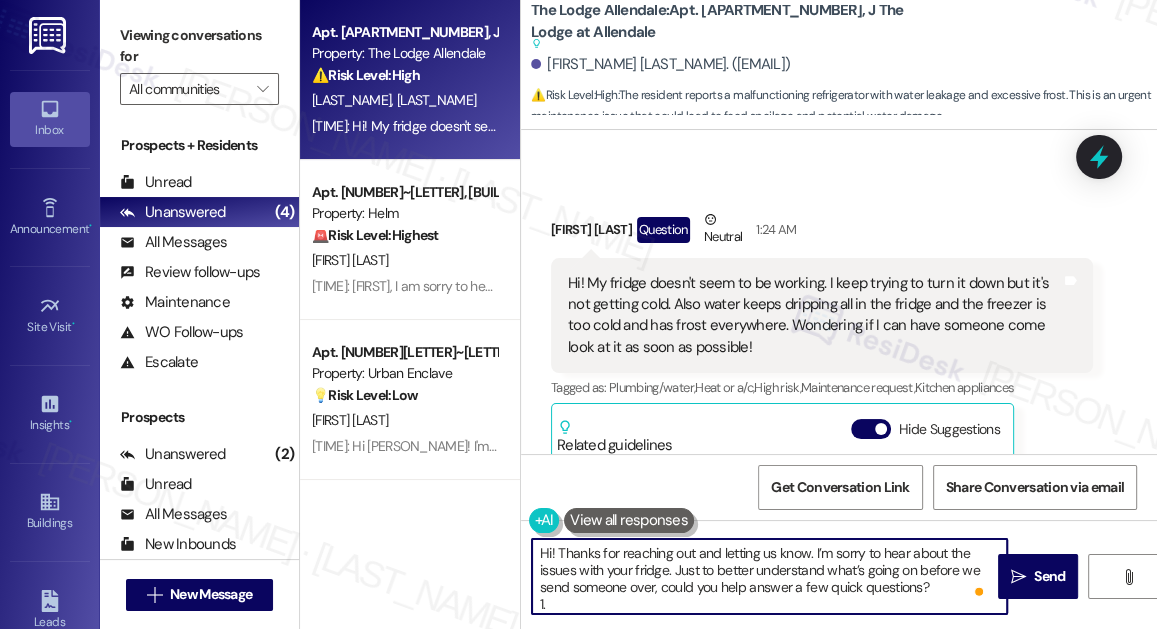 paste on "Is the door sealing properly when closed?" 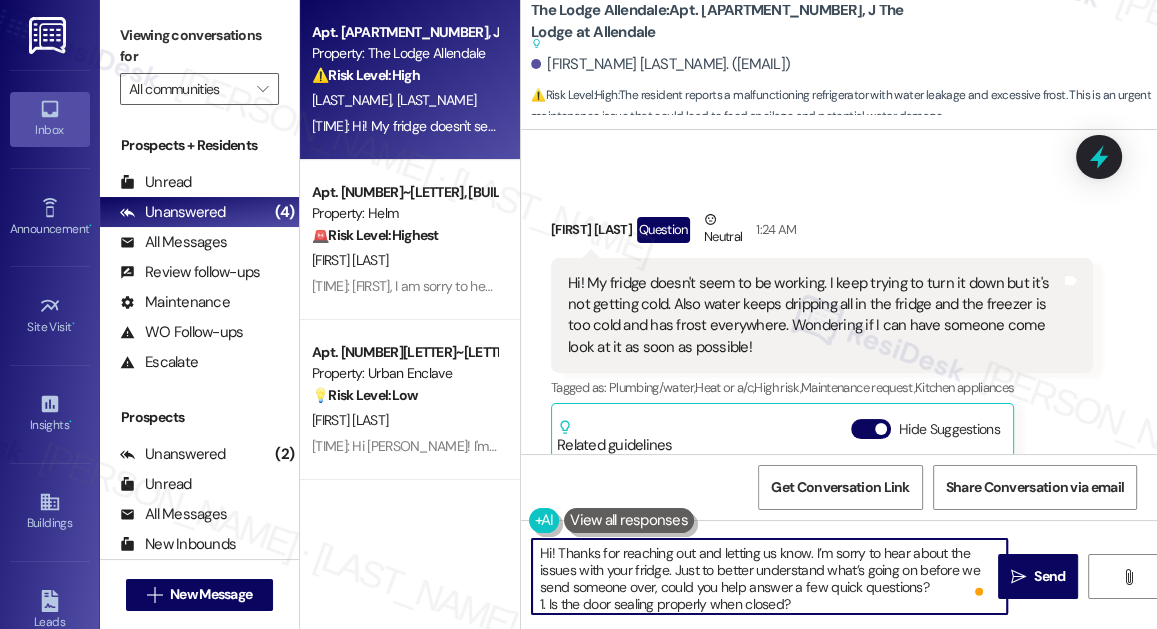 scroll, scrollTop: 34, scrollLeft: 0, axis: vertical 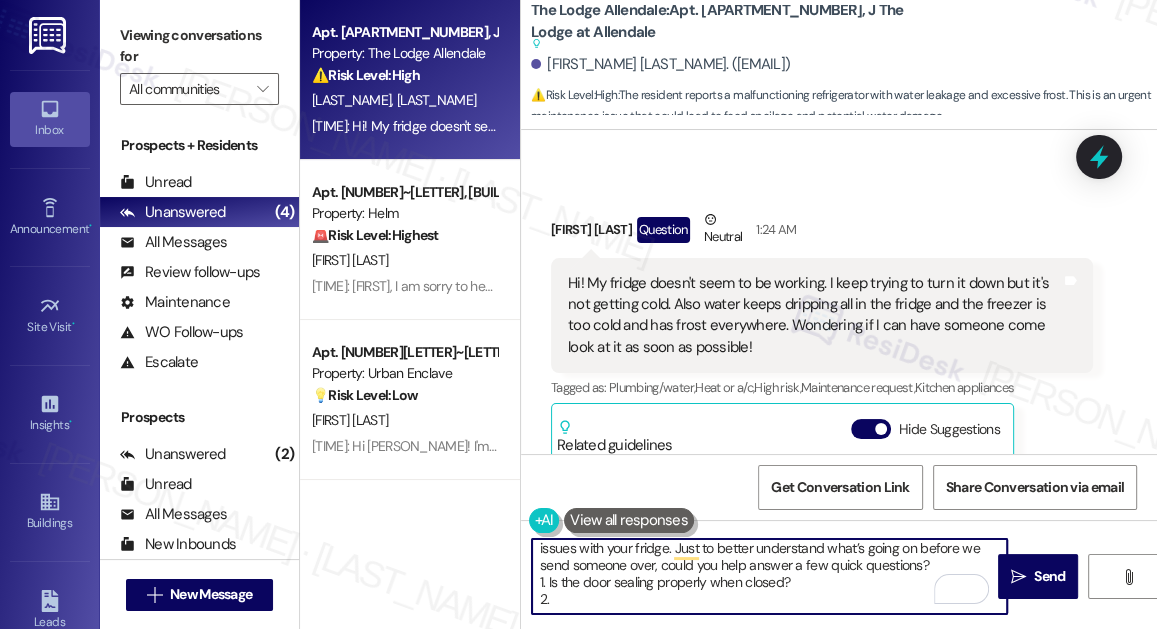 paste on "Is the water dripping from a specific area (like under the freezer compartment or back wall)?" 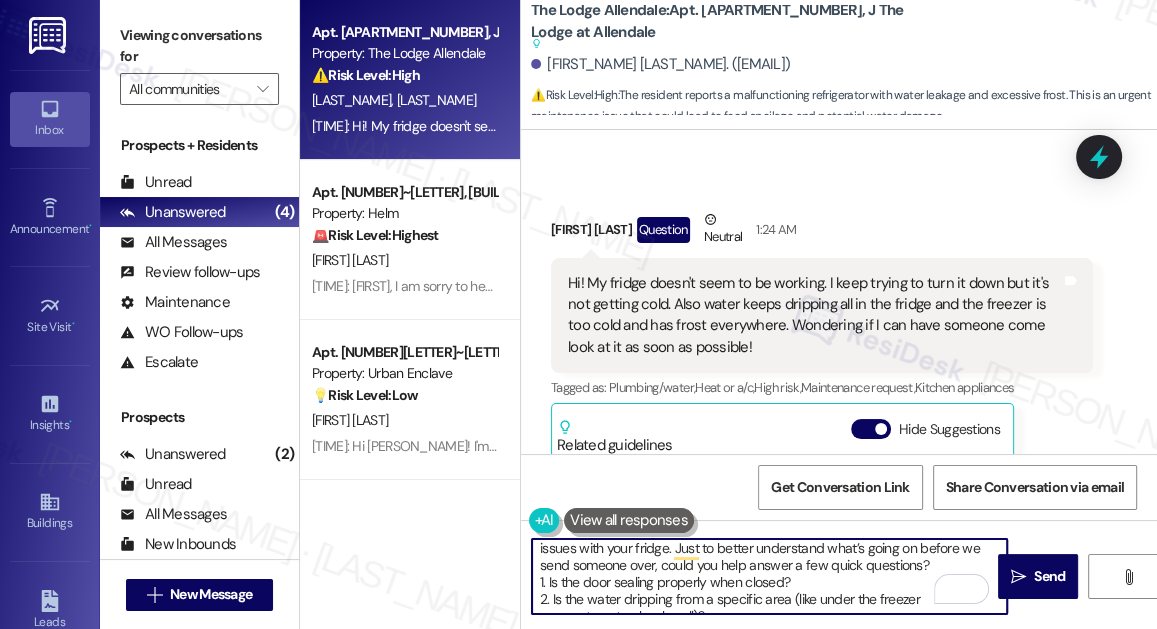 scroll, scrollTop: 68, scrollLeft: 0, axis: vertical 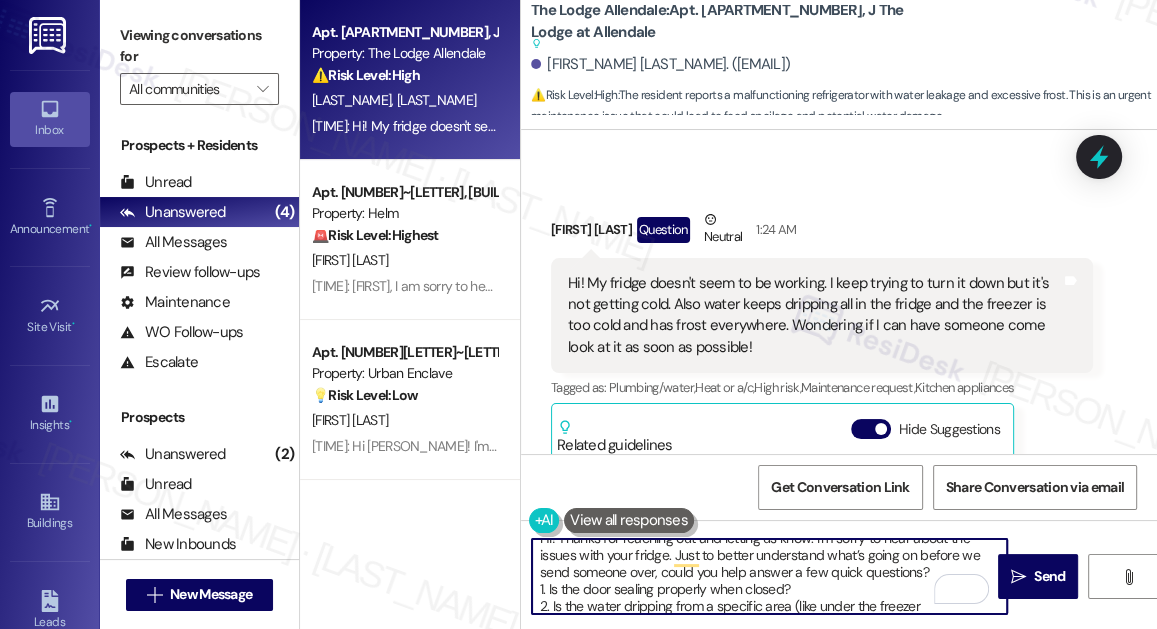 click on "Hi! Thanks for reaching out and letting us know. I’m sorry to hear about the issues with your fridge. Just to better understand what’s going on before we send someone over, could you help answer a few quick questions?
1. Is the door sealing properly when closed?
2. Is the water dripping from a specific area (like under the freezer compartment or back wall)?" at bounding box center (769, 576) 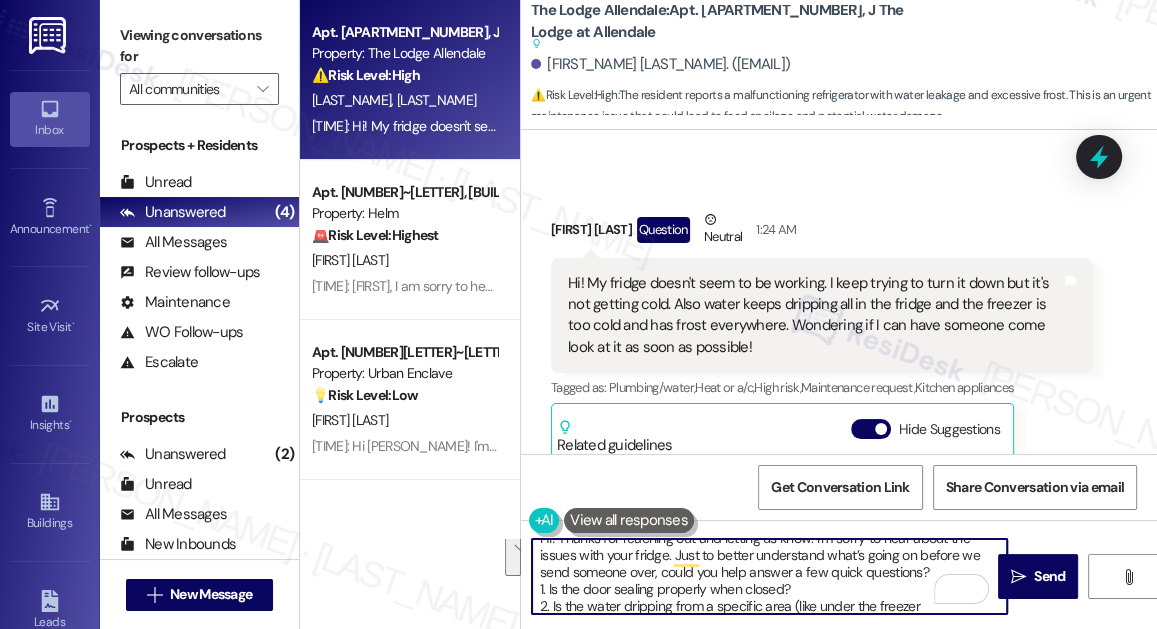 click on "Hi! Thanks for reaching out and letting us know. I’m sorry to hear about the issues with your fridge. Just to better understand what’s going on before we send someone over, could you help answer a few quick questions?
1. Is the door sealing properly when closed?
2. Is the water dripping from a specific area (like under the freezer compartment or back wall)?" at bounding box center [769, 576] 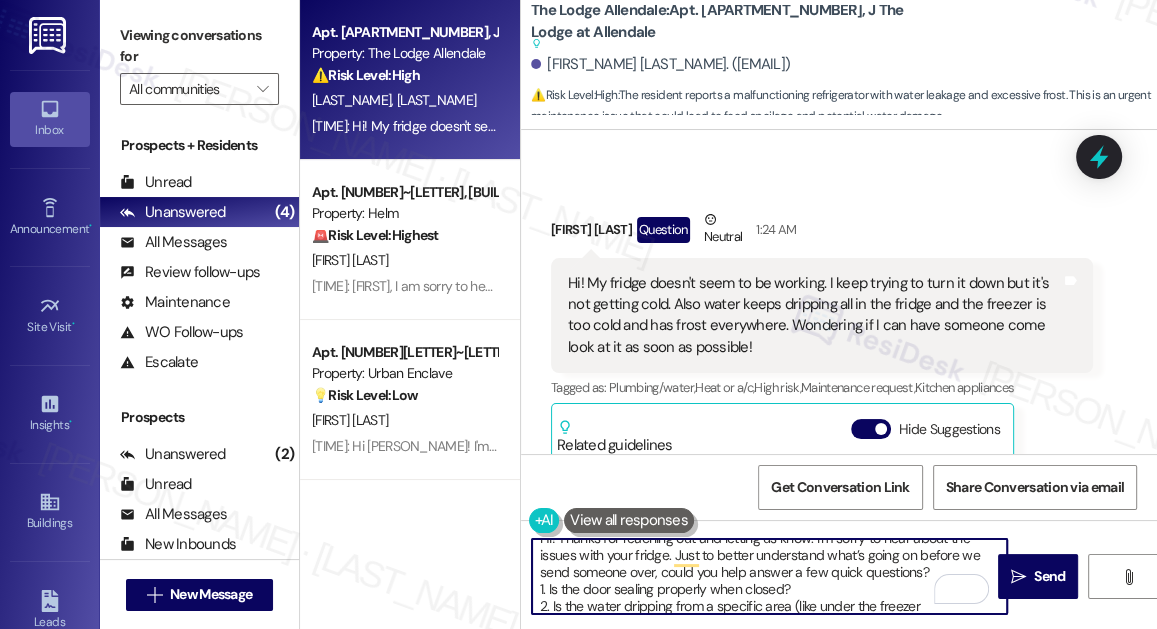 click on "Hi! Thanks for reaching out and letting us know. I’m sorry to hear about the issues with your fridge. Just to better understand what’s going on before we send someone over, could you help answer a few quick questions?
1. Is the door sealing properly when closed?
2. Is the water dripping from a specific area (like under the freezer compartment or back wall)?" at bounding box center (769, 576) 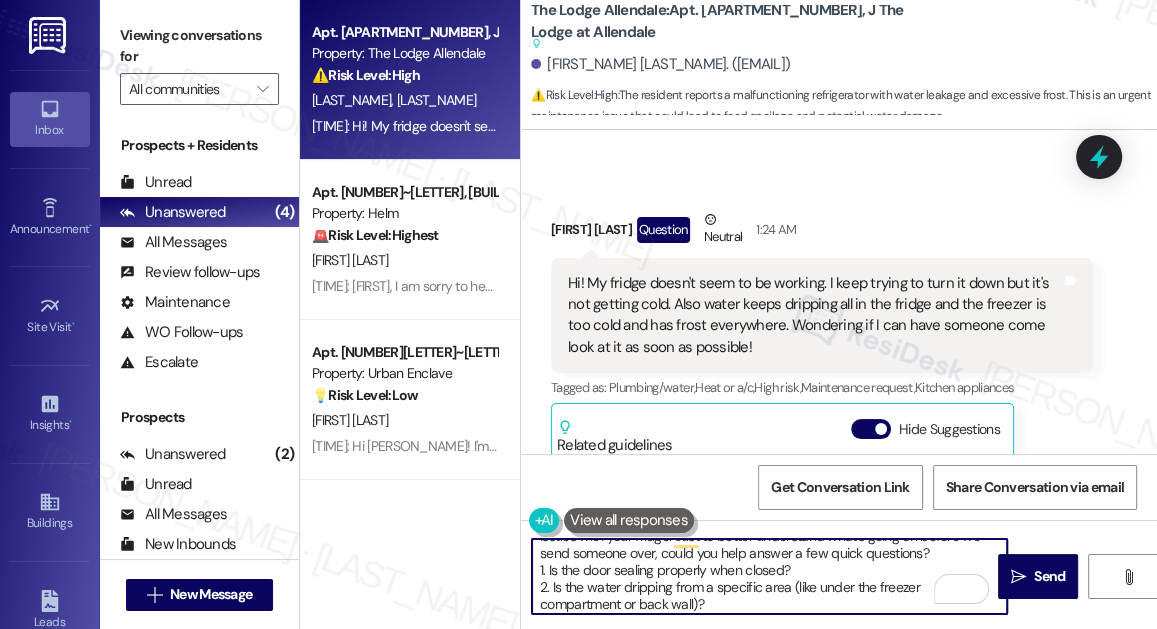 click on "Hi! Thanks for reaching out and letting us know. I’m sorry to hear about the issues with your fridge. Just to better understand what’s going on before we send someone over, could you help answer a few quick questions?
1. Is the door sealing properly when closed?
2. Is the water dripping from a specific area (like under the freezer compartment or back wall)?" at bounding box center [769, 576] 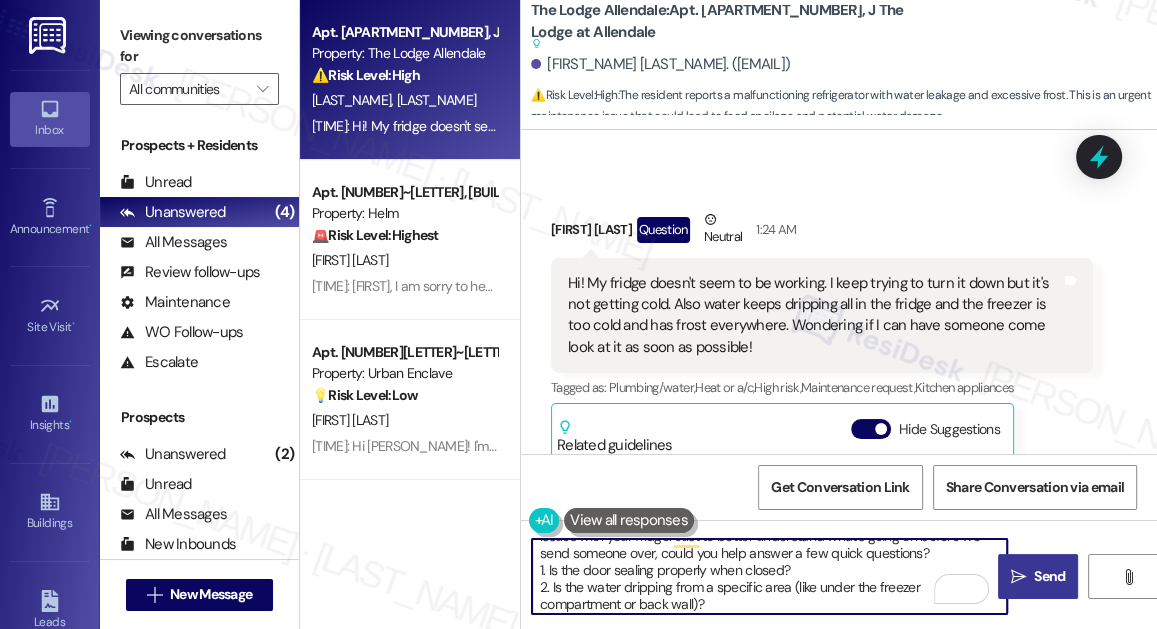 type on "Hi! Thanks for reaching out and letting us know. I’m sorry to hear about the issues with your fridge. Just to better understand what’s going on before we send someone over, could you help answer a few quick questions?
1. Is the door sealing properly when closed?
2. Is the water dripping from a specific area (like under the freezer compartment or back wall)?" 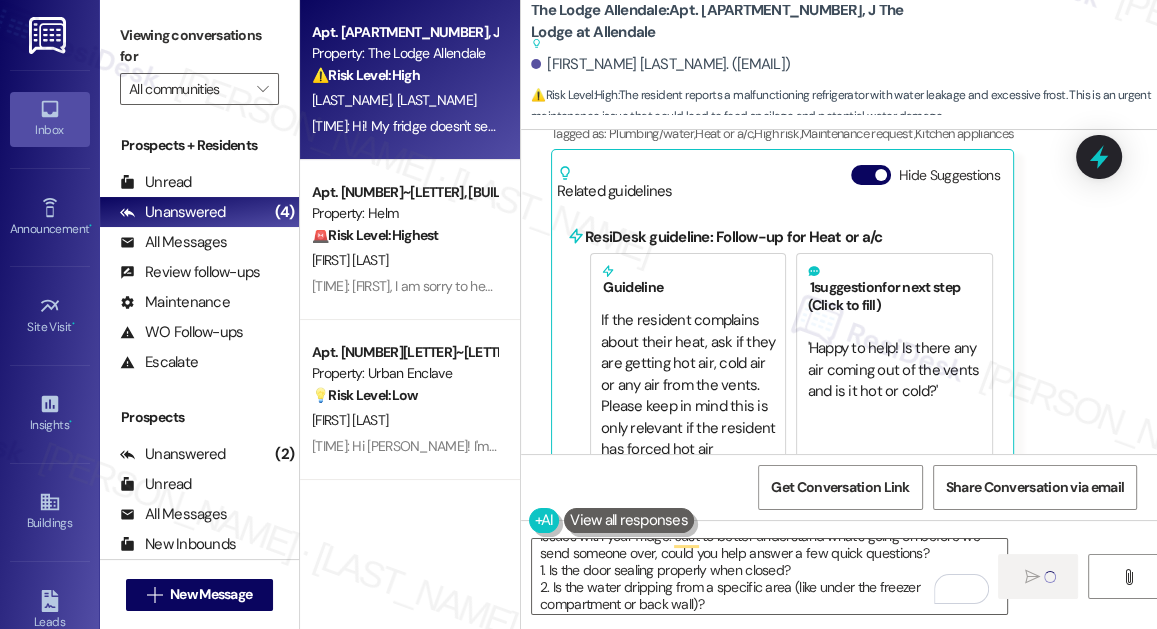 type 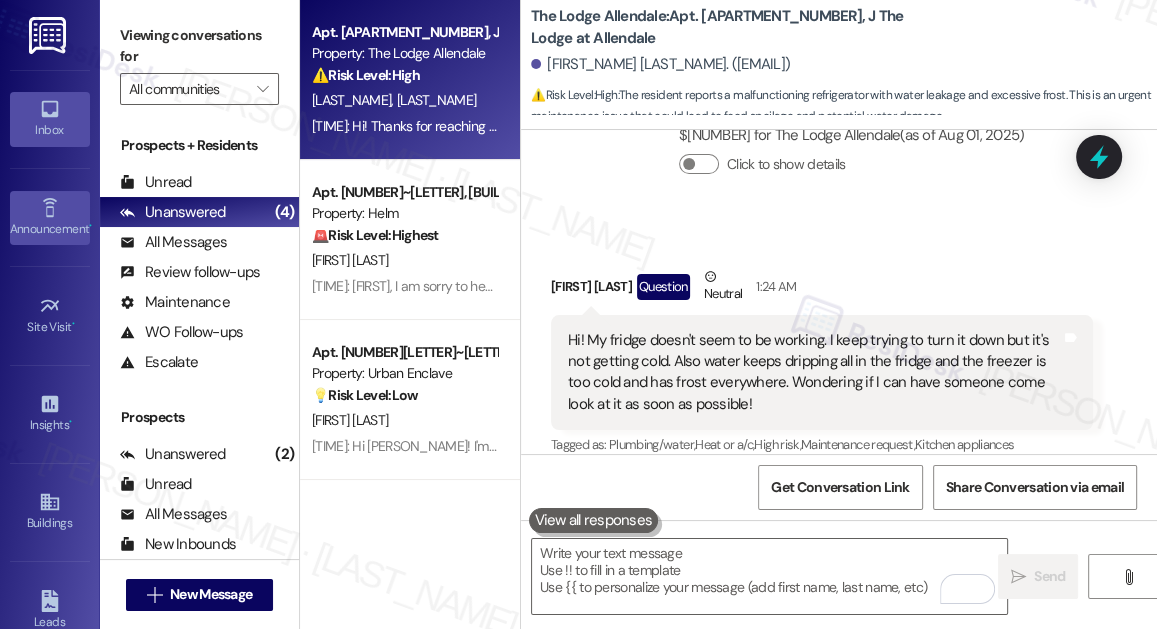 click on "Announcement   •" at bounding box center (50, 229) 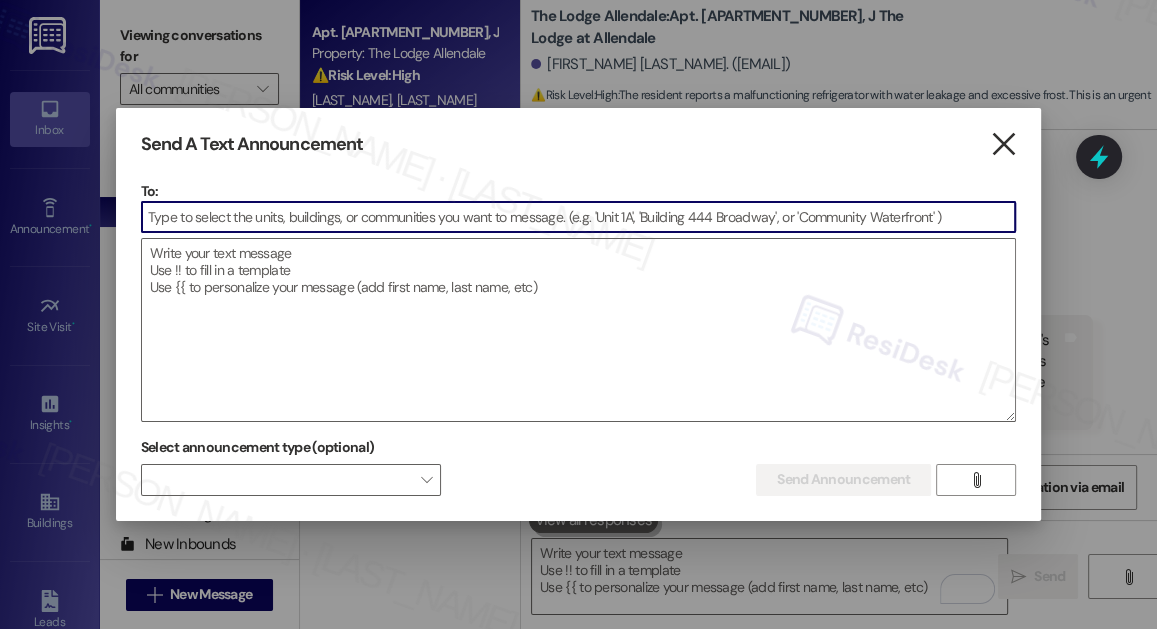 click on "" at bounding box center (1003, 144) 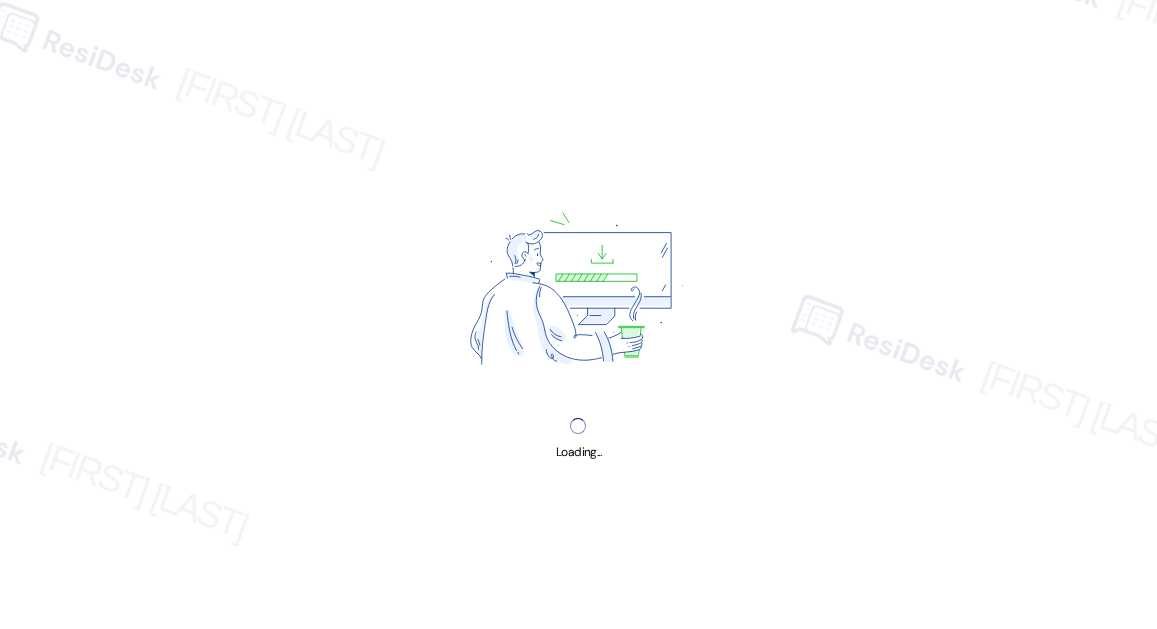 scroll, scrollTop: 0, scrollLeft: 0, axis: both 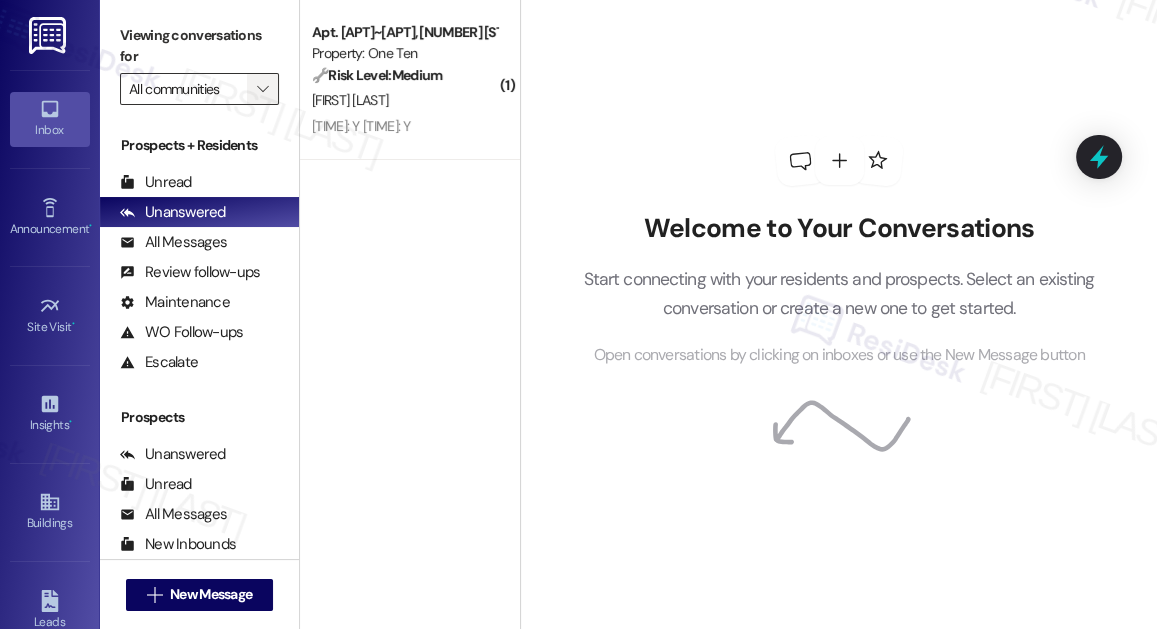 click on "" at bounding box center (262, 89) 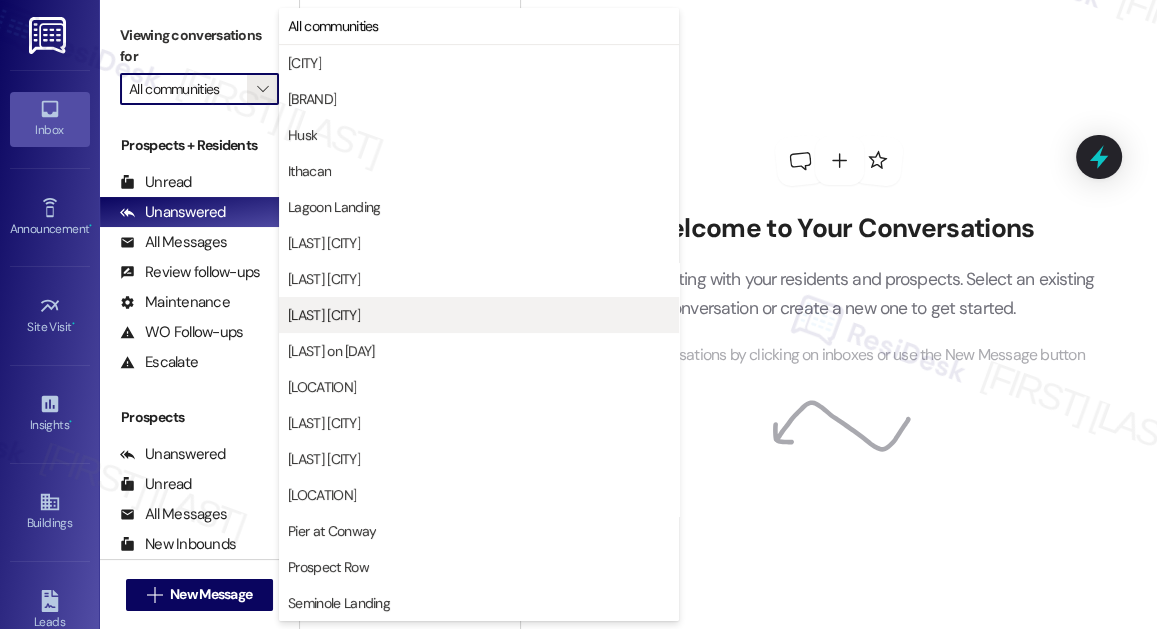 scroll, scrollTop: 144, scrollLeft: 0, axis: vertical 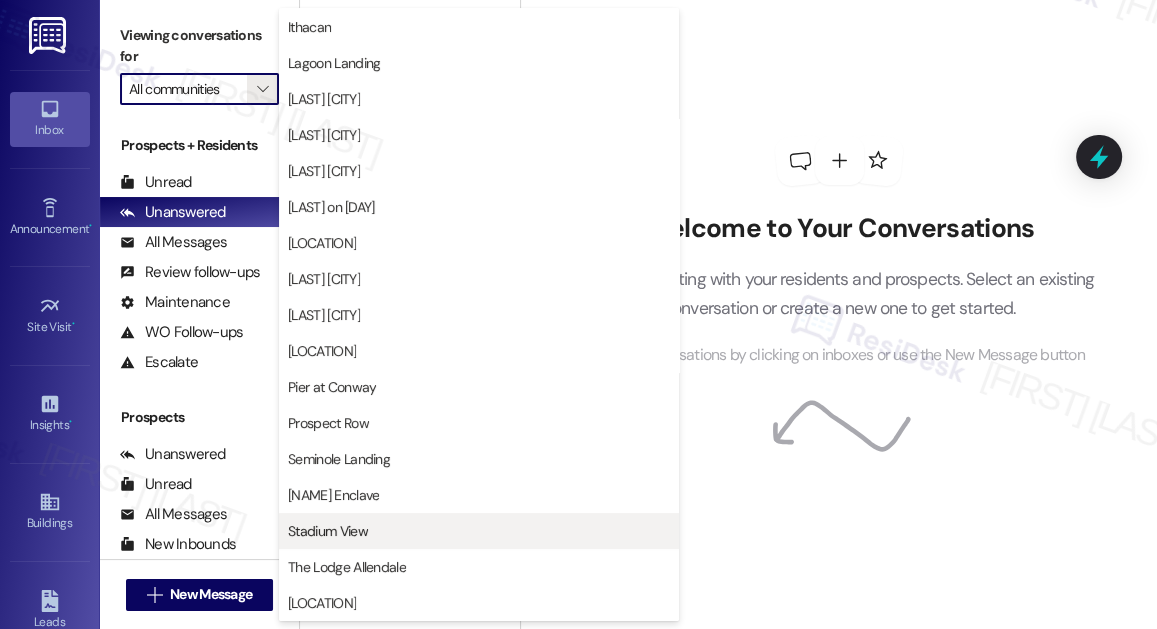click on "Stadium View" at bounding box center [328, 531] 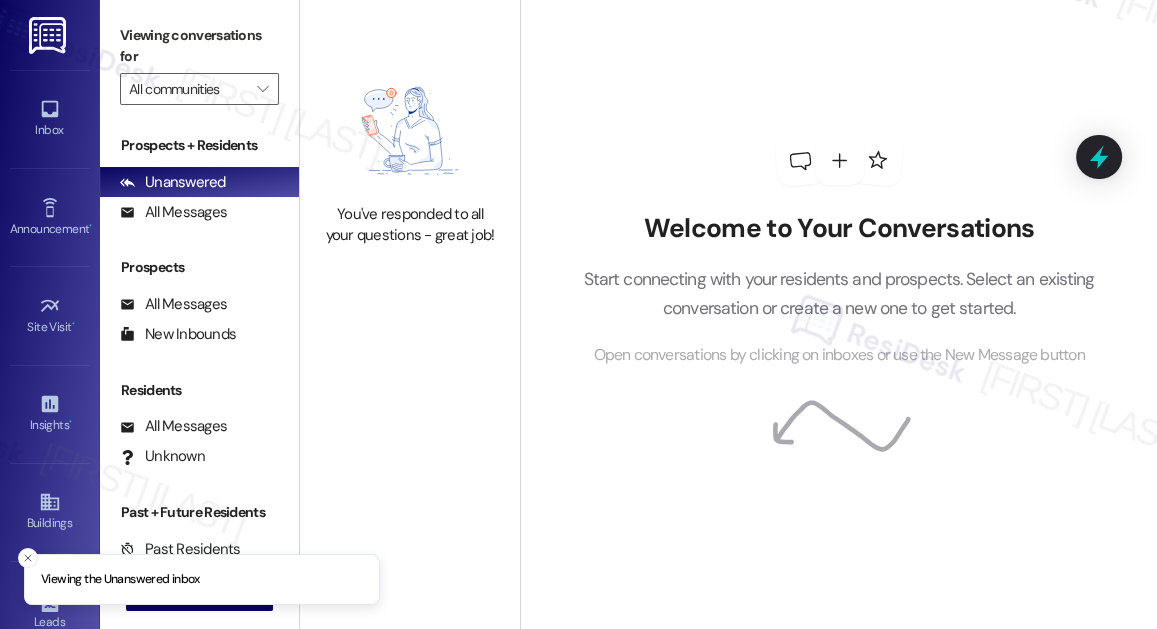 type on "Stadium View" 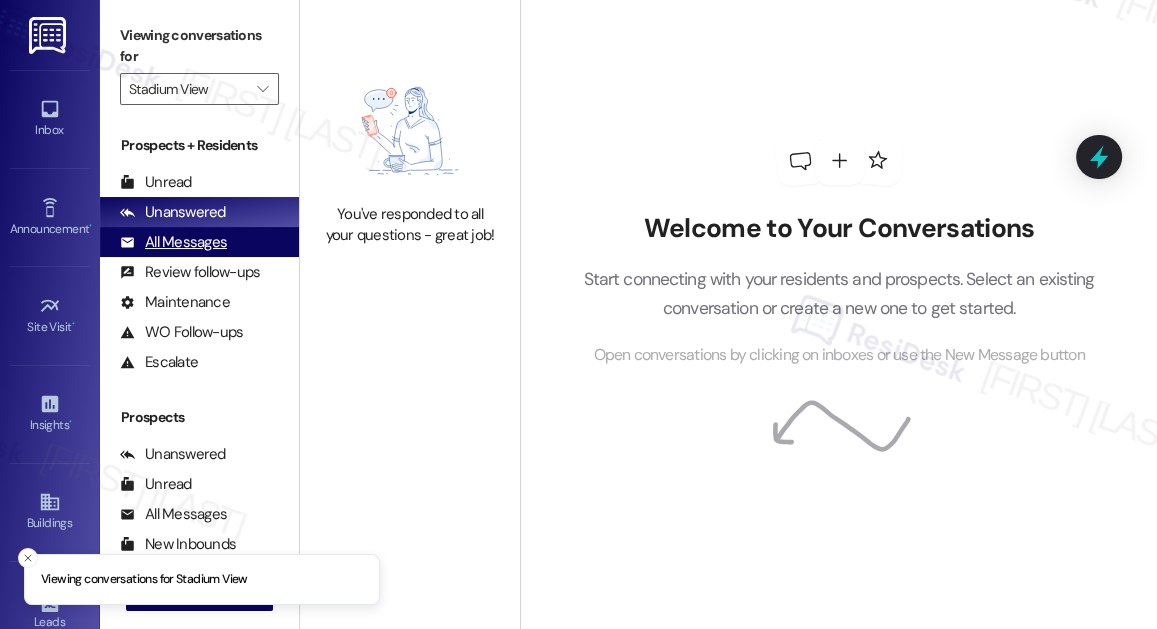 click on "All Messages" at bounding box center (173, 242) 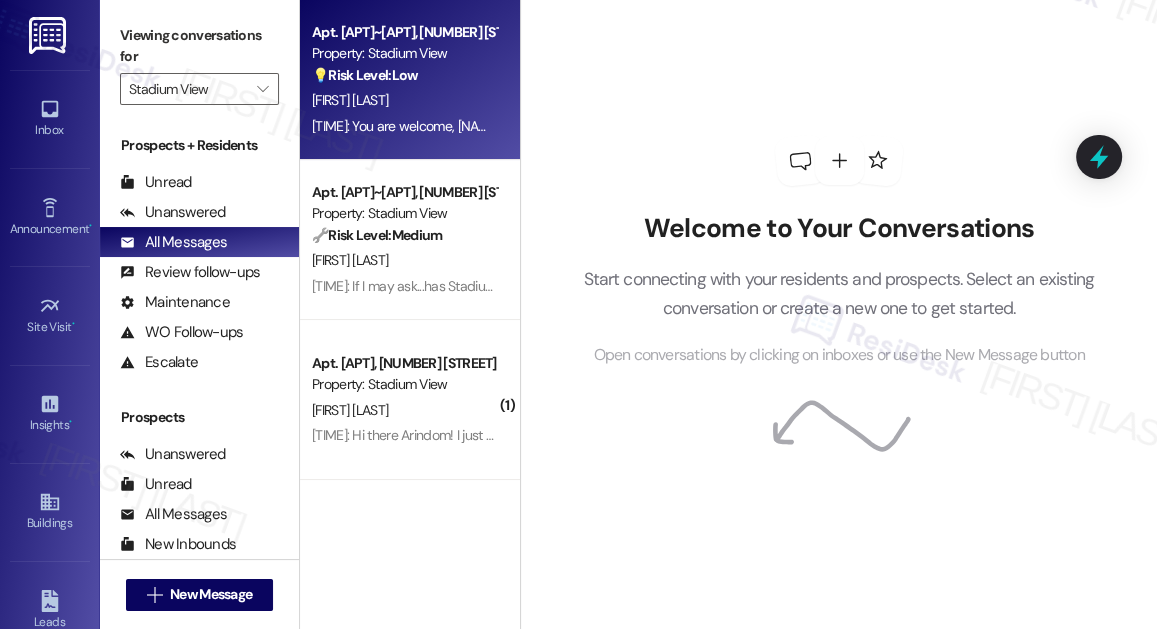 click on "[FIRST] [LAST]" at bounding box center (404, 100) 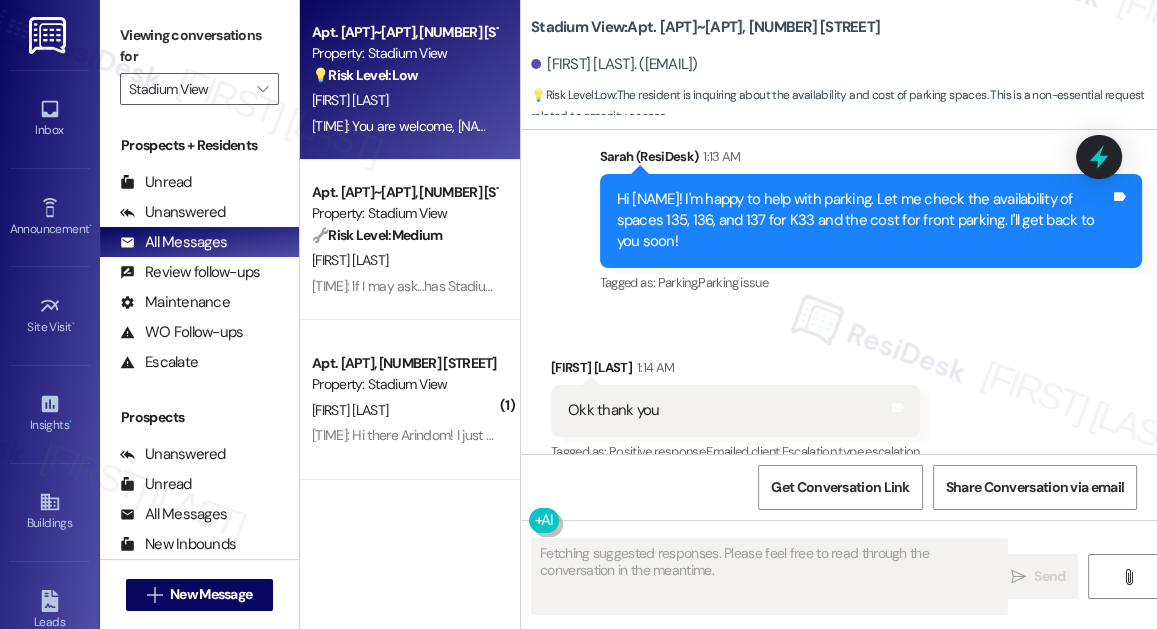 scroll, scrollTop: 4634, scrollLeft: 0, axis: vertical 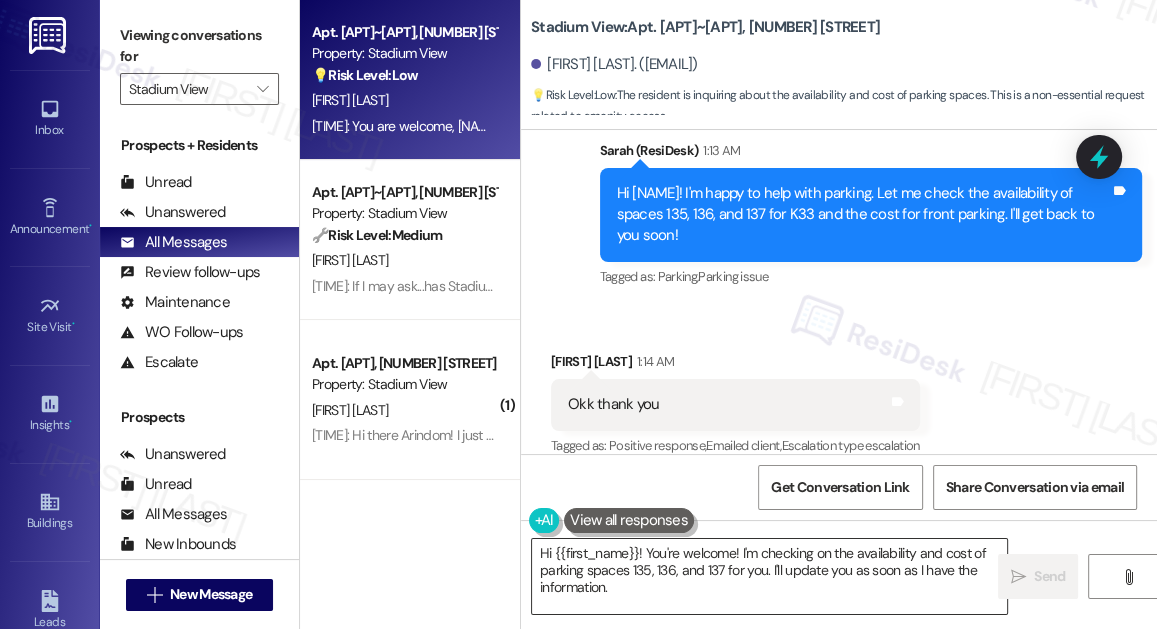 click on "Hi {{first_name}}! You're welcome! I'm checking on the availability and cost of parking spaces 135, 136, and 137 for you. I'll update you as soon as I have the information." at bounding box center (769, 576) 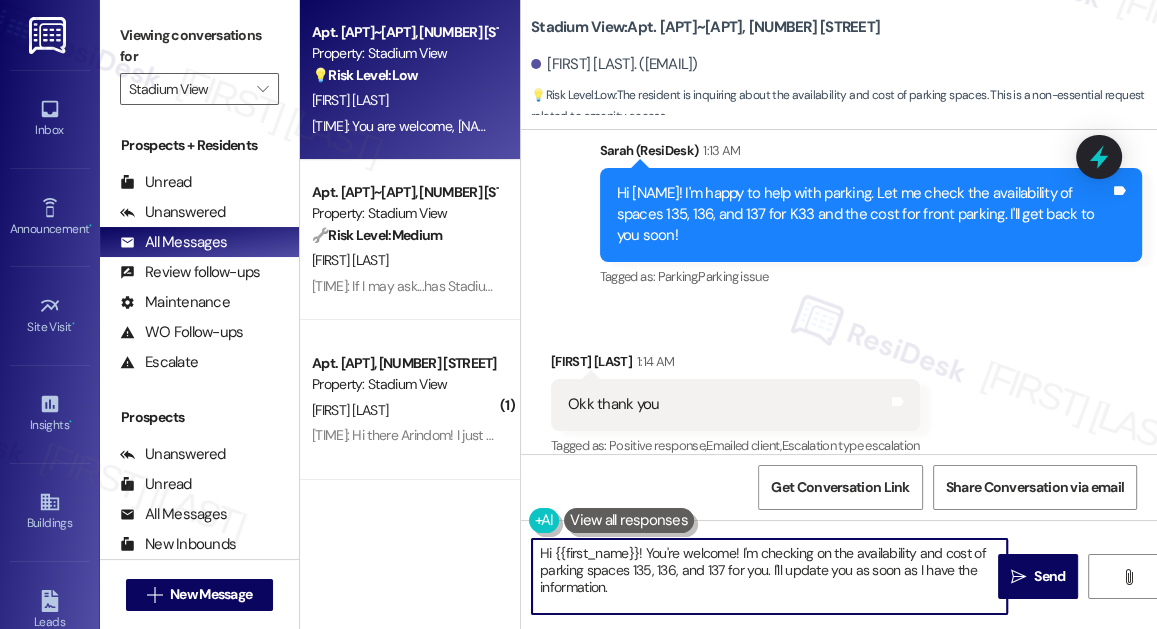 click on "Hi {{first_name}}! You're welcome! I'm checking on the availability and cost of parking spaces 135, 136, and 137 for you. I'll update you as soon as I have the information." at bounding box center (769, 576) 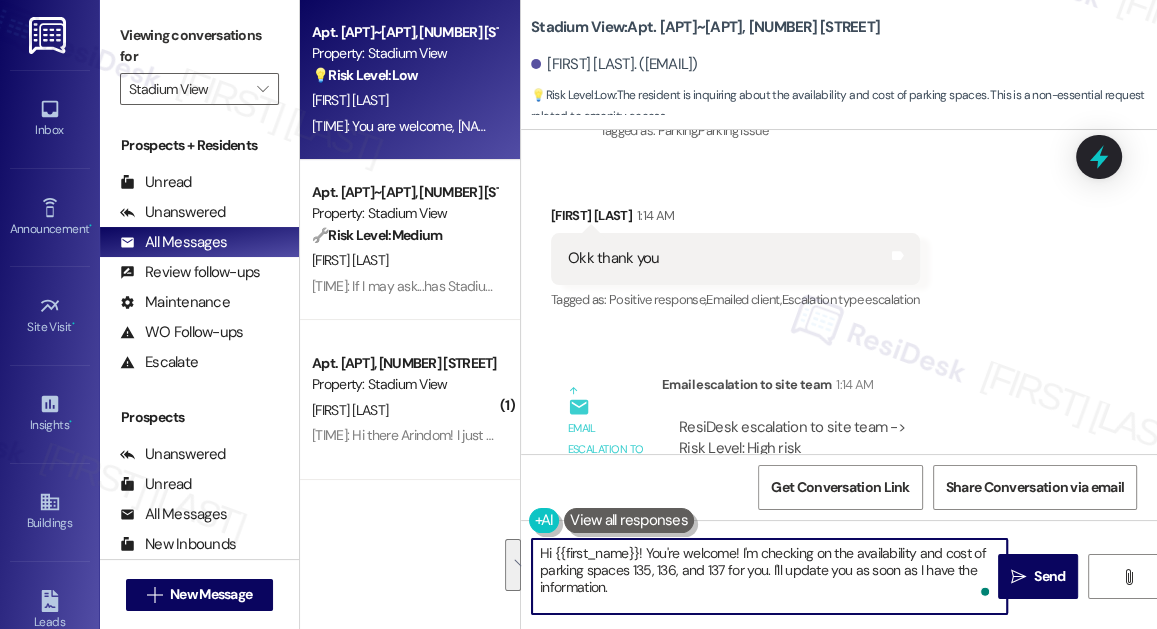 scroll, scrollTop: 4778, scrollLeft: 0, axis: vertical 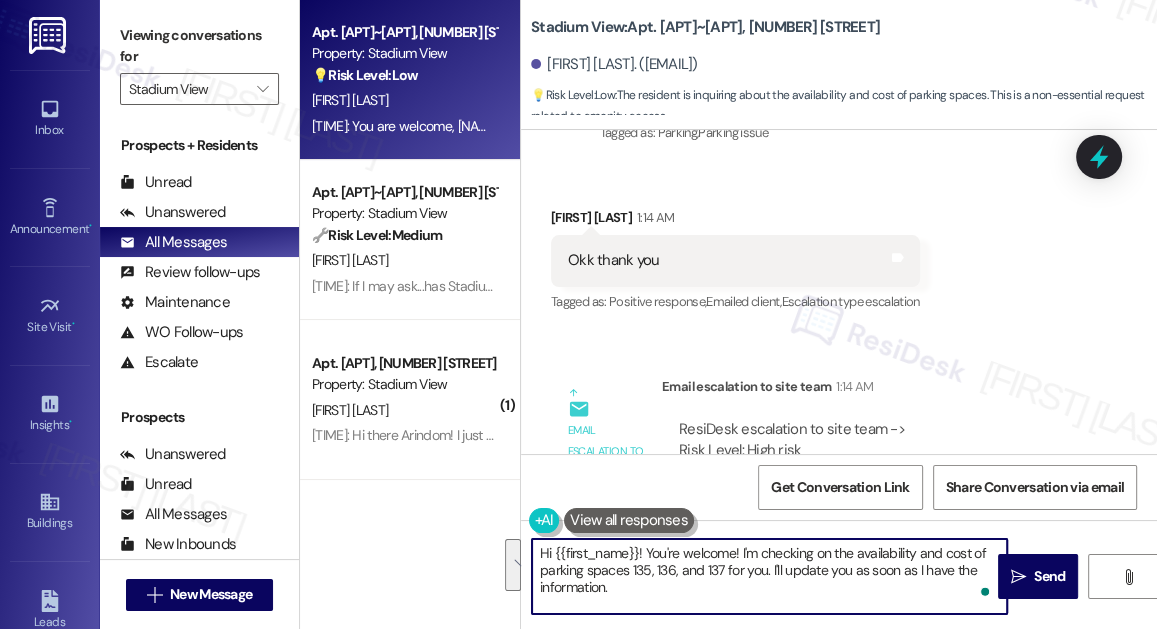 paste on "[NAME], thanks for checking in. Unfortunately, all of those spots are already taken, and we currently don’t have any more available in the low side of Building K. Please let me know if you’d like to be added to a waitlist or explore options in other areas of the community" 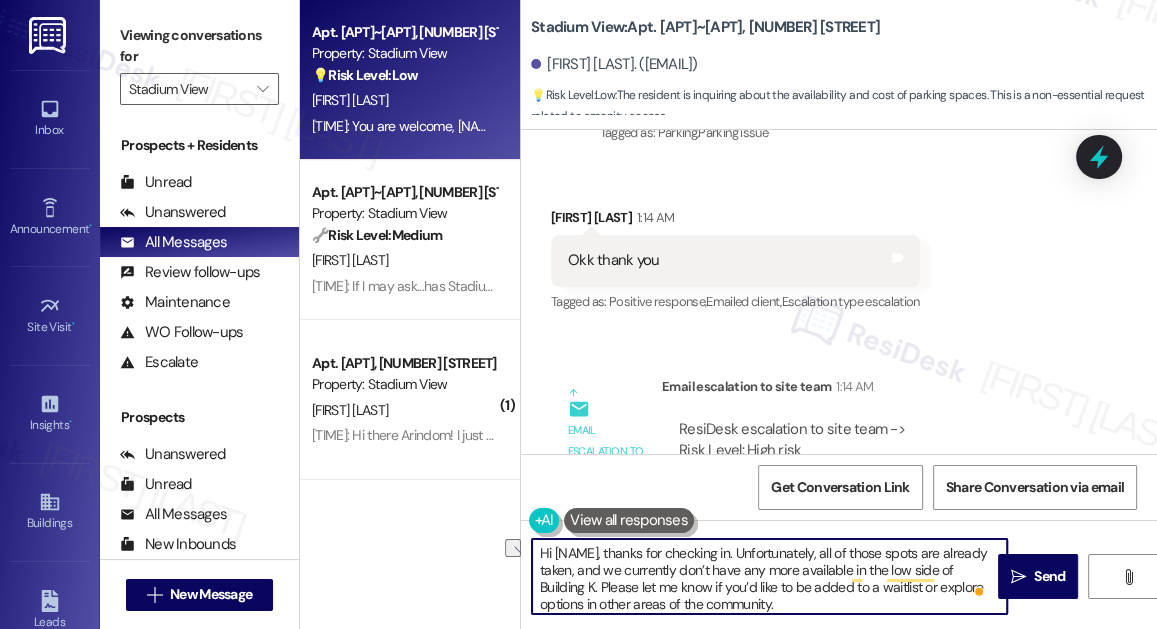 drag, startPoint x: 716, startPoint y: 549, endPoint x: 583, endPoint y: 551, distance: 133.01503 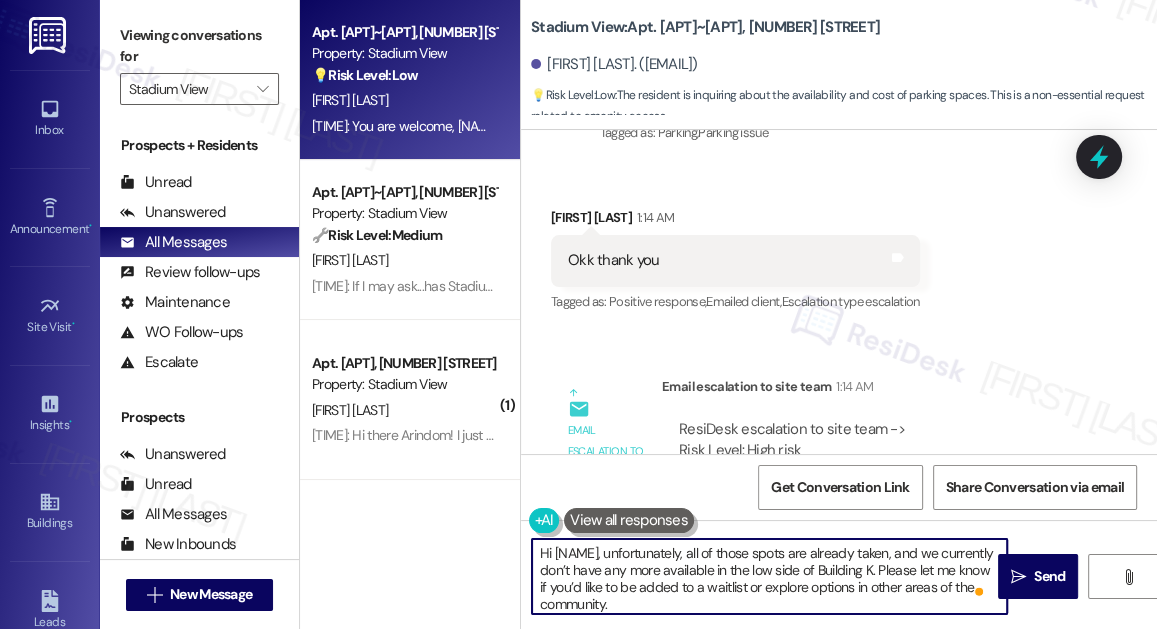 click on "Hi [NAME], unfortunately, all of those spots are already taken, and we currently don’t have any more available in the low side of Building K. Please let me know if you’d like to be added to a waitlist or explore options in other areas of the community." at bounding box center [769, 576] 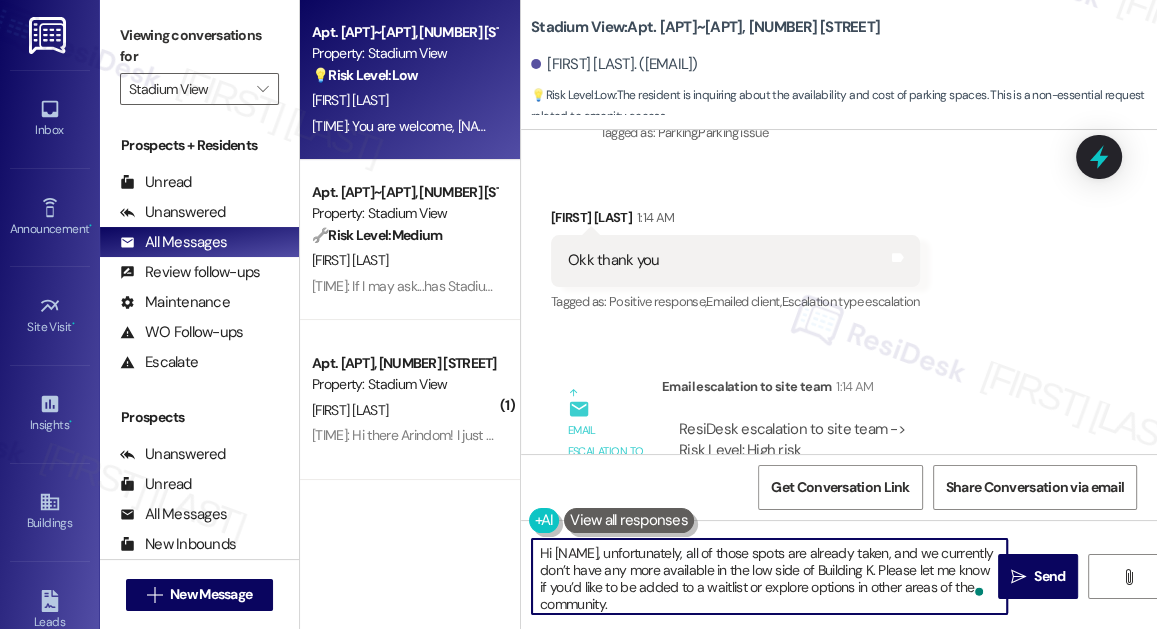 click on "Hi Mya, unfortunately, all of those spots are already taken, and we currently don’t have any more available in the low side of Building K. Please let me know if you’d like to be added to a waitlist or explore options in other areas of the community." at bounding box center (769, 576) 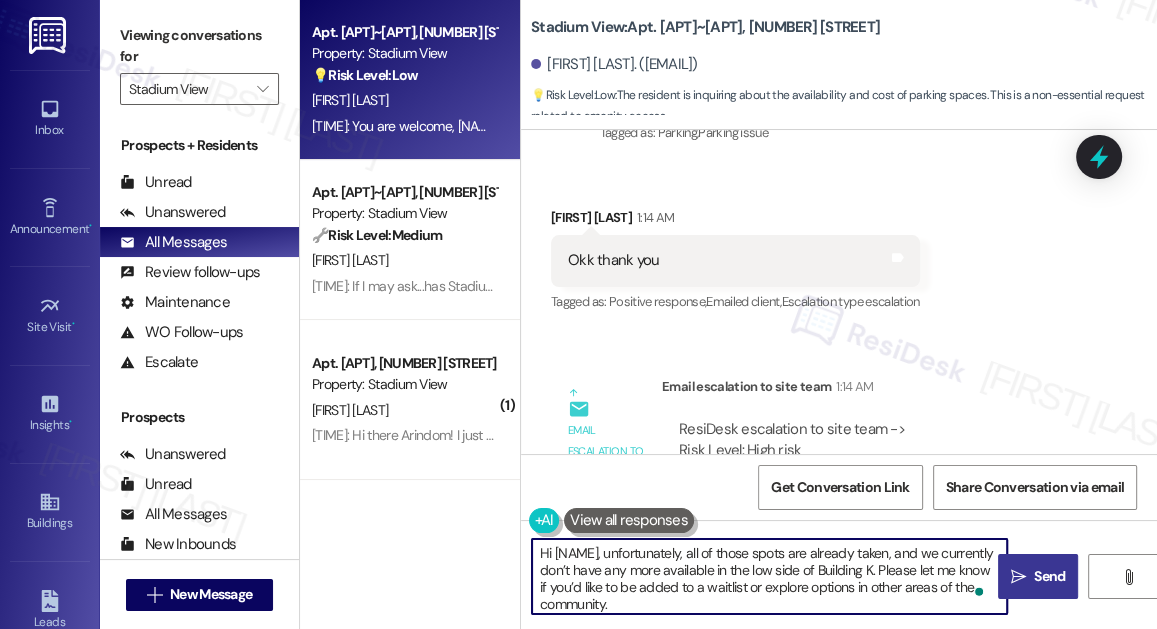 type on "Hi Mya, unfortunately, all of those spots are already taken, and we currently don’t have any more available in the low side of Building K. Please let me know if you’d like to be added to a waitlist or explore options in other areas of the community." 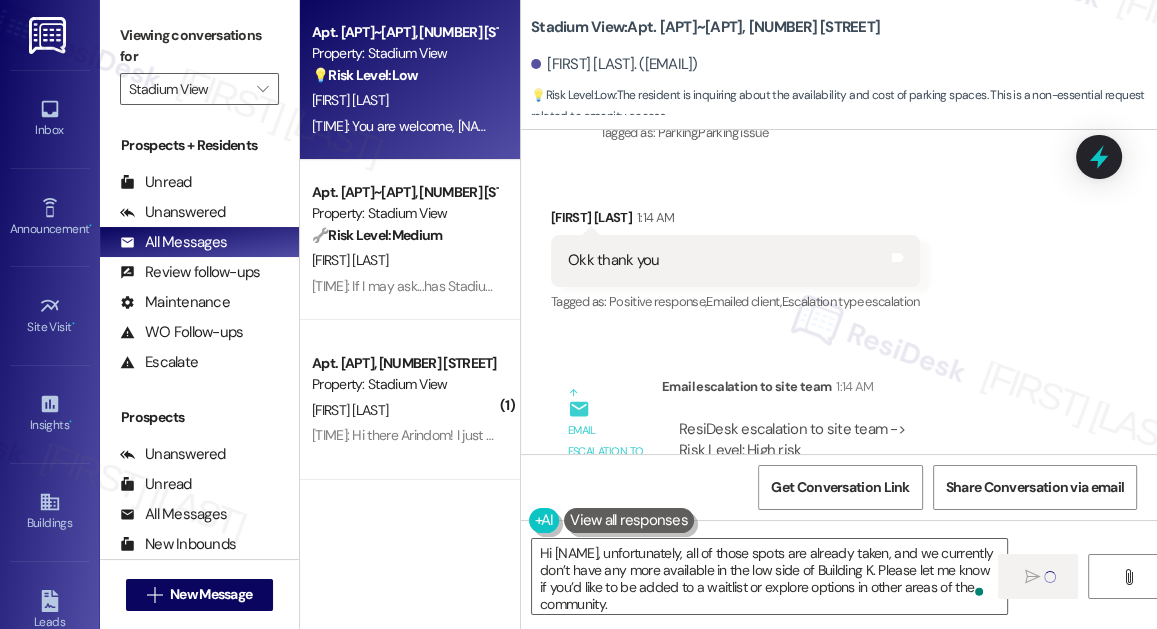 type 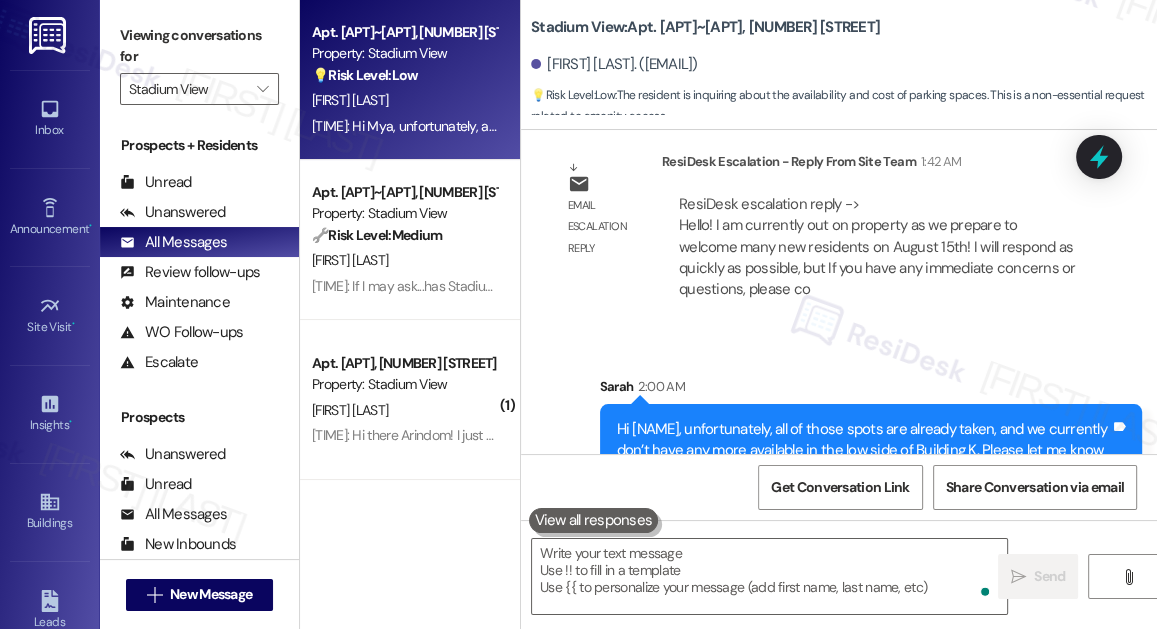scroll, scrollTop: 5950, scrollLeft: 0, axis: vertical 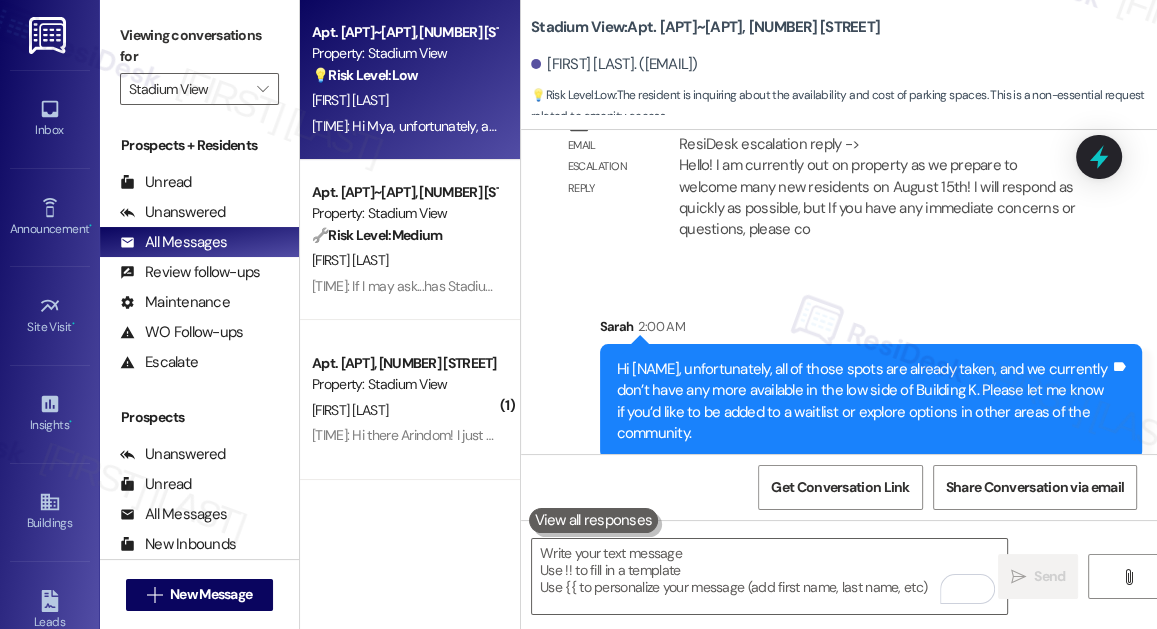 click on "Stadium View:  Apt. K33~D, 1 Stadium View" at bounding box center (705, 27) 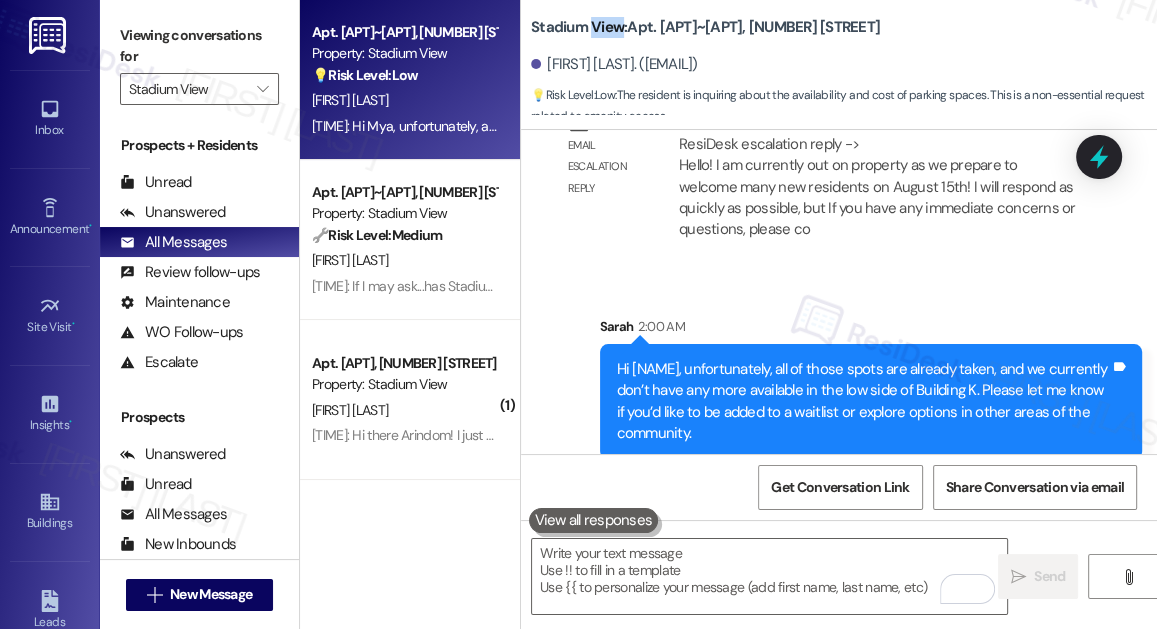 click on "Stadium View:  Apt. K33~D, 1 Stadium View" at bounding box center (705, 27) 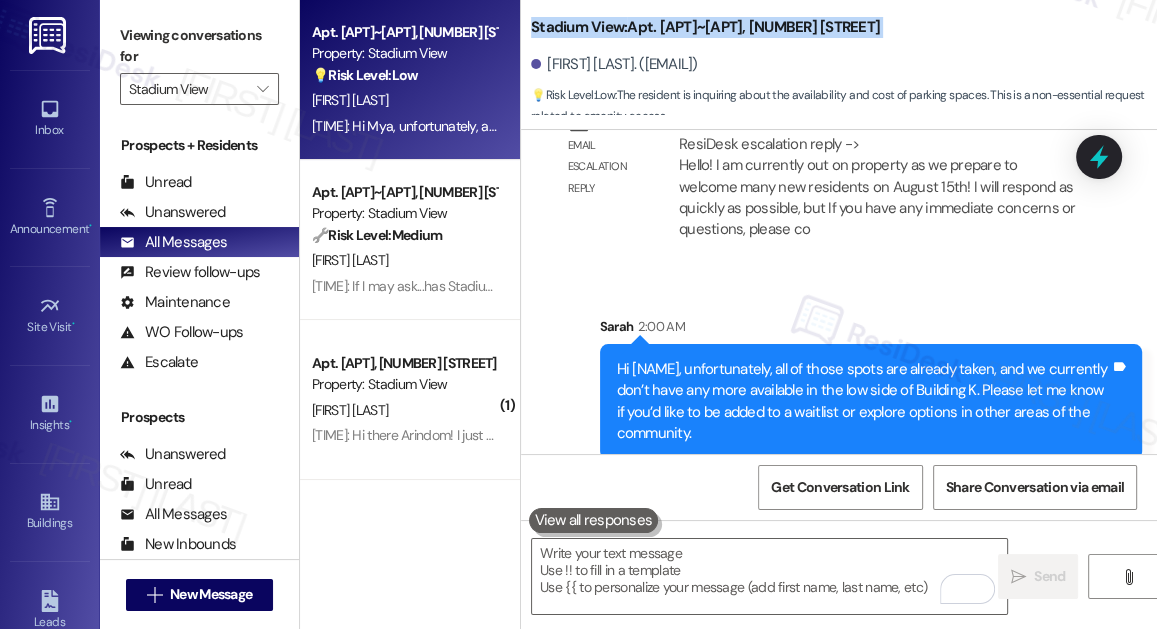copy on "Stadium View:  Apt. K33~D, 1 Stadium View" 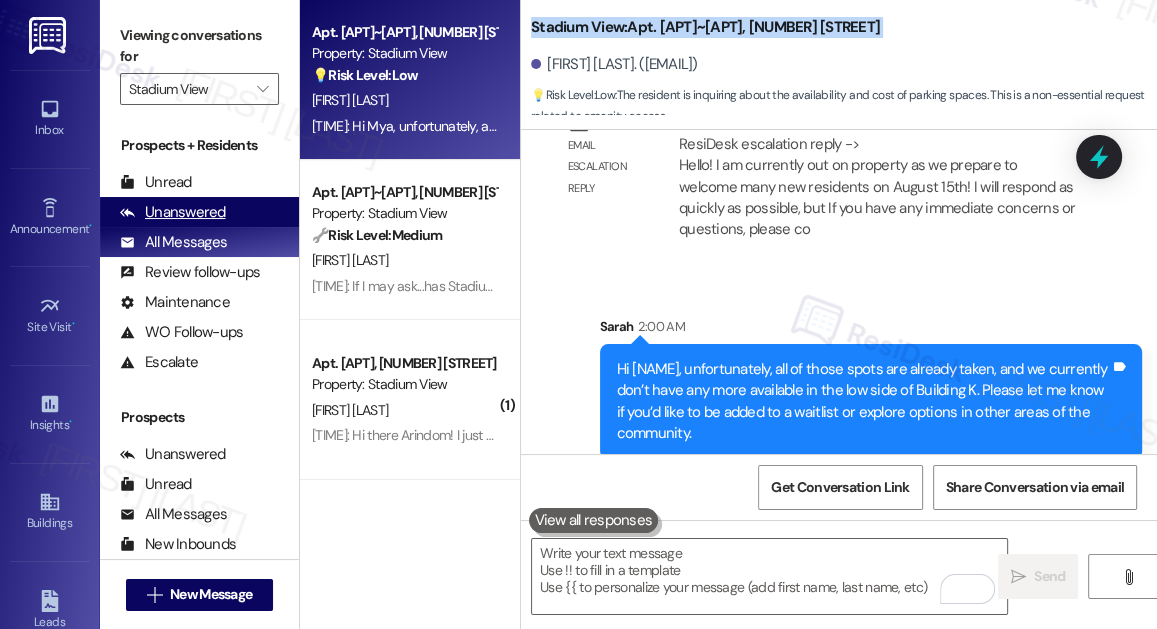 click on "Unanswered" at bounding box center [173, 212] 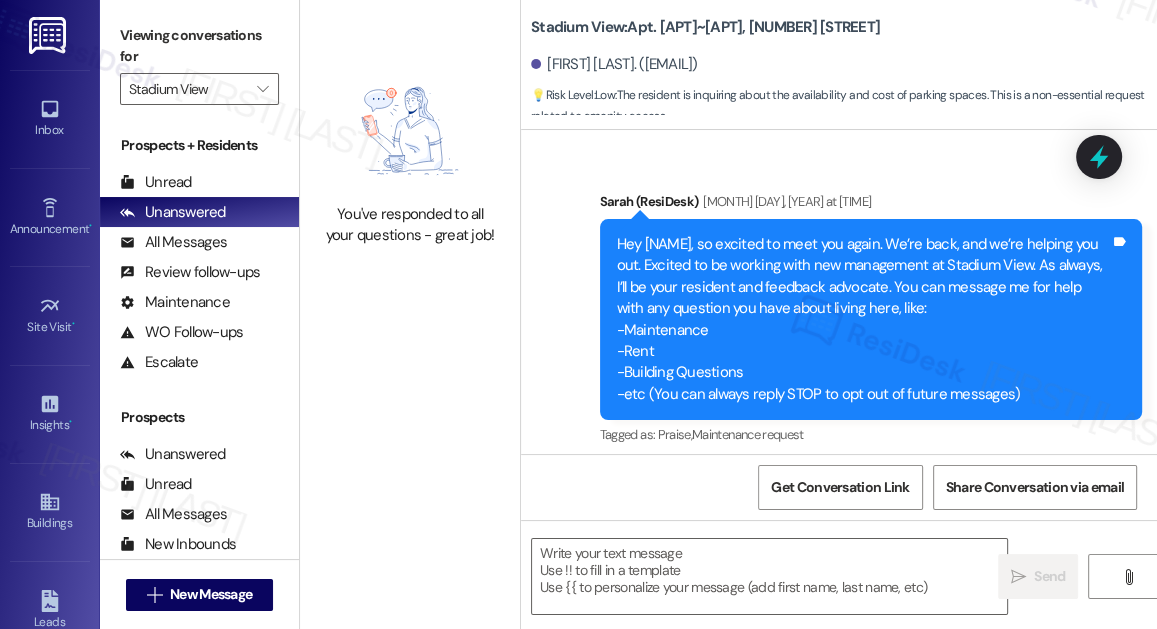 type on "Fetching suggested responses. Please feel free to read through the conversation in the meantime." 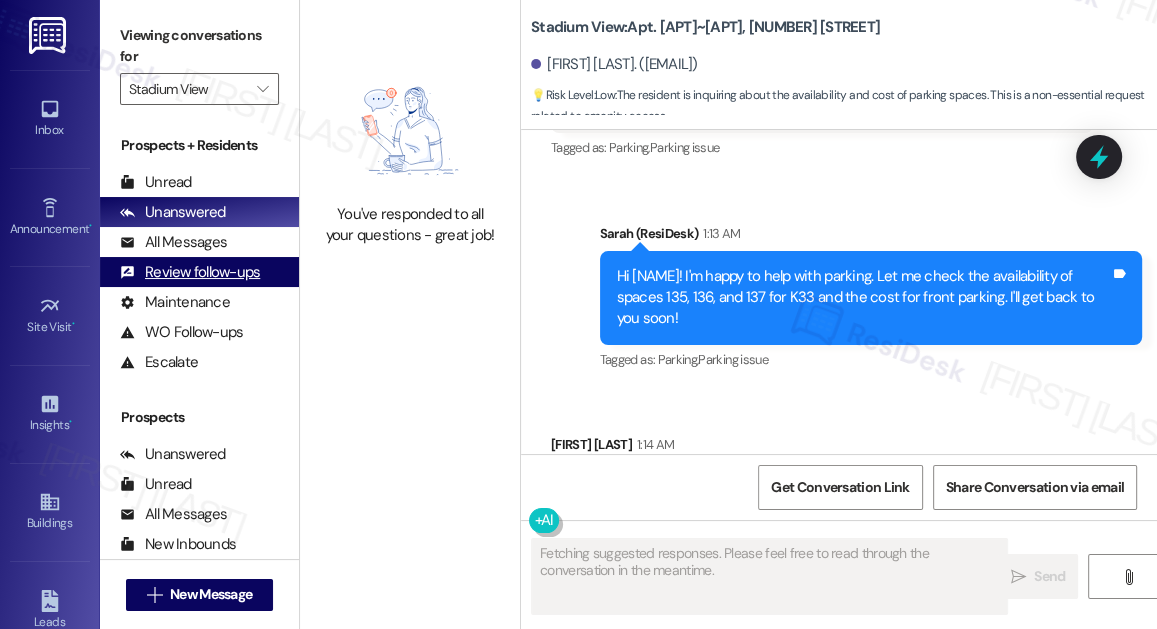 scroll, scrollTop: 4634, scrollLeft: 0, axis: vertical 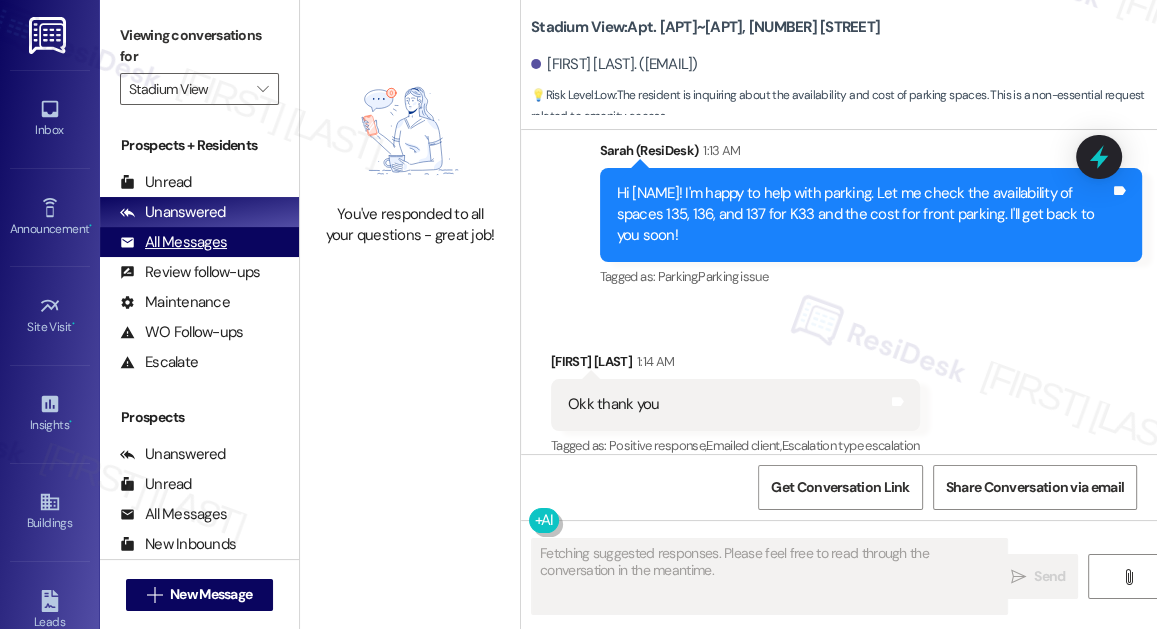 click on "All Messages" at bounding box center (173, 242) 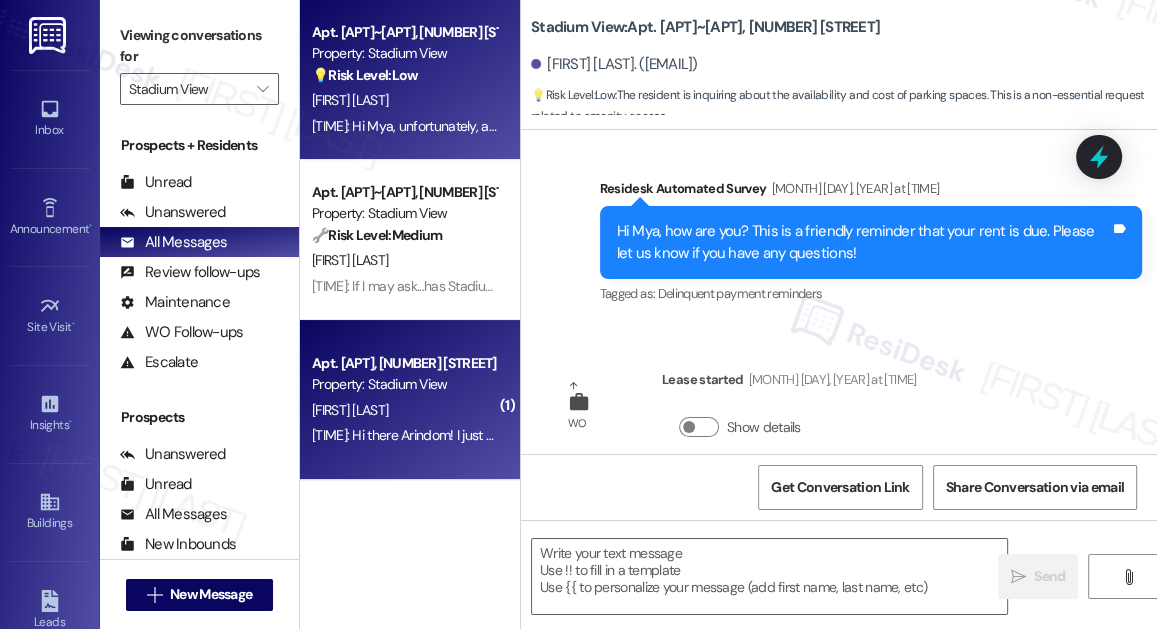 type on "Fetching suggested responses. Please feel free to read through the conversation in the meantime." 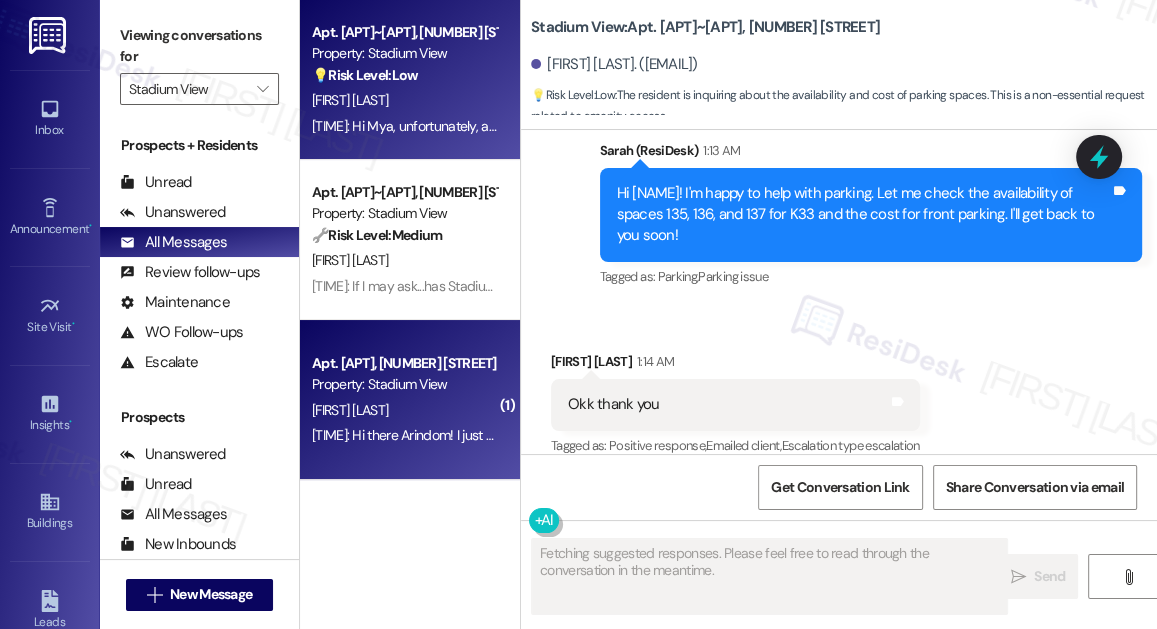 click on "12:31 AM: Hi there Arindom! I just wanted to check in and ask if you are happy with your home.  Feel free to answer with a quick (y/n) 12:31 AM: Hi there Arindom! I just wanted to check in and ask if you are happy with your home.  Feel free to answer with a quick (y/n)" at bounding box center [683, 435] 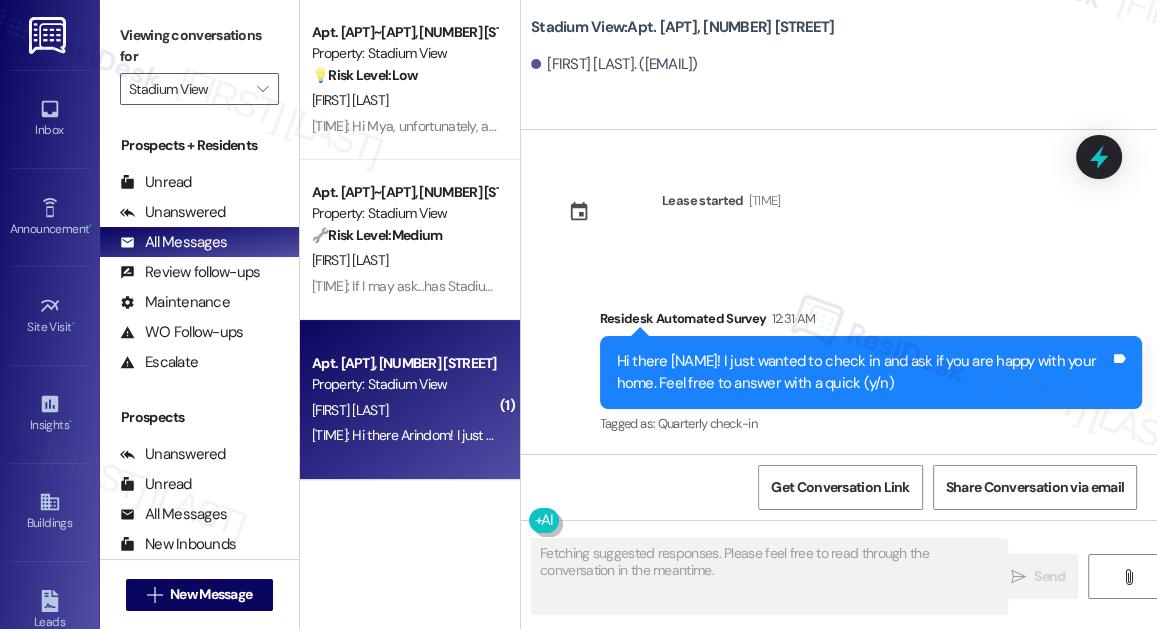 scroll, scrollTop: 1422, scrollLeft: 0, axis: vertical 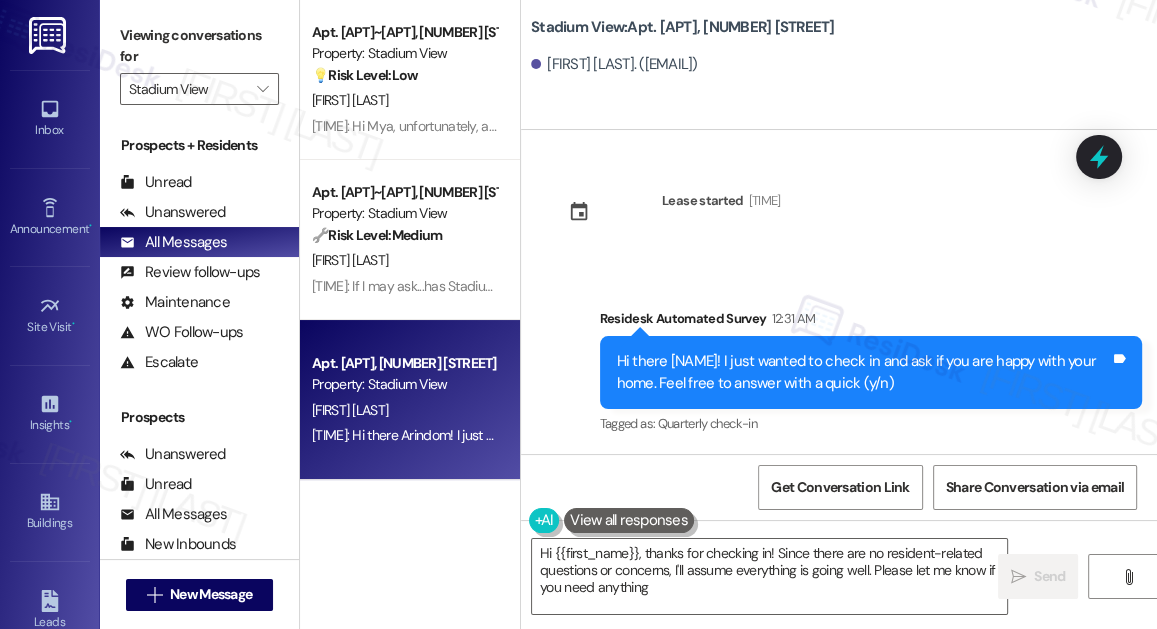type on "Hi {{first_name}}, thanks for checking in! Since there are no resident-related questions or concerns, I'll assume everything is going well. Please let me know if you need anything!" 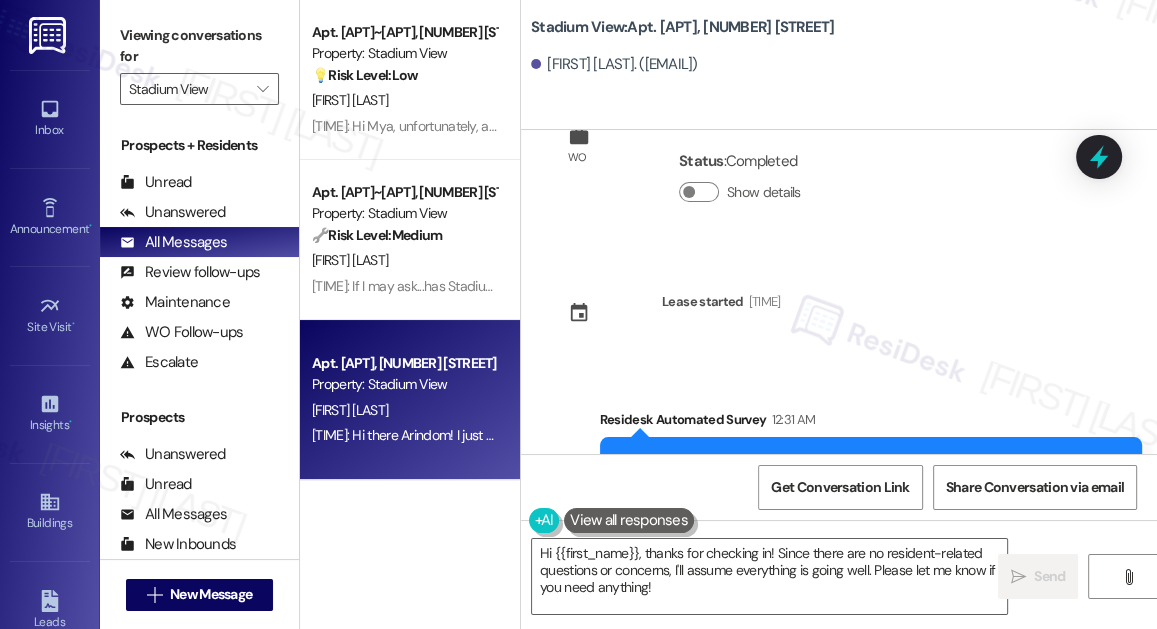 scroll, scrollTop: 1422, scrollLeft: 0, axis: vertical 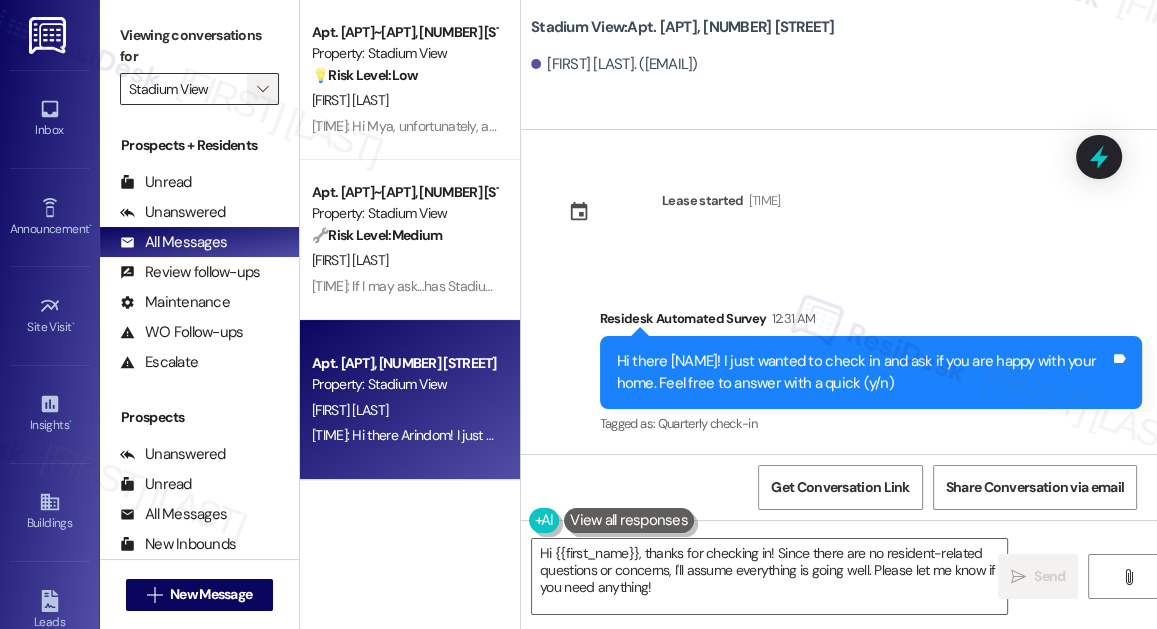 click on "" at bounding box center (262, 89) 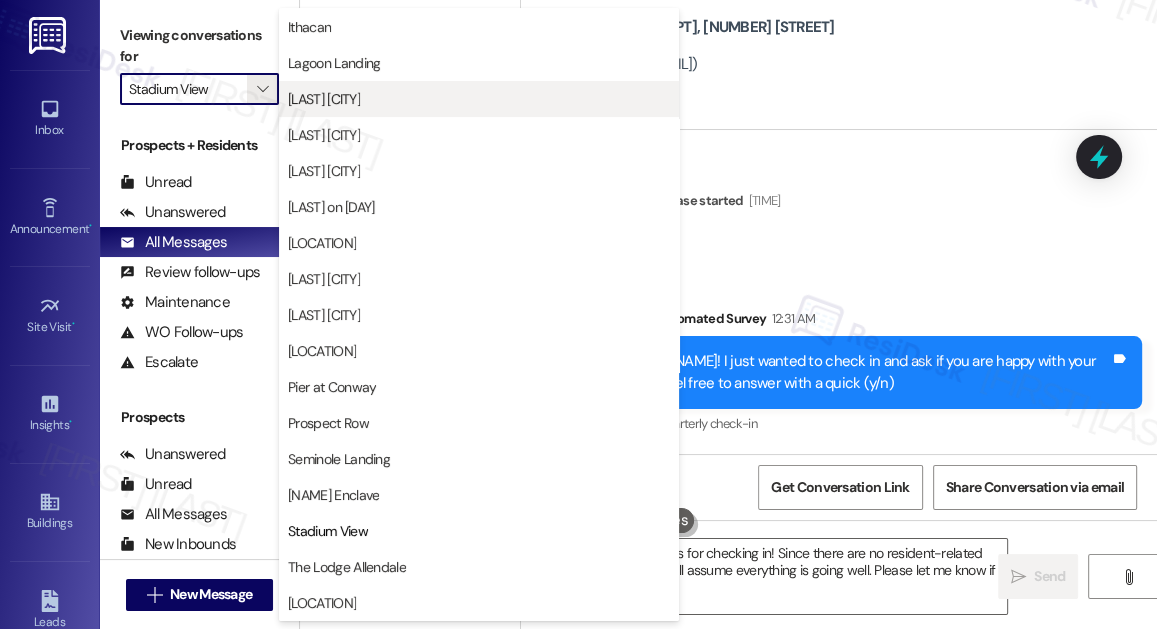 scroll, scrollTop: 0, scrollLeft: 0, axis: both 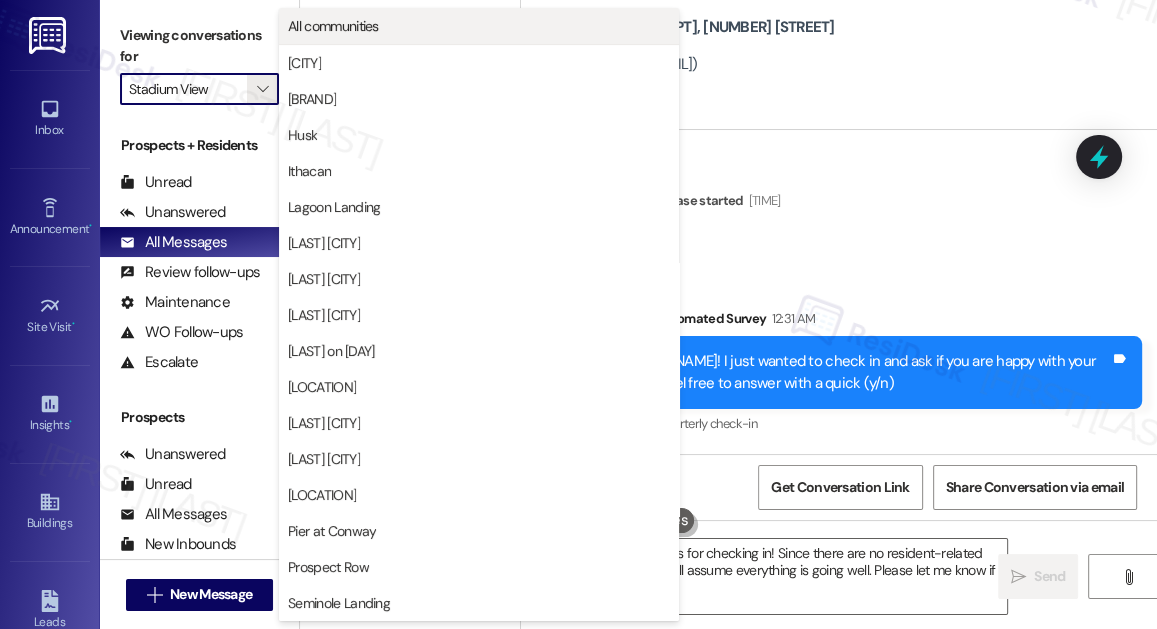 click on "All communities" at bounding box center [333, 26] 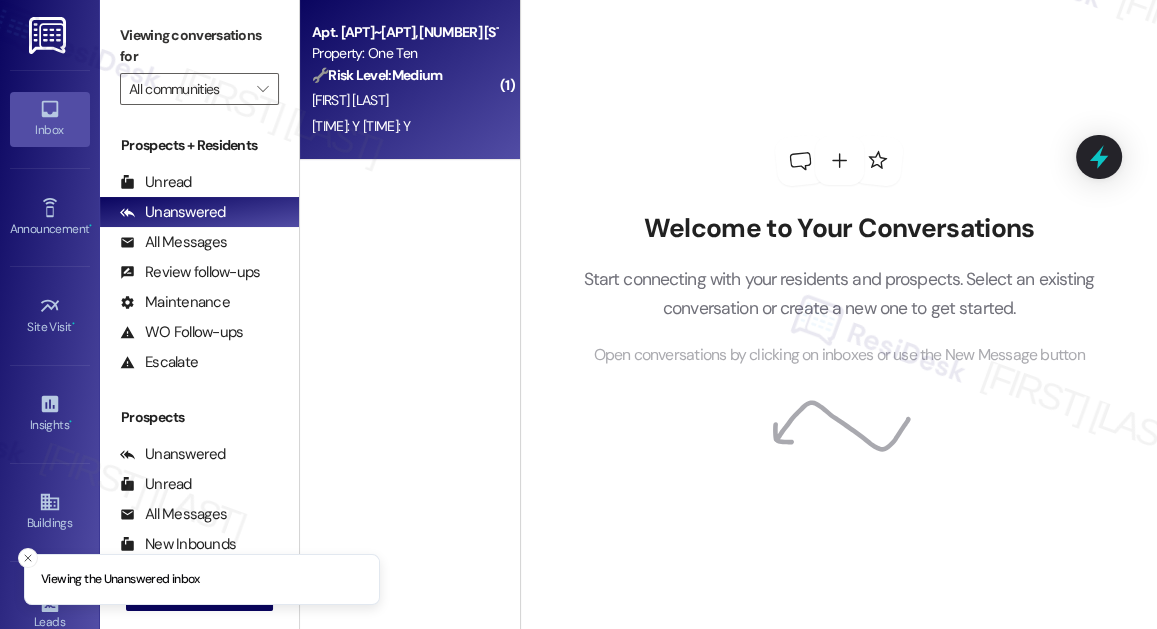 click on "1:30 AM: Y 1:30 AM: Y" at bounding box center (404, 126) 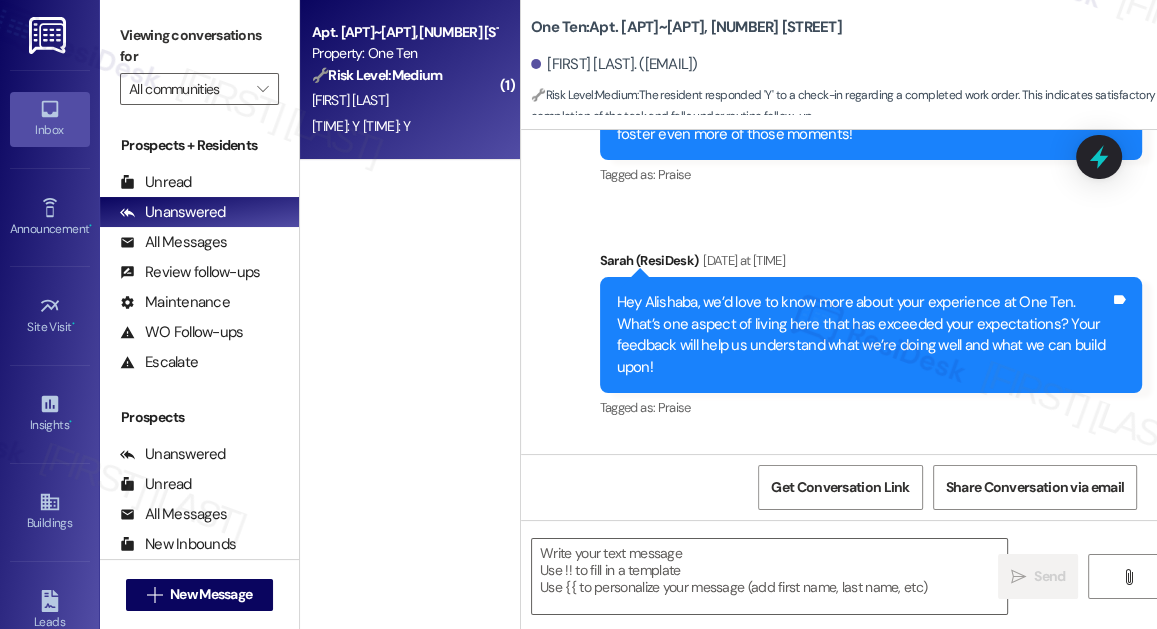 type on "Fetching suggested responses. Please feel free to read through the conversation in the meantime." 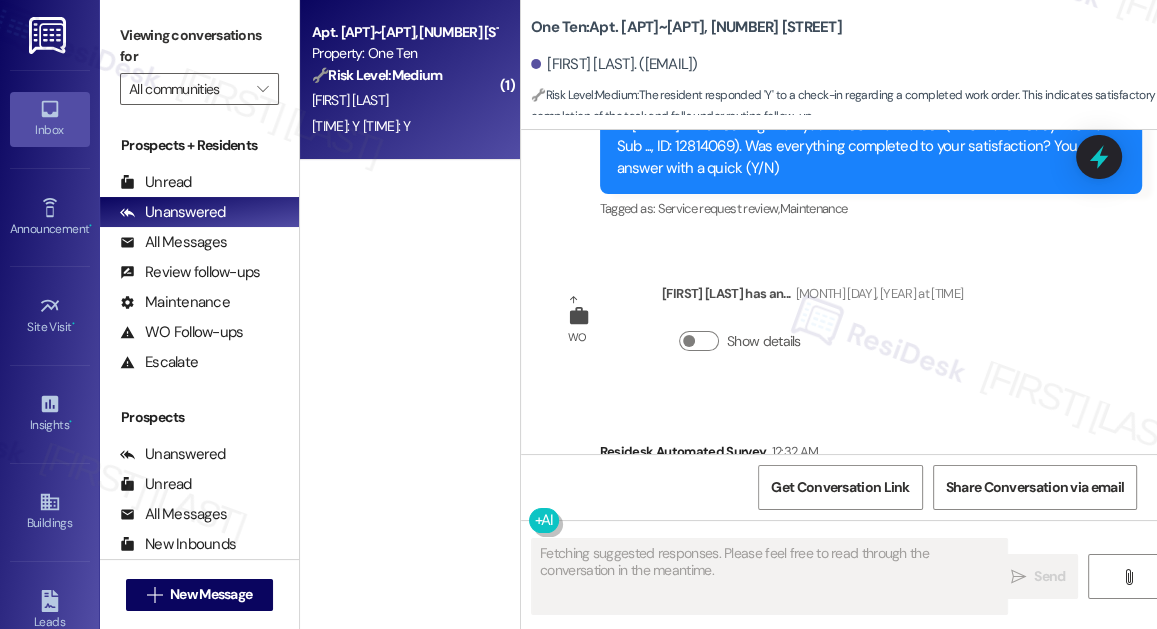 scroll, scrollTop: 2758, scrollLeft: 0, axis: vertical 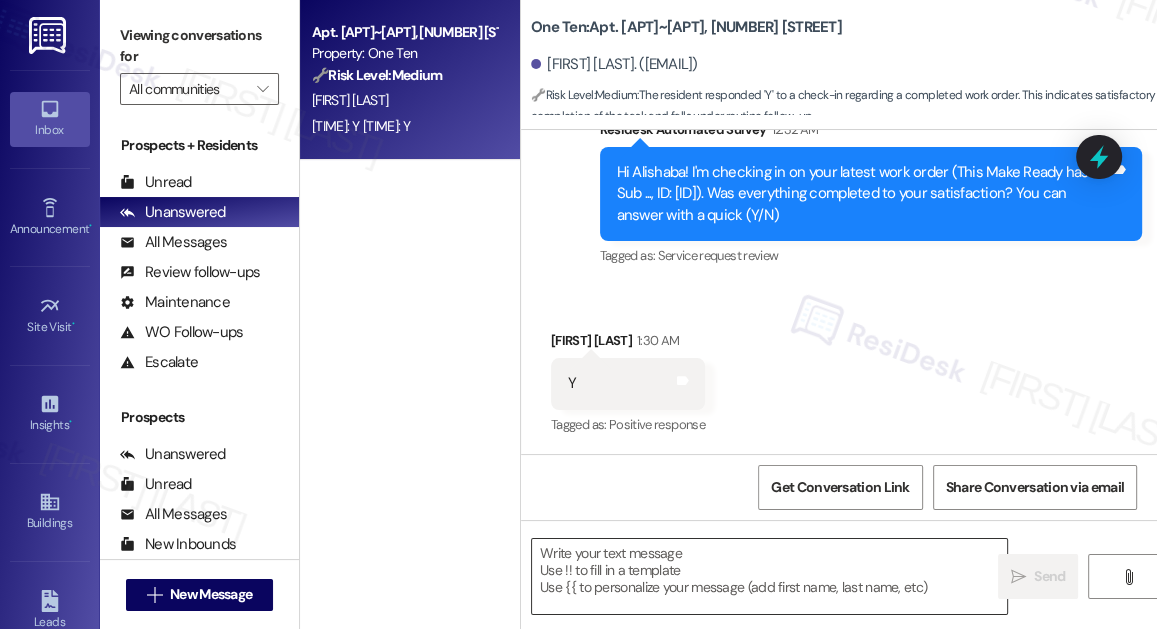 click at bounding box center (769, 576) 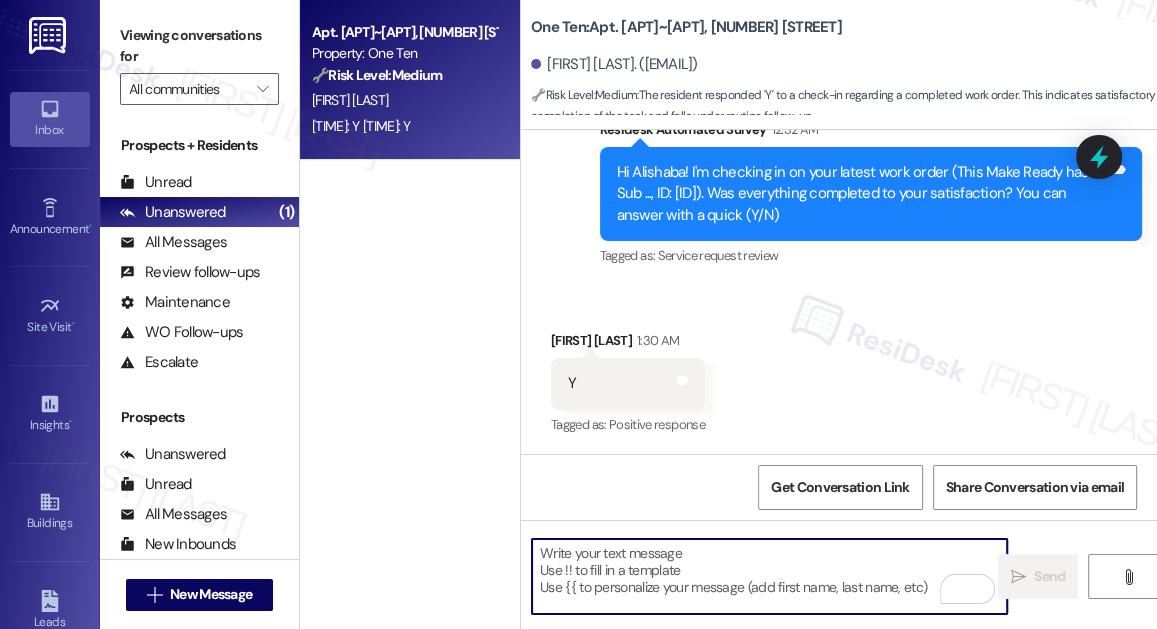 click at bounding box center (769, 576) 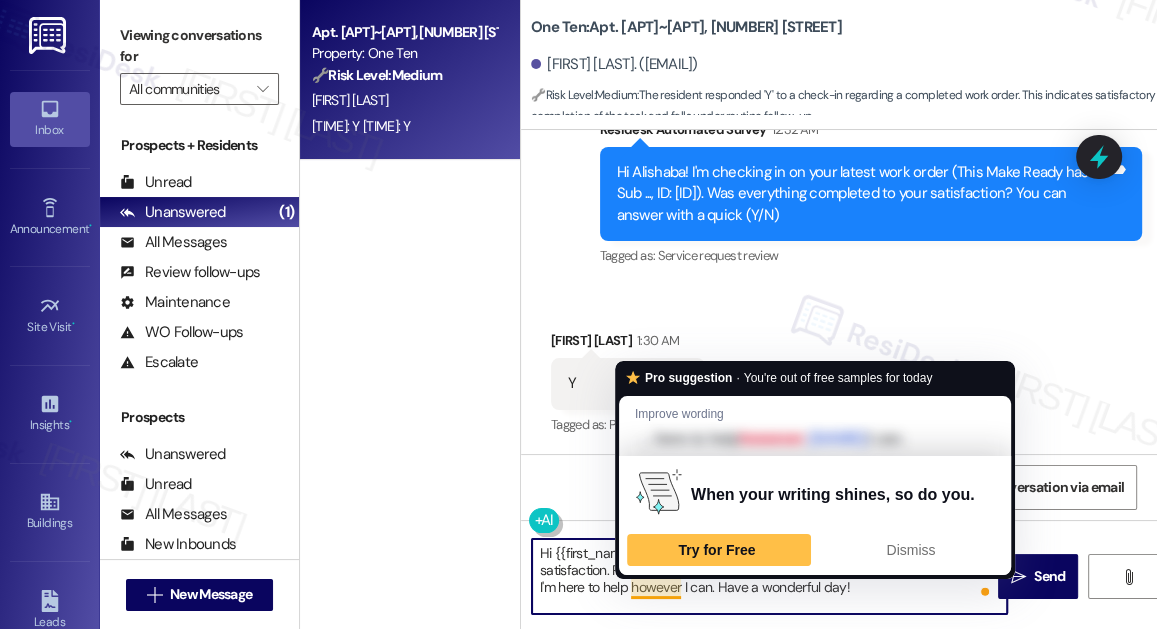 click on "Hi {{first_name}}, I'm so glad to hear the work order was completed to your satisfaction. Please let me know if there's anything else I can assist you with - I'm here to help however I can. Have a wonderful day!" at bounding box center (769, 576) 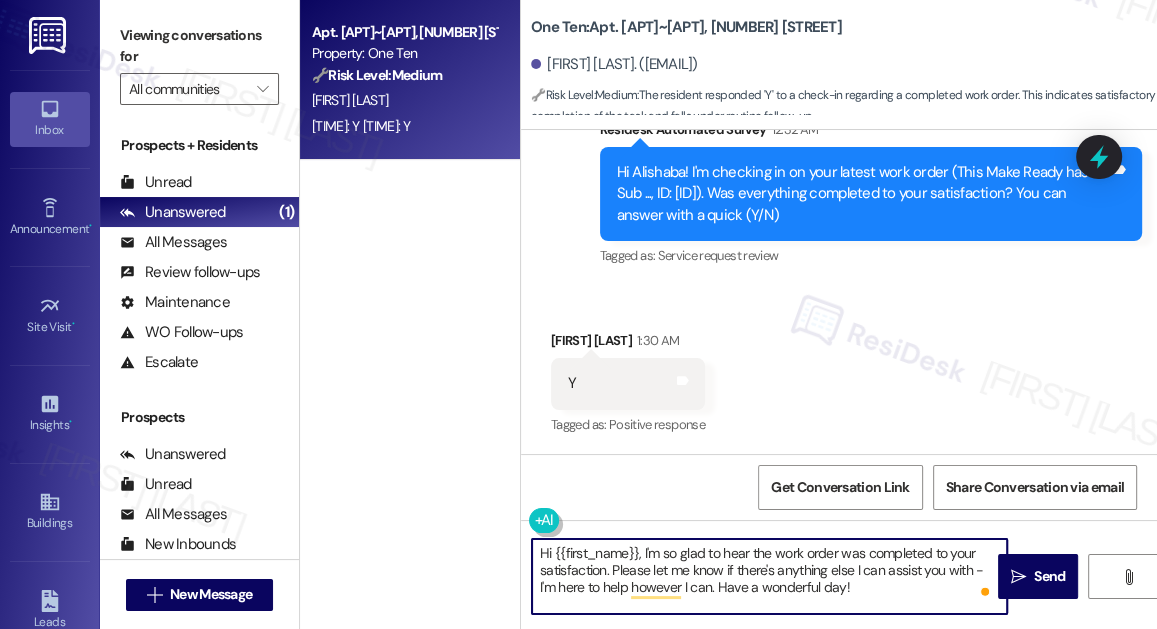 click on "Hi {{first_name}}, I'm so glad to hear the work order was completed to your satisfaction. Please let me know if there's anything else I can assist you with - I'm here to help however I can. Have a wonderful day!" at bounding box center (769, 576) 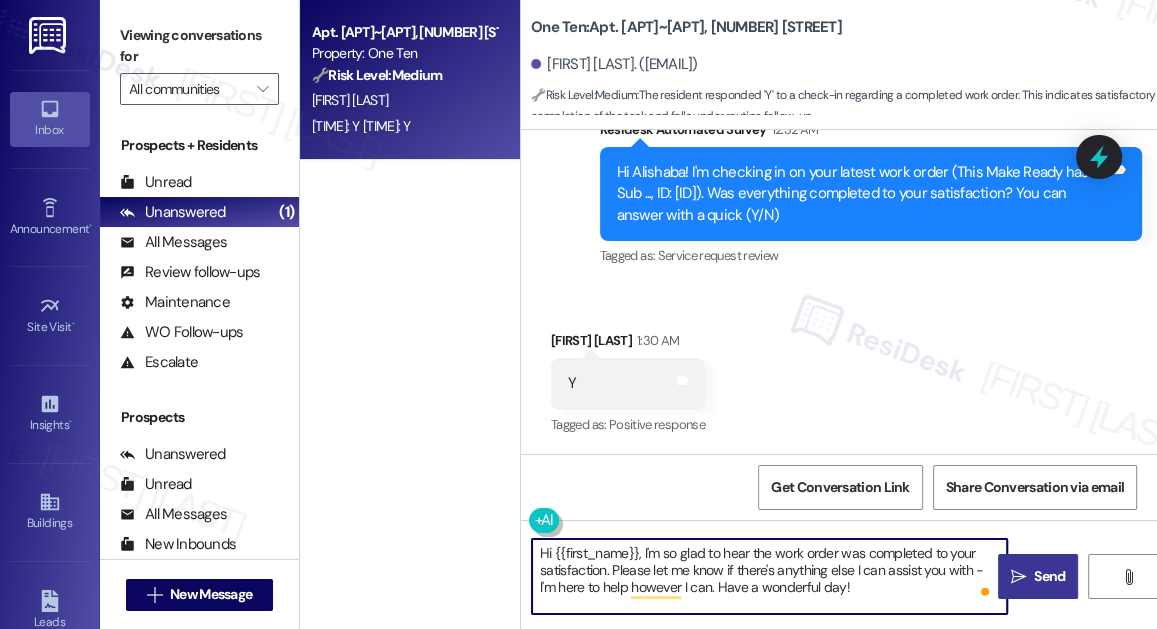 type on "Hi {{first_name}}, I'm so glad to hear the work order was completed to your satisfaction. Please let me know if there's anything else I can assist you with - I'm here to help however I can. Have a wonderful day!" 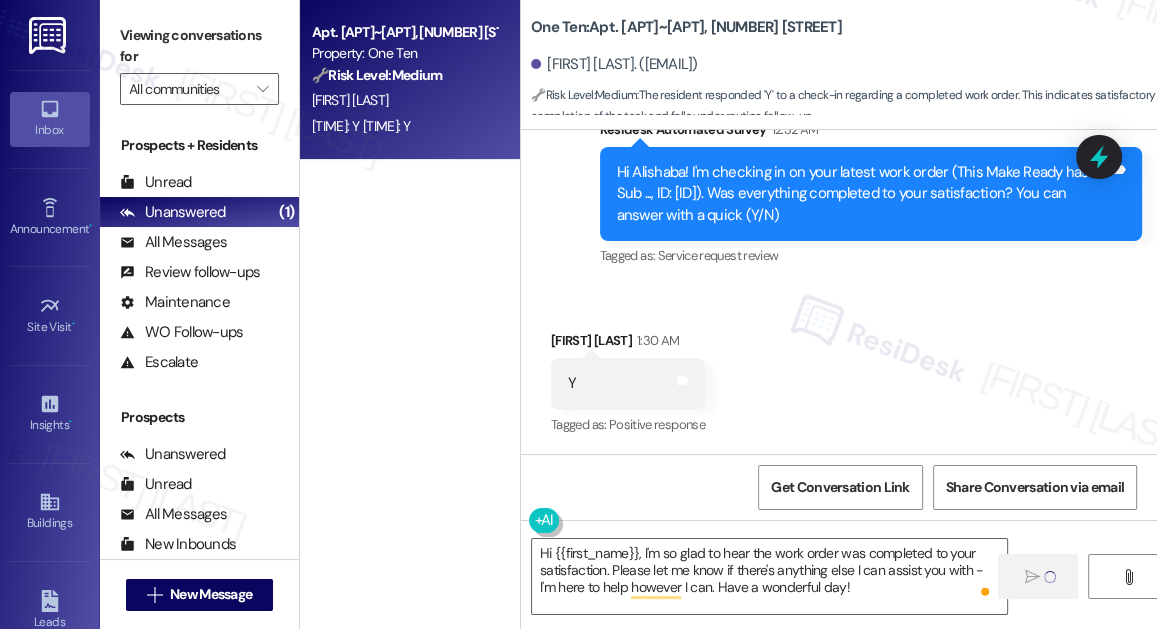 type 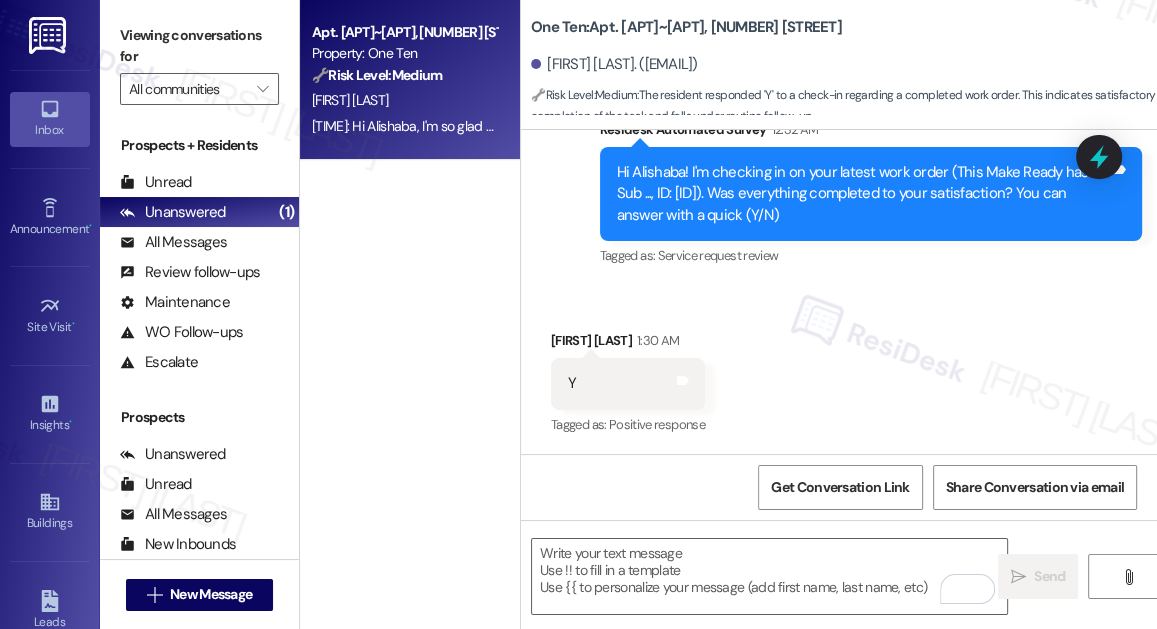 scroll, scrollTop: 2941, scrollLeft: 0, axis: vertical 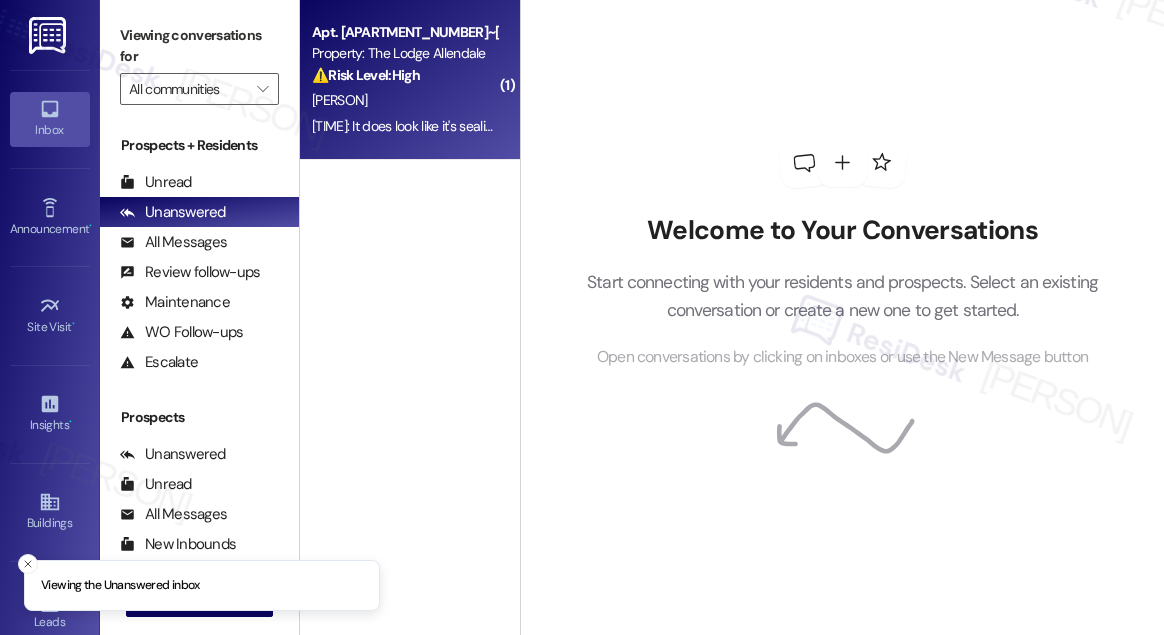 click on "Property: The Lodge Allendale" at bounding box center [404, 53] 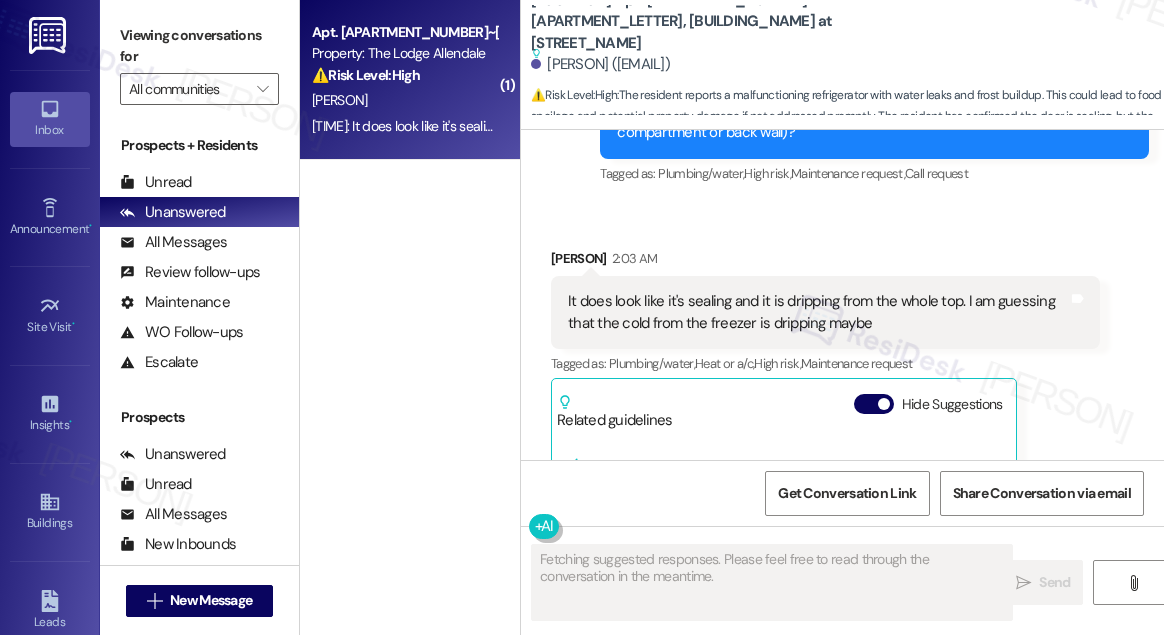 scroll, scrollTop: 14999, scrollLeft: 0, axis: vertical 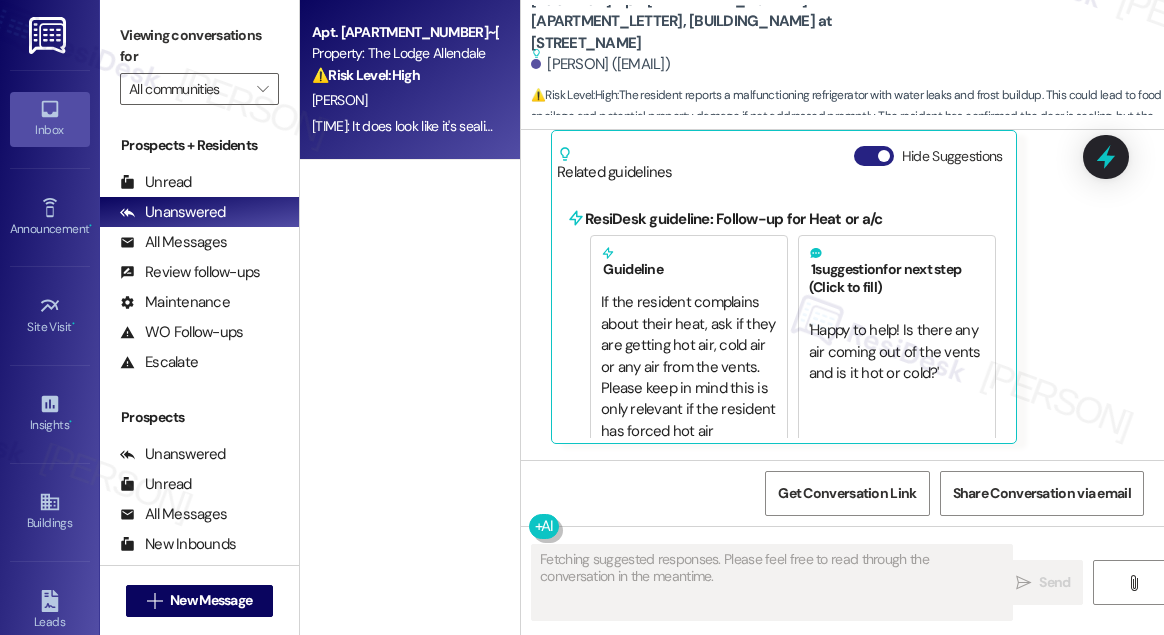 click on "Hide Suggestions" at bounding box center [874, 156] 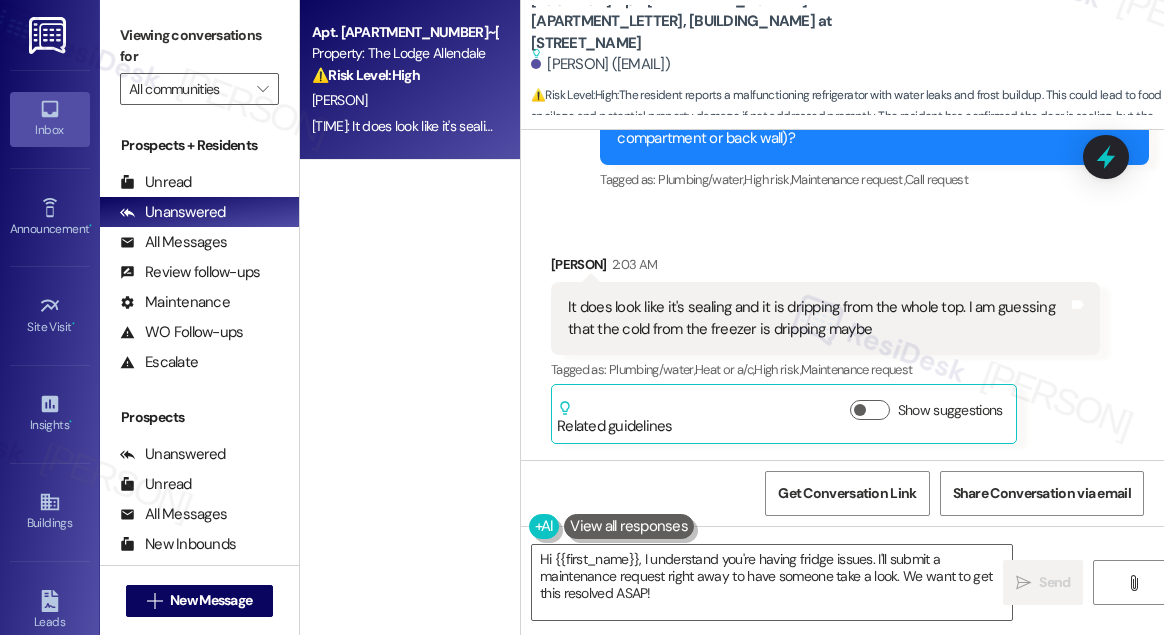 scroll, scrollTop: 14746, scrollLeft: 0, axis: vertical 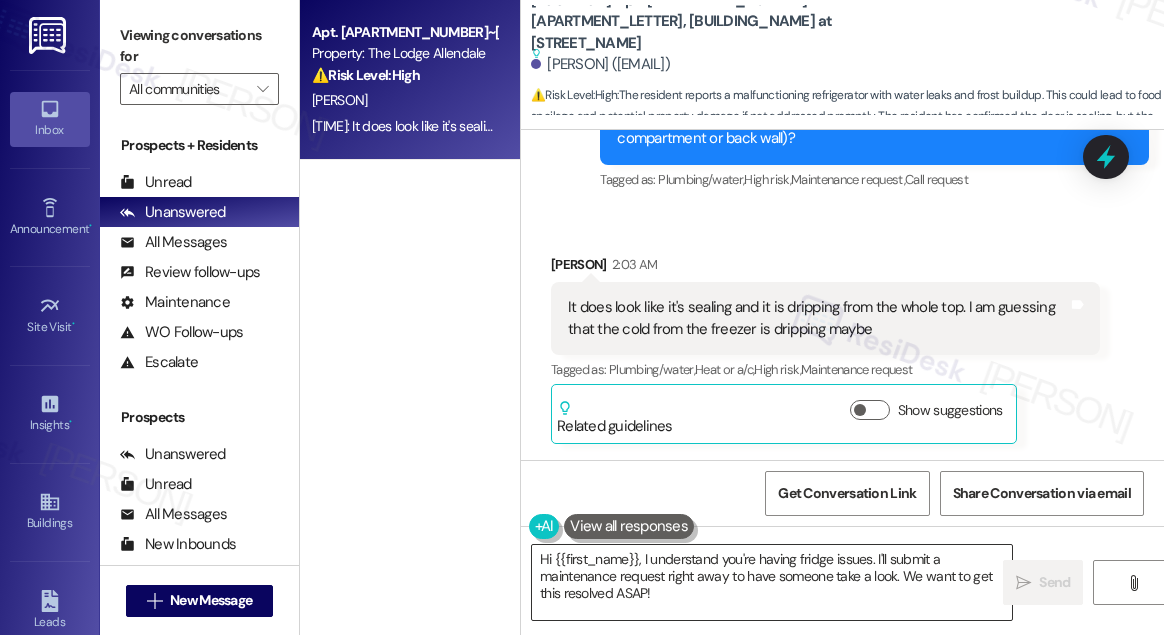 click on "Hi {{first_name}}, I understand you're having fridge issues. I'll submit a maintenance request right away to have someone take a look. We want to get this resolved ASAP!" at bounding box center (772, 582) 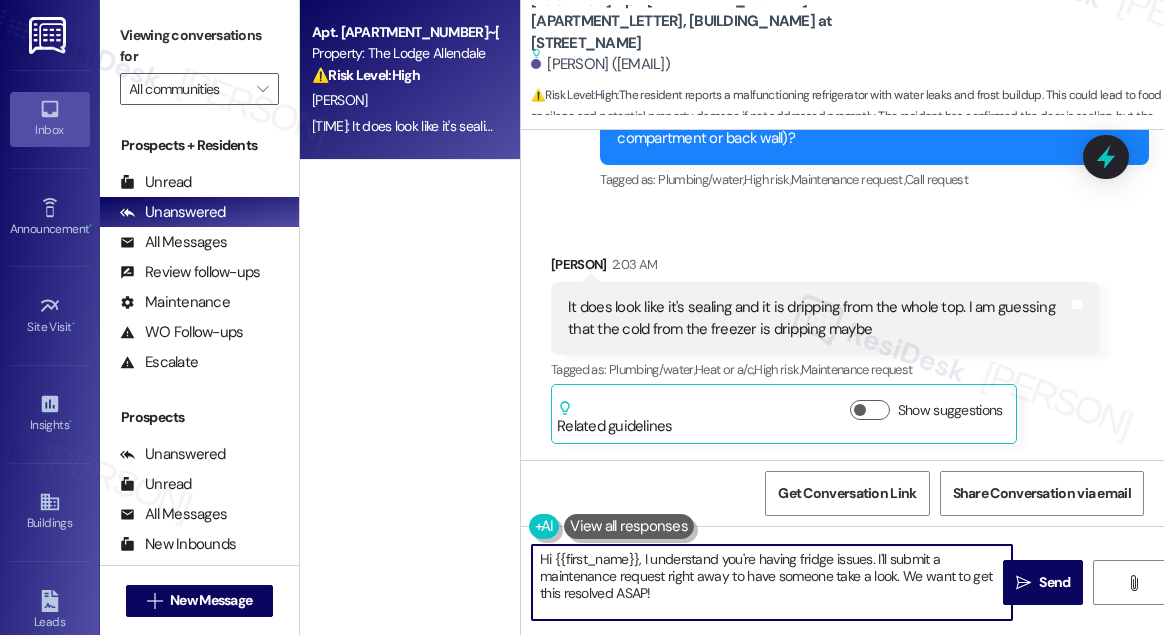 click on "Hi {{first_name}}, I understand you're having fridge issues. I'll submit a maintenance request right away to have someone take a look. We want to get this resolved ASAP!" at bounding box center (772, 582) 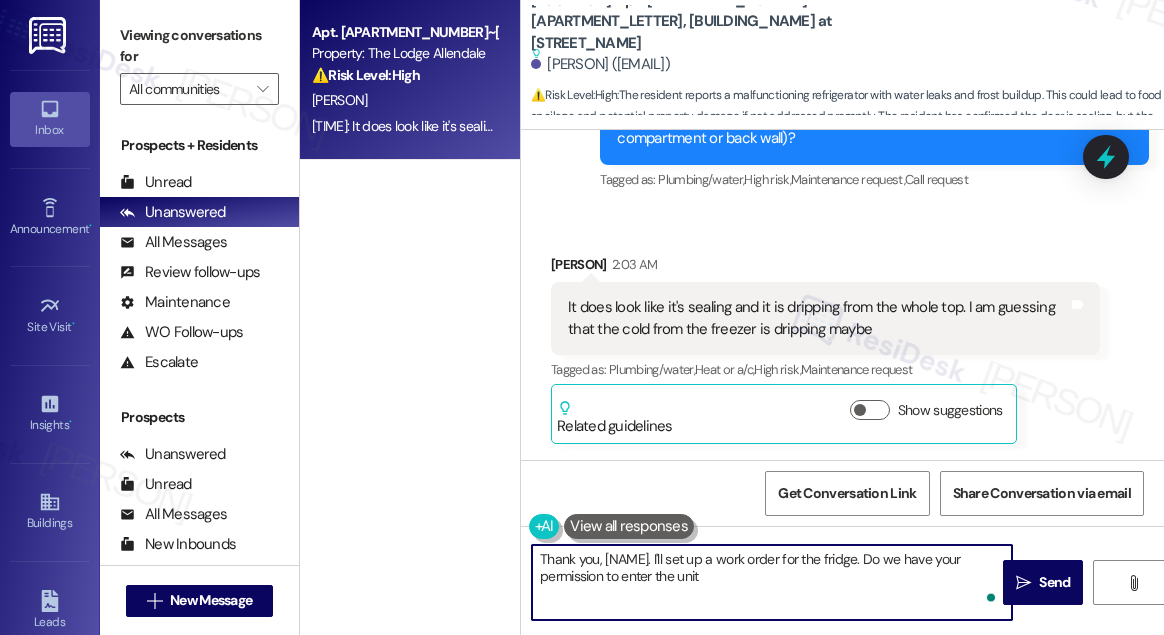 type on "Thank you, Victoria. I'll set up a work order for the fridge. Do we have your permission to enter the unit?" 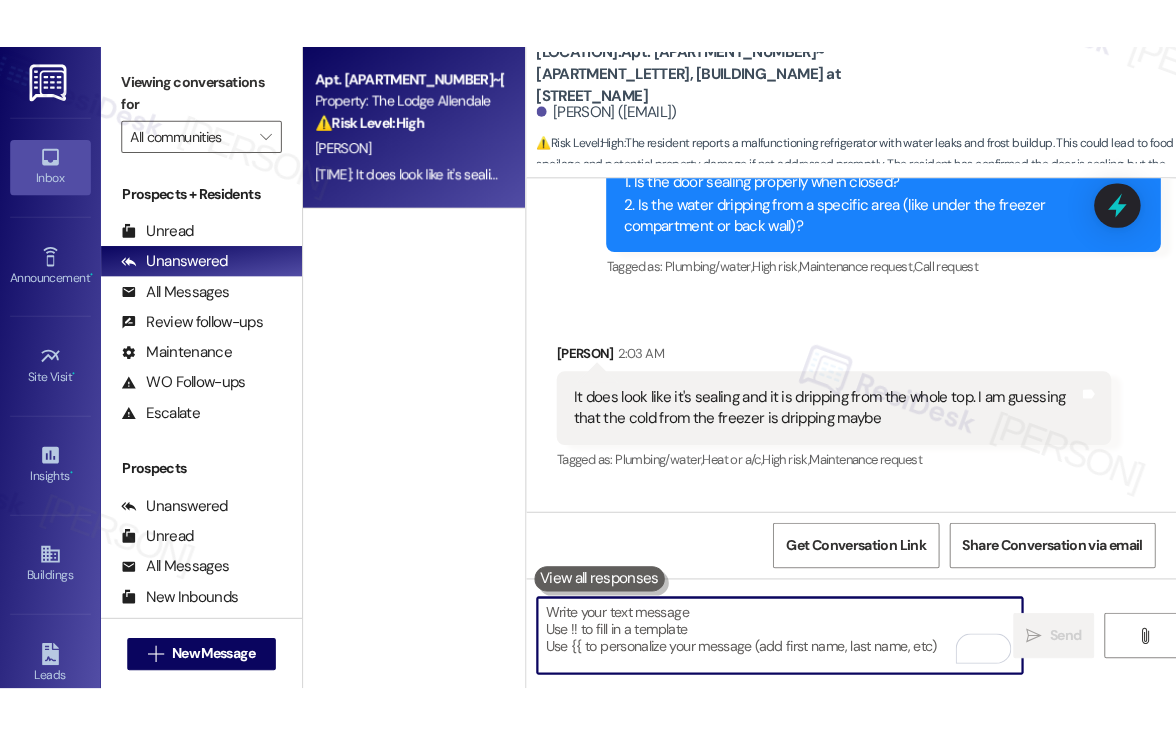 scroll, scrollTop: 14788, scrollLeft: 0, axis: vertical 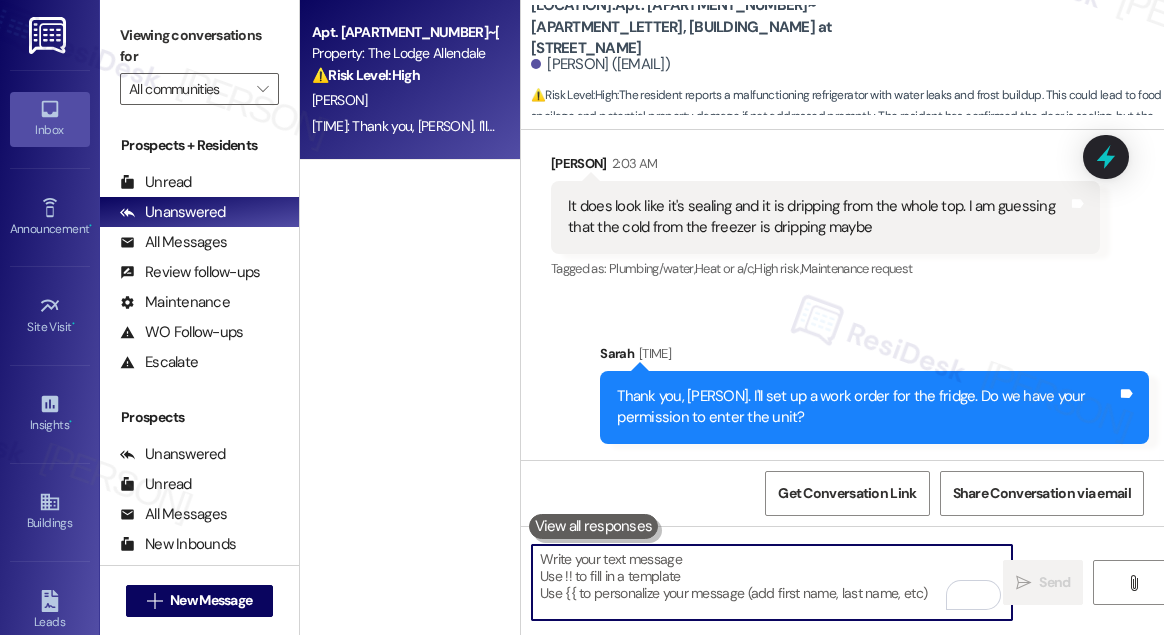 type 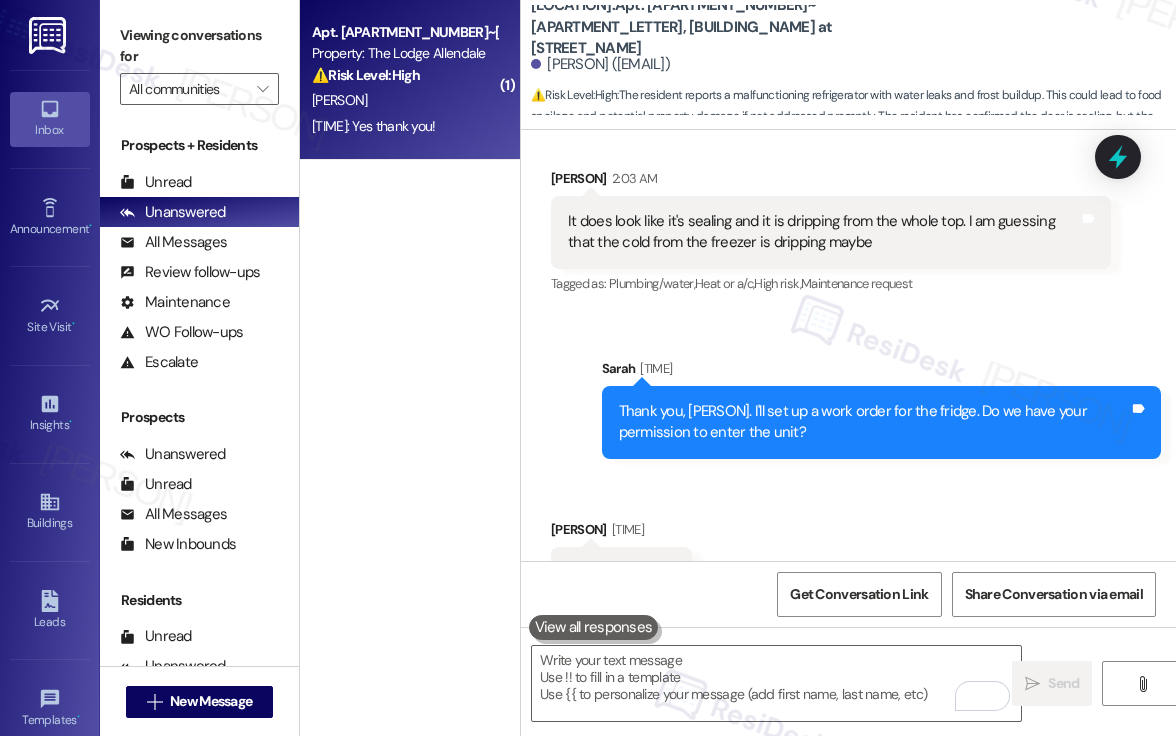 scroll, scrollTop: 14740, scrollLeft: 0, axis: vertical 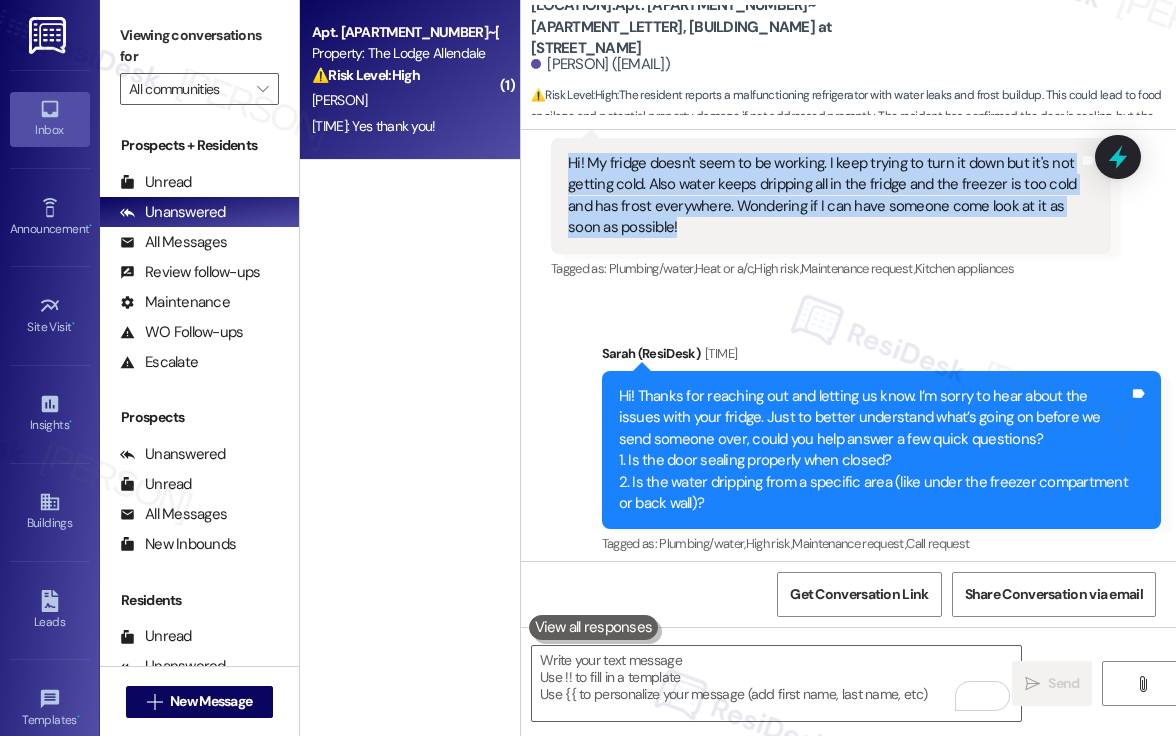 drag, startPoint x: 566, startPoint y: 248, endPoint x: 693, endPoint y: 313, distance: 142.66745 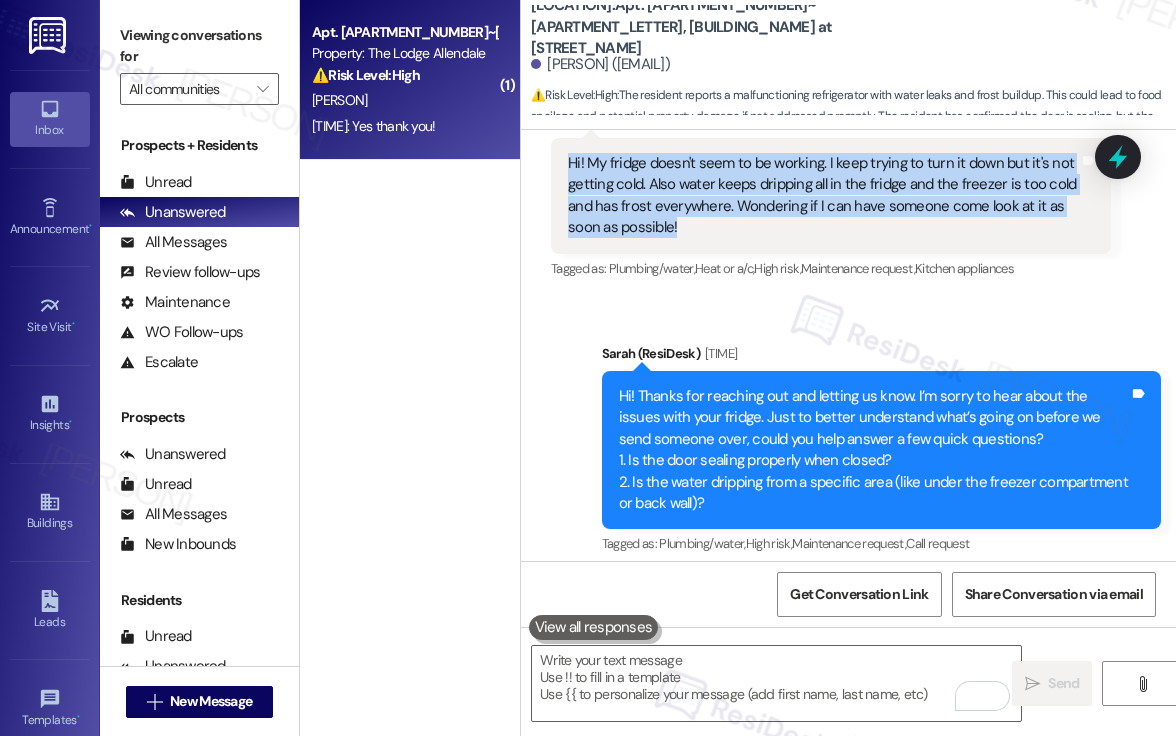 click on "Hi! My fridge doesn't seem to be working. I keep trying to turn it down but it's not getting cold. Also water keeps dripping all in the fridge and the freezer is too cold and has frost everywhere. Wondering if I can have someone come look at it as soon as possible!" at bounding box center (823, 196) 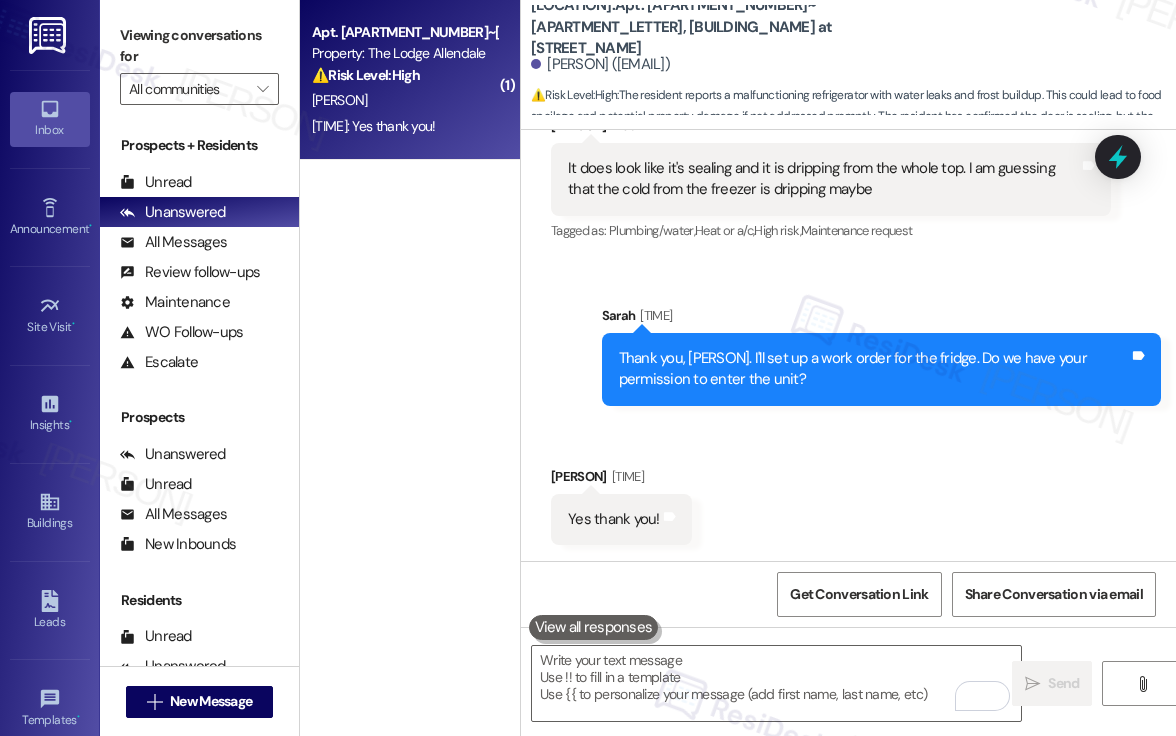 scroll, scrollTop: 14719, scrollLeft: 0, axis: vertical 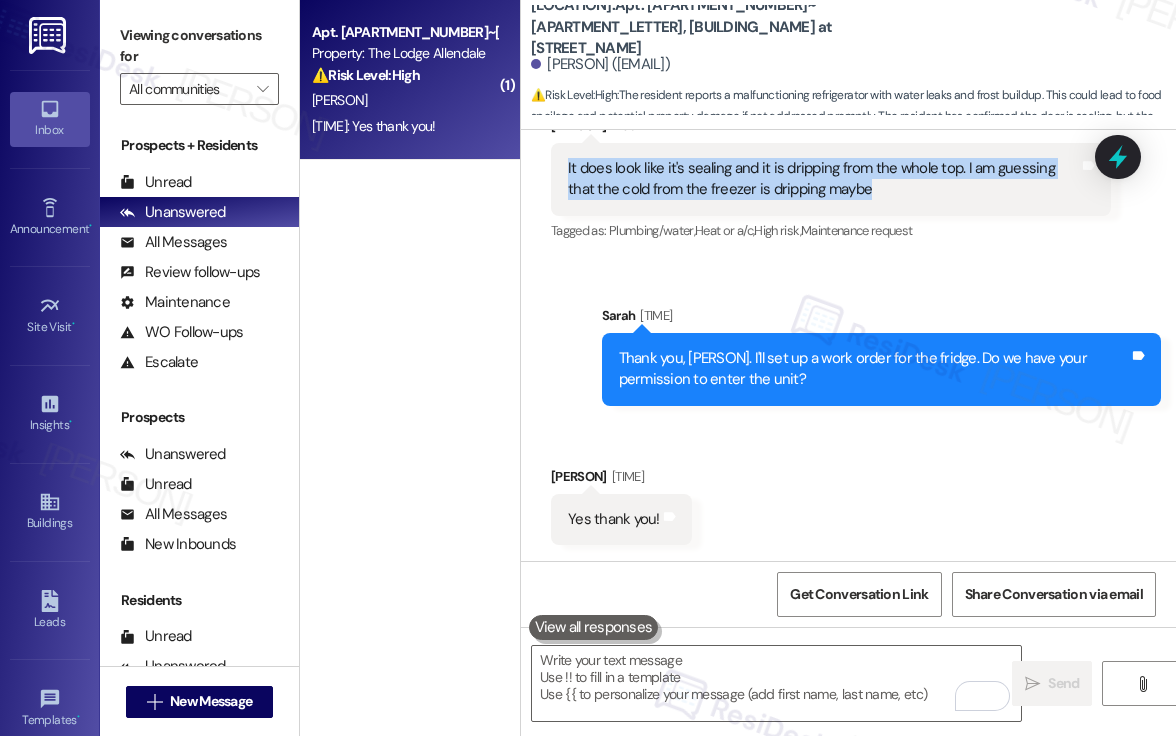drag, startPoint x: 568, startPoint y: 190, endPoint x: 859, endPoint y: 233, distance: 294.15982 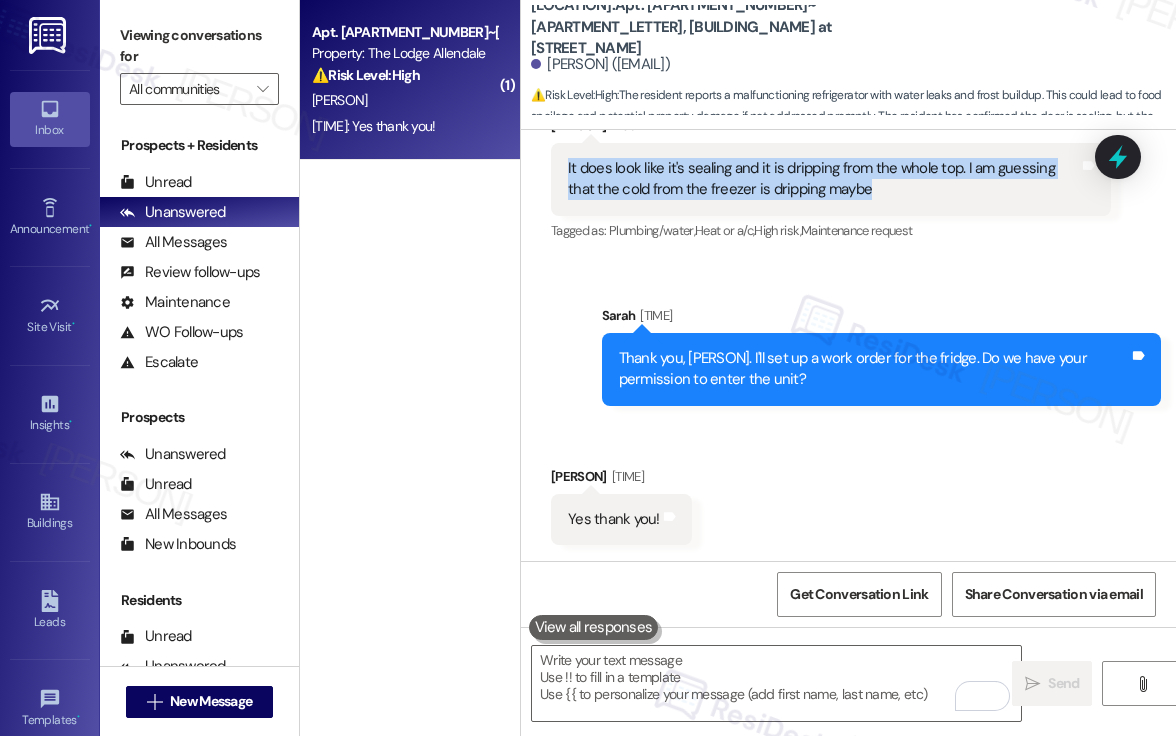 click on "It does look like it's sealing and it is dripping from the whole top. I am guessing that the cold from the freezer is dripping maybe  Tags and notes" at bounding box center [831, 179] 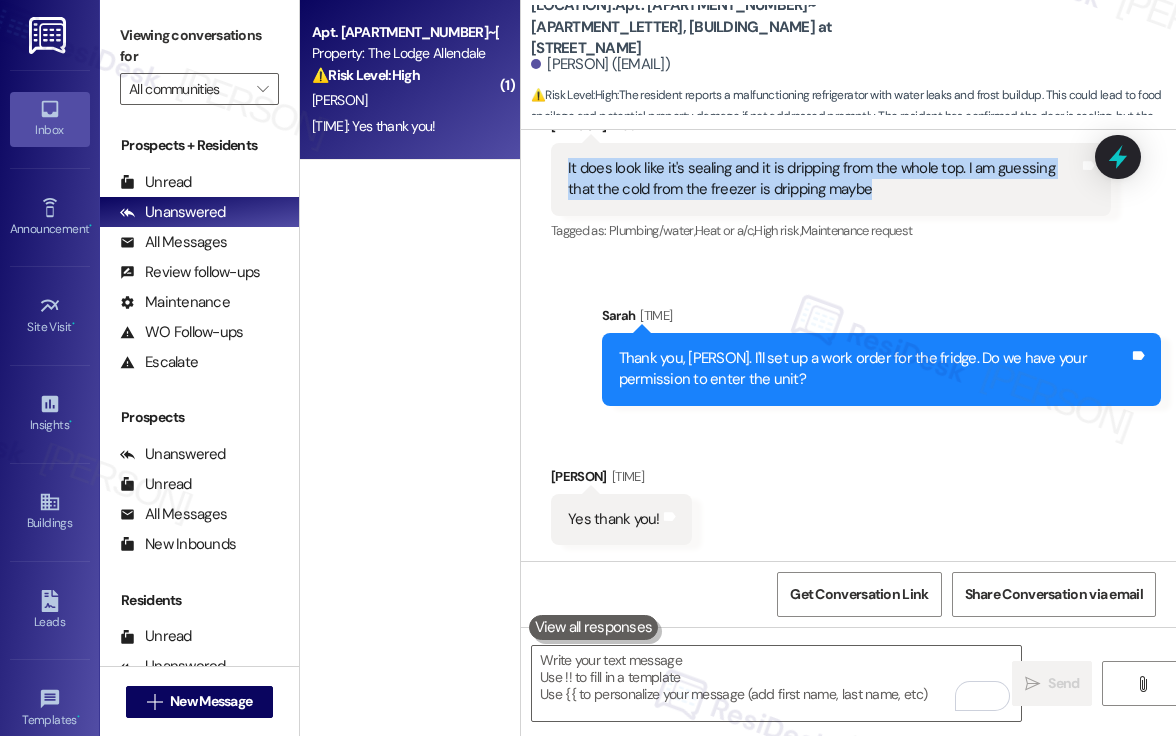 scroll, scrollTop: 14741, scrollLeft: 0, axis: vertical 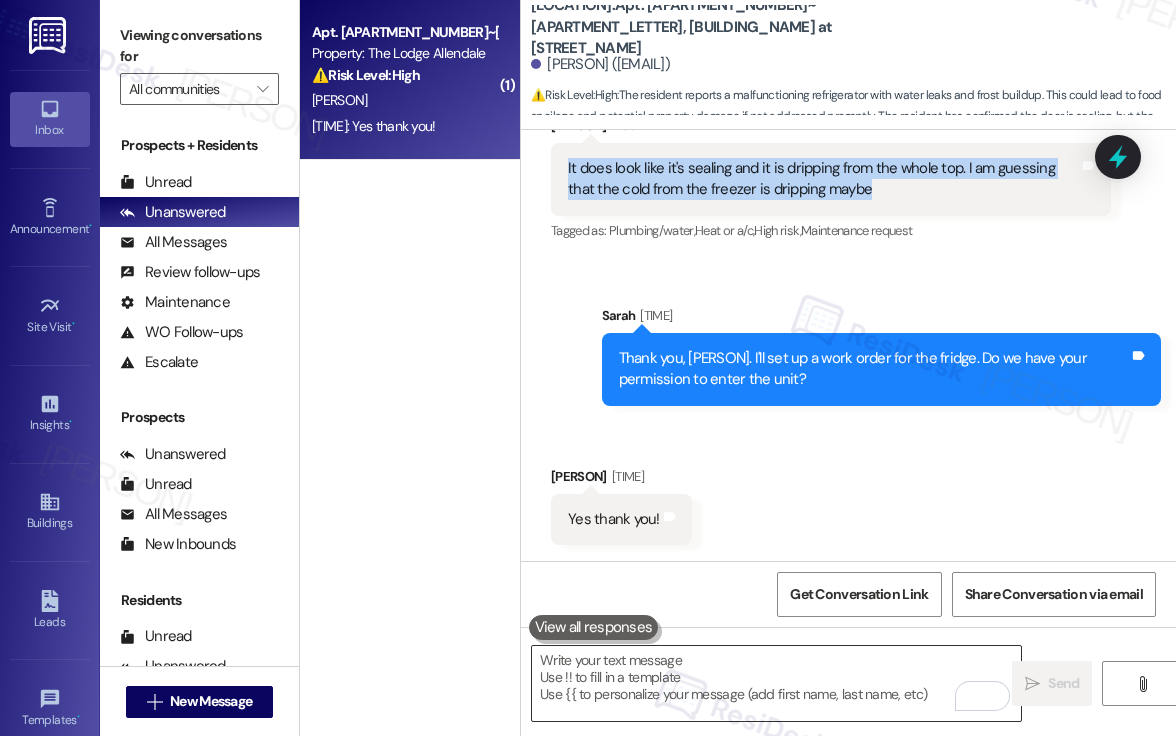 click at bounding box center (776, 683) 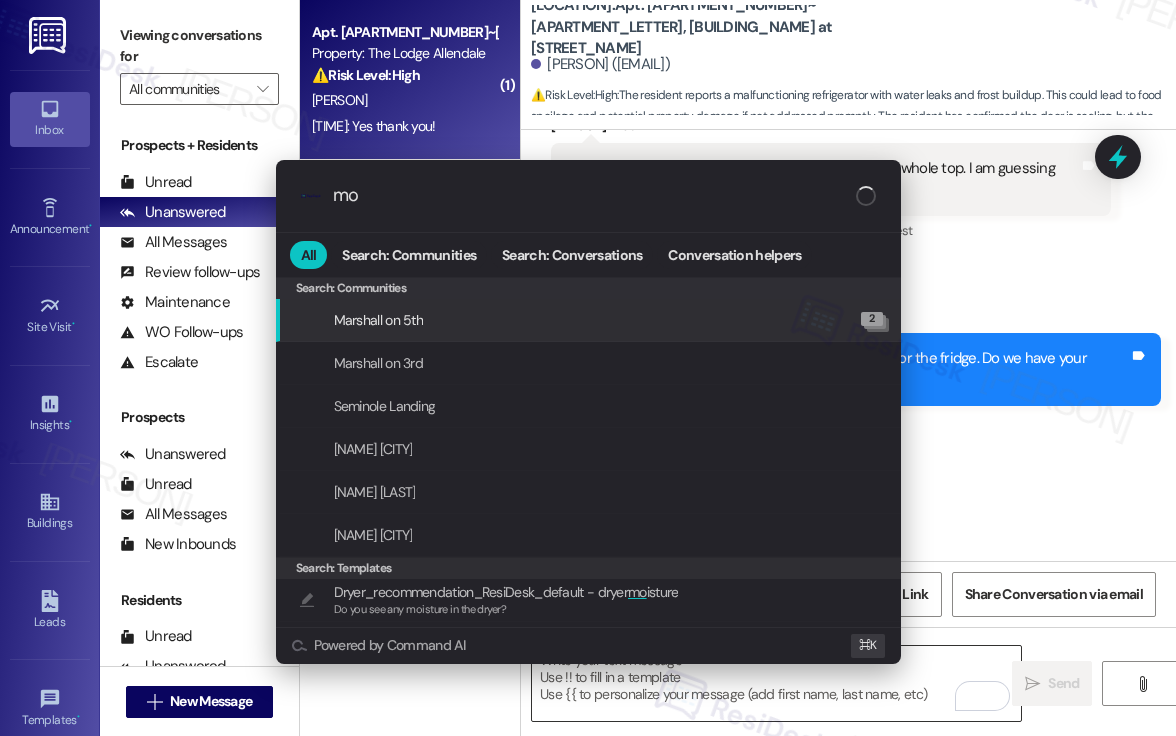 type on "m" 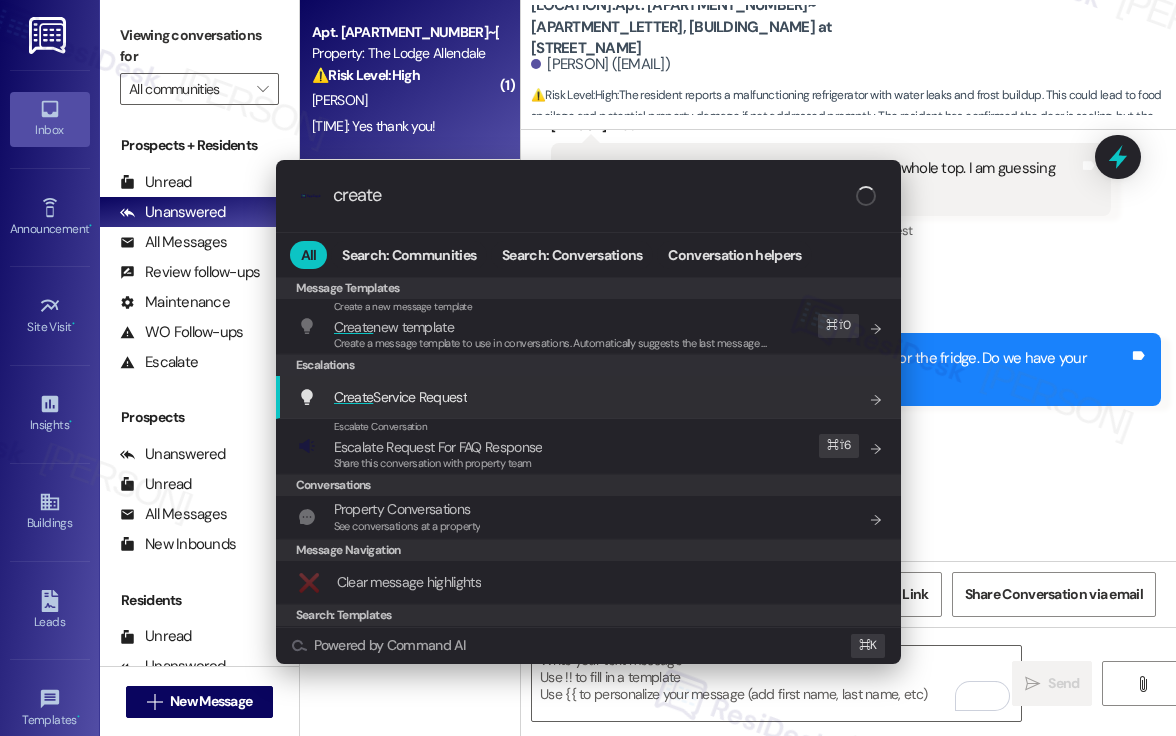 type on "create" 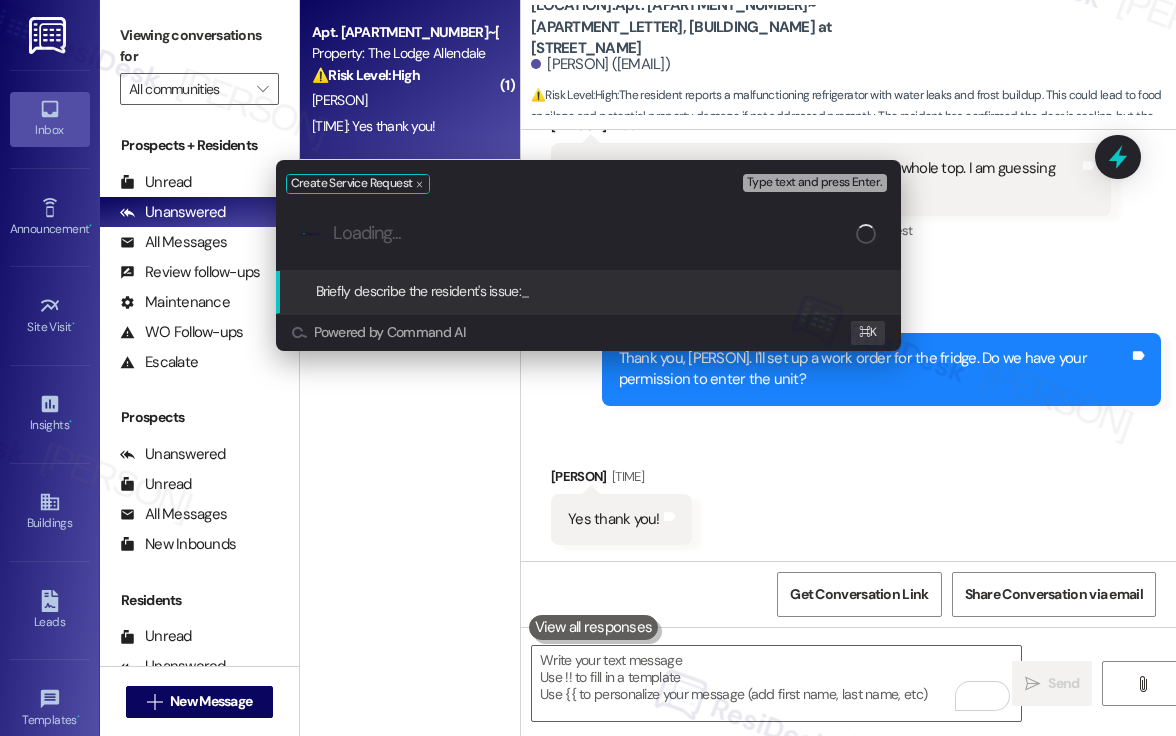 click at bounding box center (594, 233) 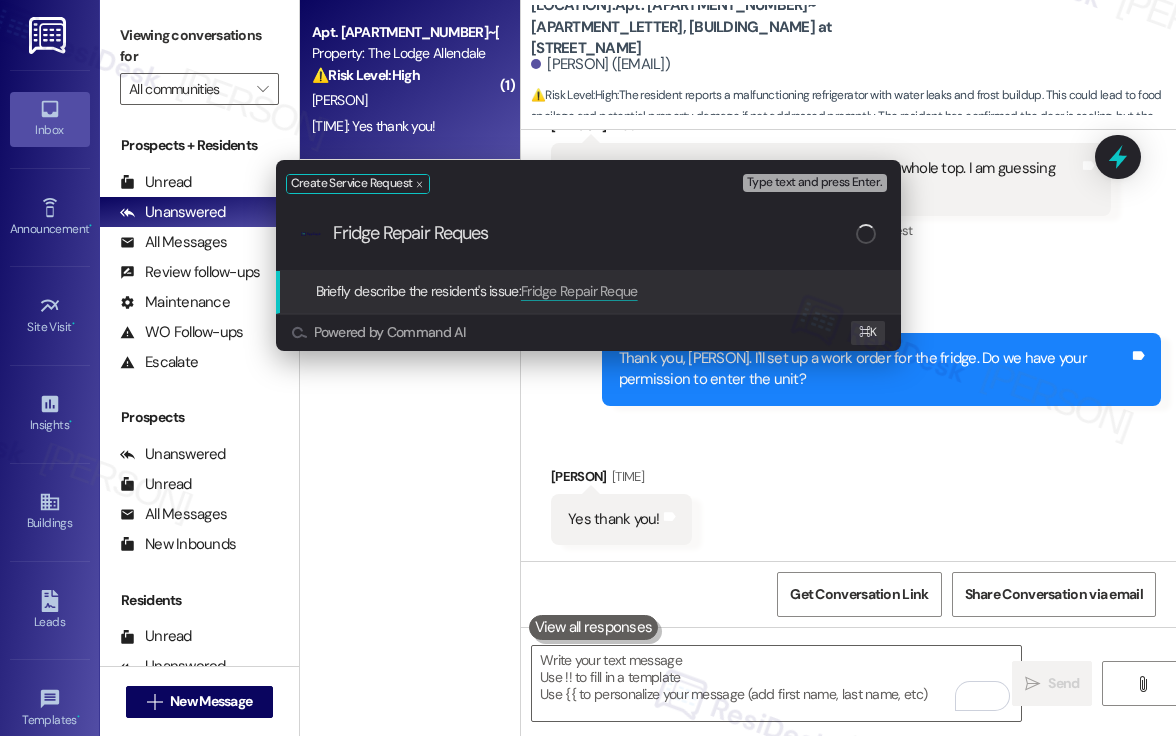type on "Fridge Repair Request" 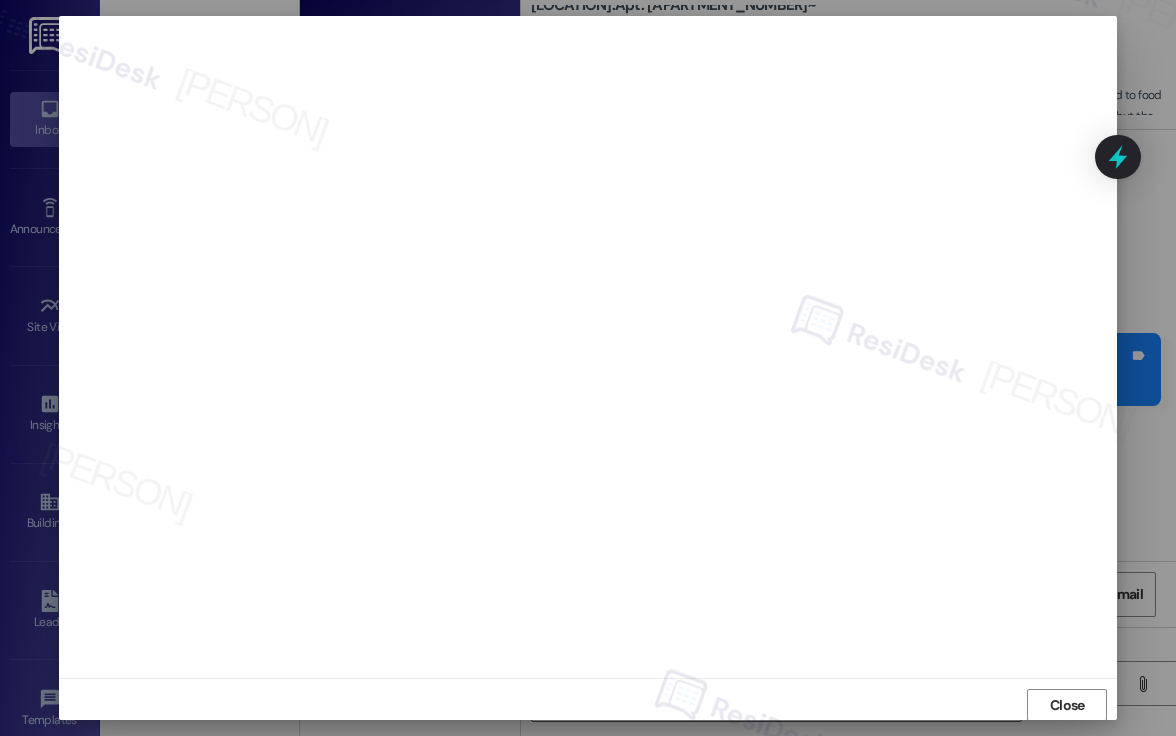 scroll, scrollTop: 11, scrollLeft: 0, axis: vertical 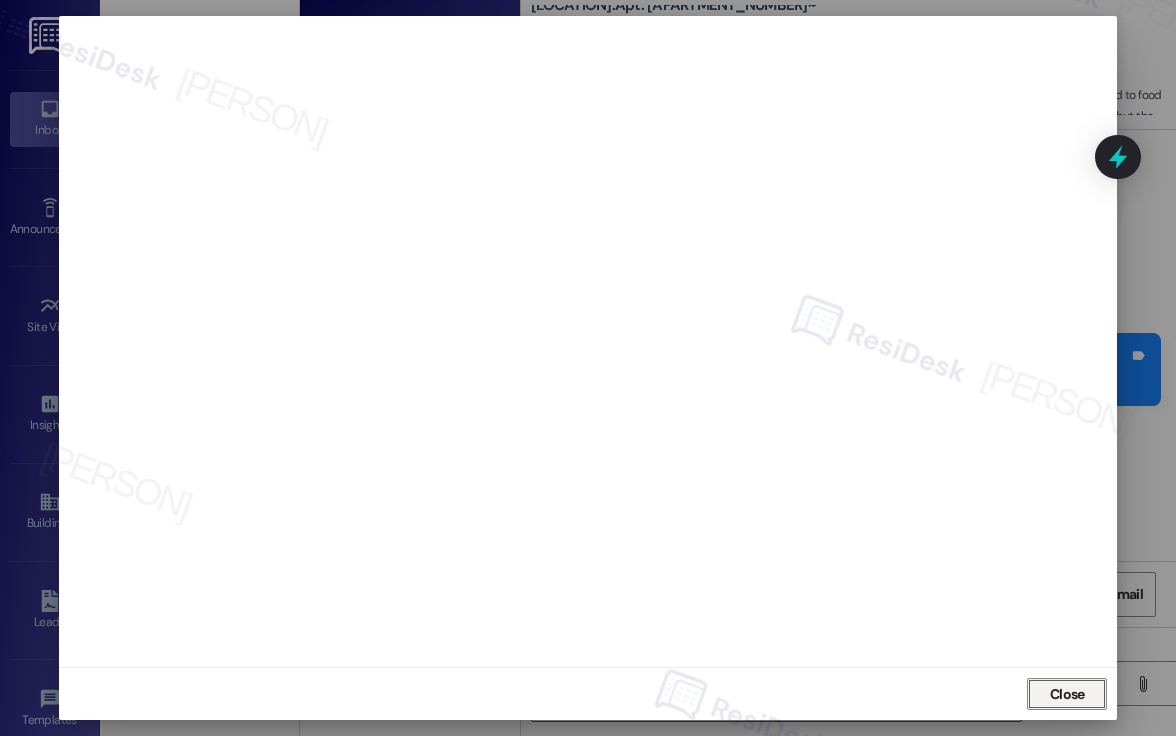 click on "Close" at bounding box center (1067, 694) 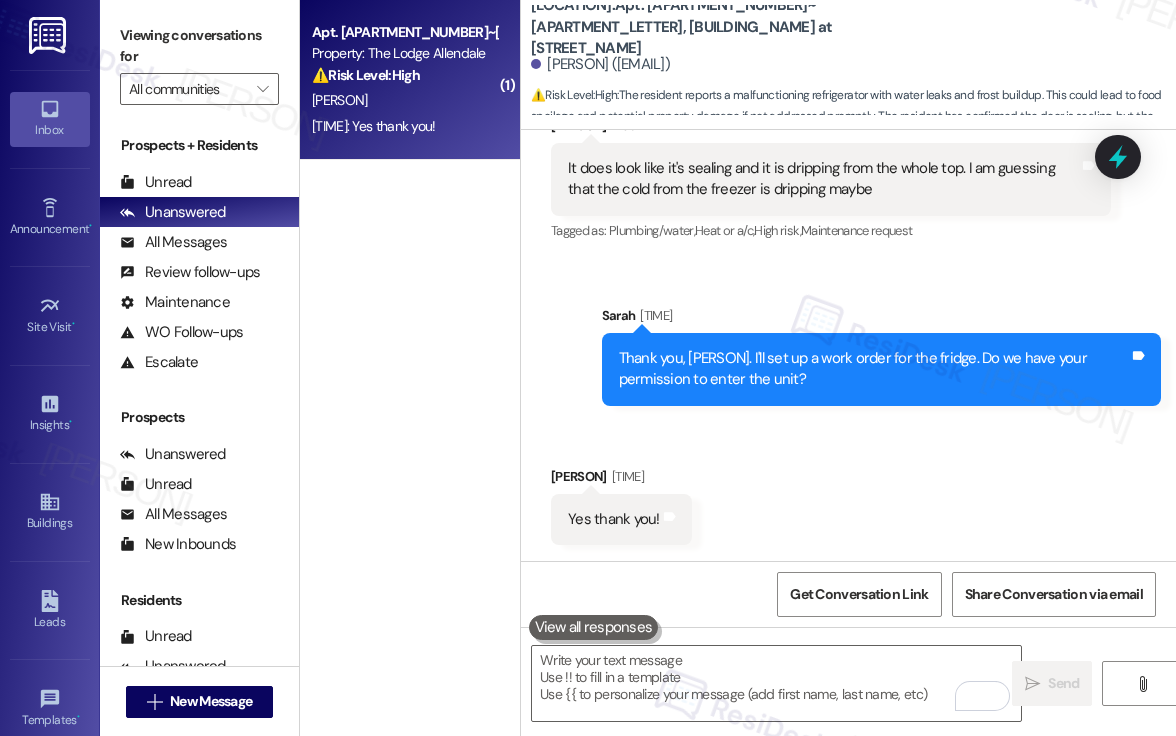scroll, scrollTop: 0, scrollLeft: 0, axis: both 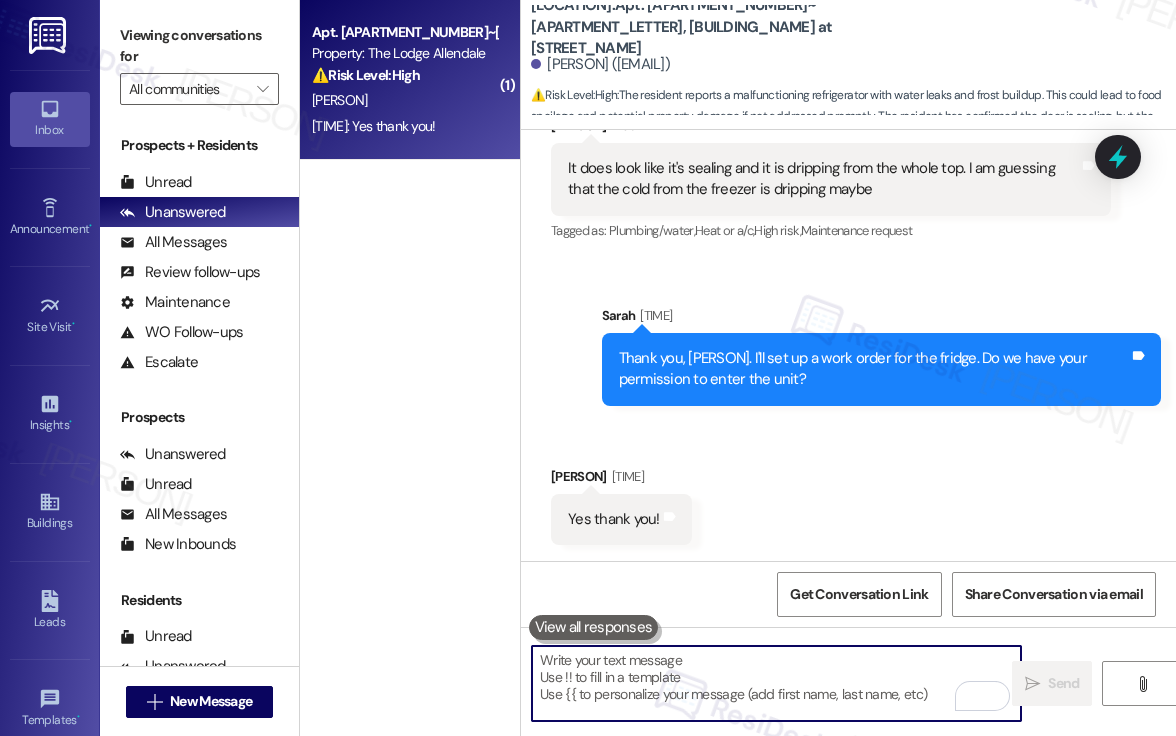 click at bounding box center (776, 683) 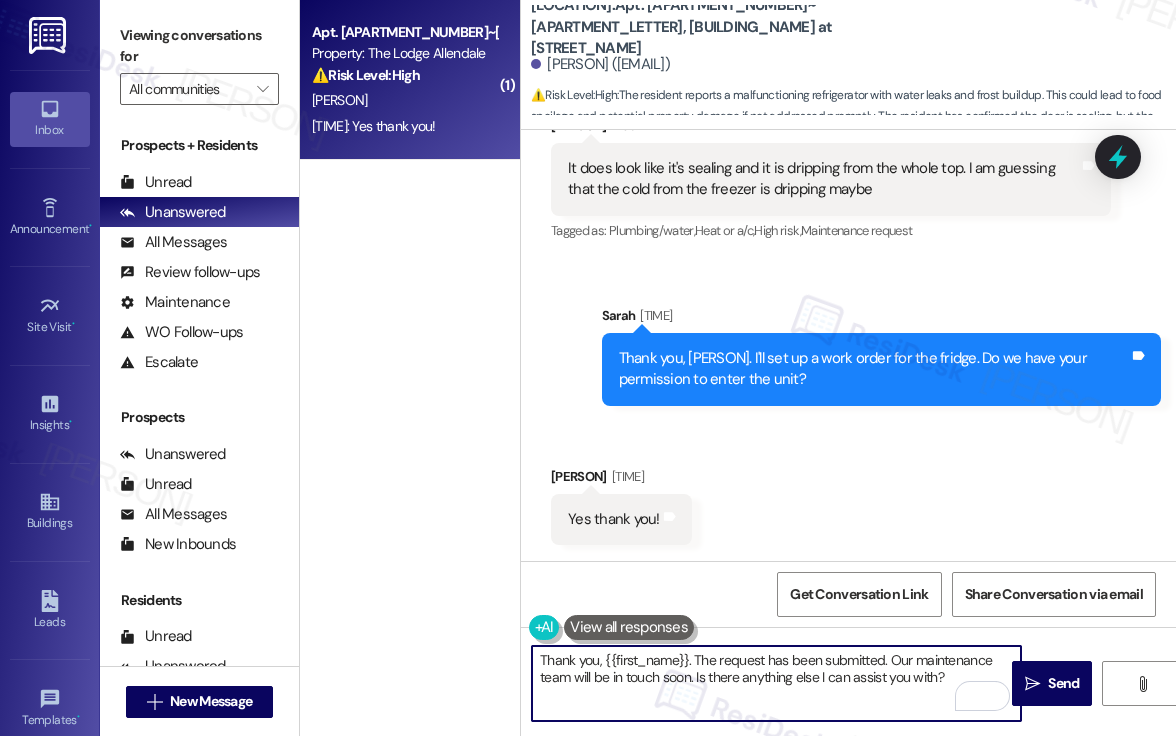 click on "Thank you, {{first_name}}. The request has been submitted. Our maintenance team will be in touch soon. Is there anything else I can assist you with?" at bounding box center (776, 683) 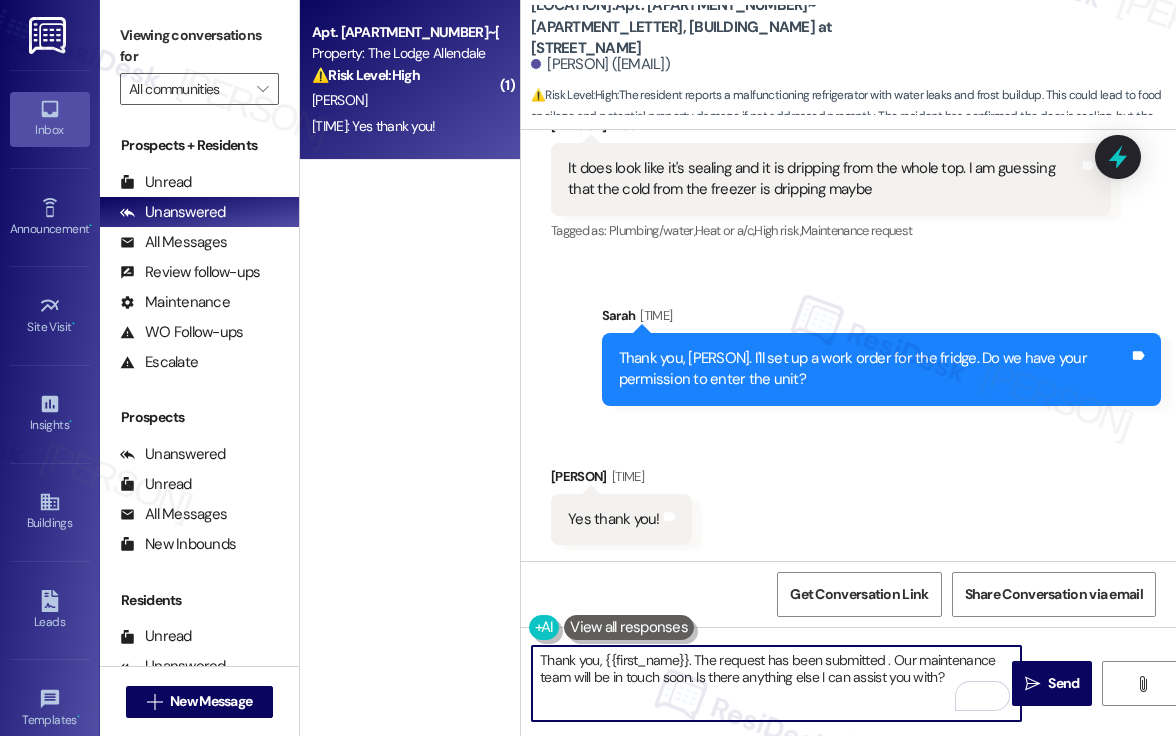 paste on "WO# 12860473" 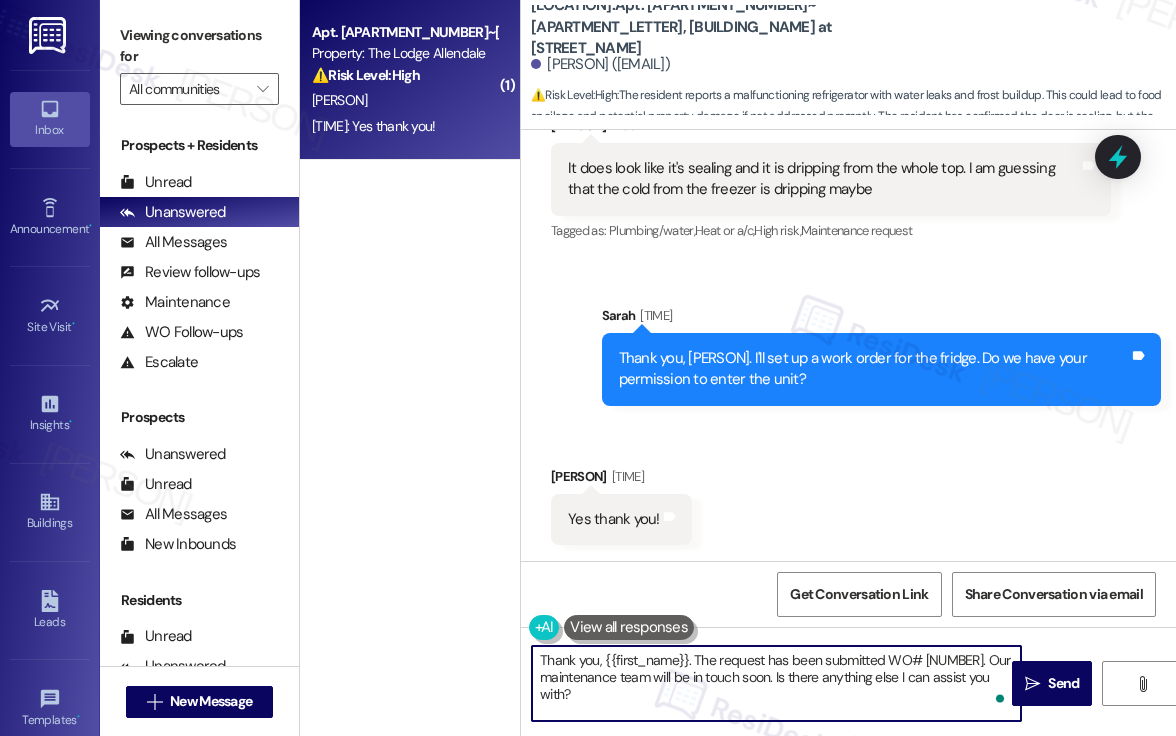 click on "Thank you, {{first_name}}. The request has been submitted WO# 12860473. Our maintenance team will be in touch soon. Is there anything else I can assist you with?" at bounding box center [776, 683] 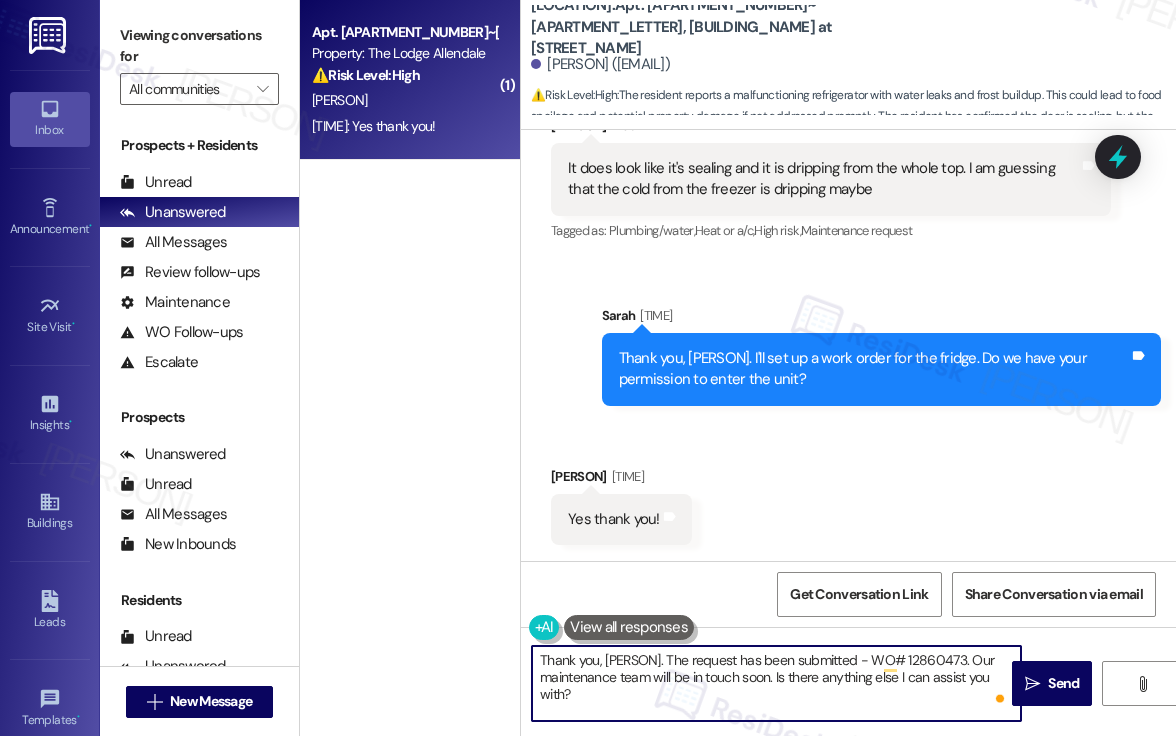 click on "Thank you, {{first_name}}. The request has been submitted - WO# 12860473. Our maintenance team will be in touch soon. Is there anything else I can assist you with?" at bounding box center [776, 683] 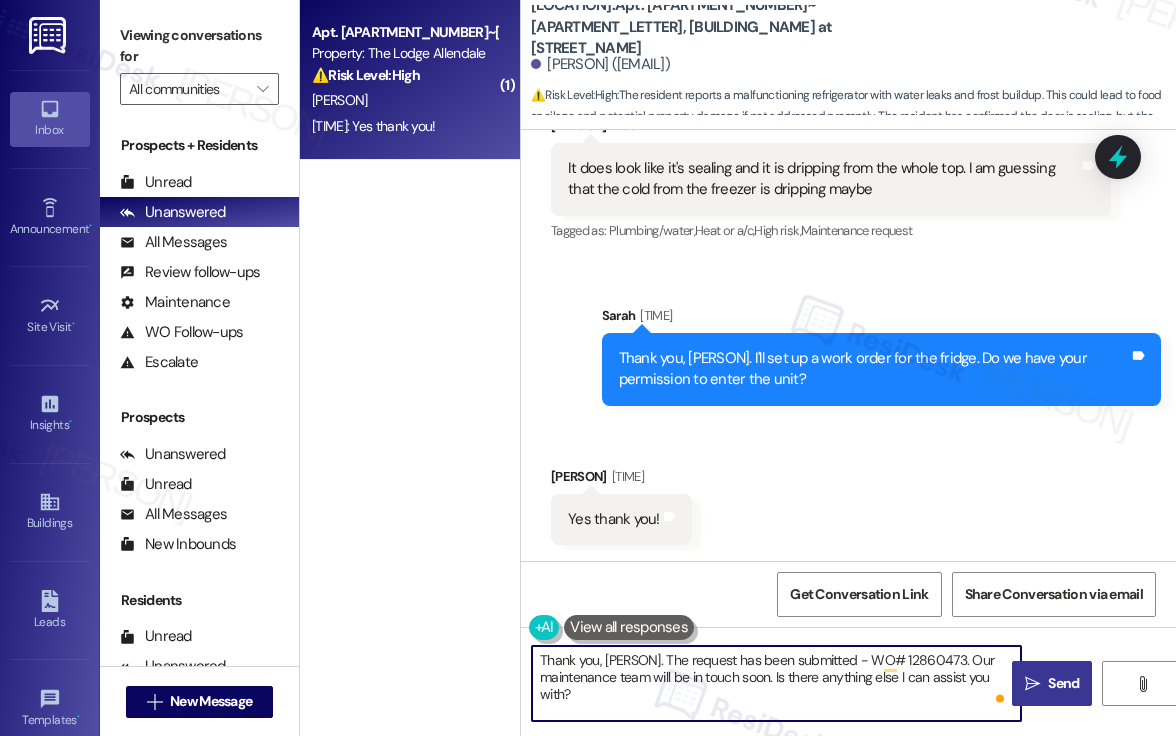 type on "Thank you, {{first_name}}. The request has been submitted - WO# 12860473. Our maintenance team will be in touch soon. Is there anything else I can assist you with?" 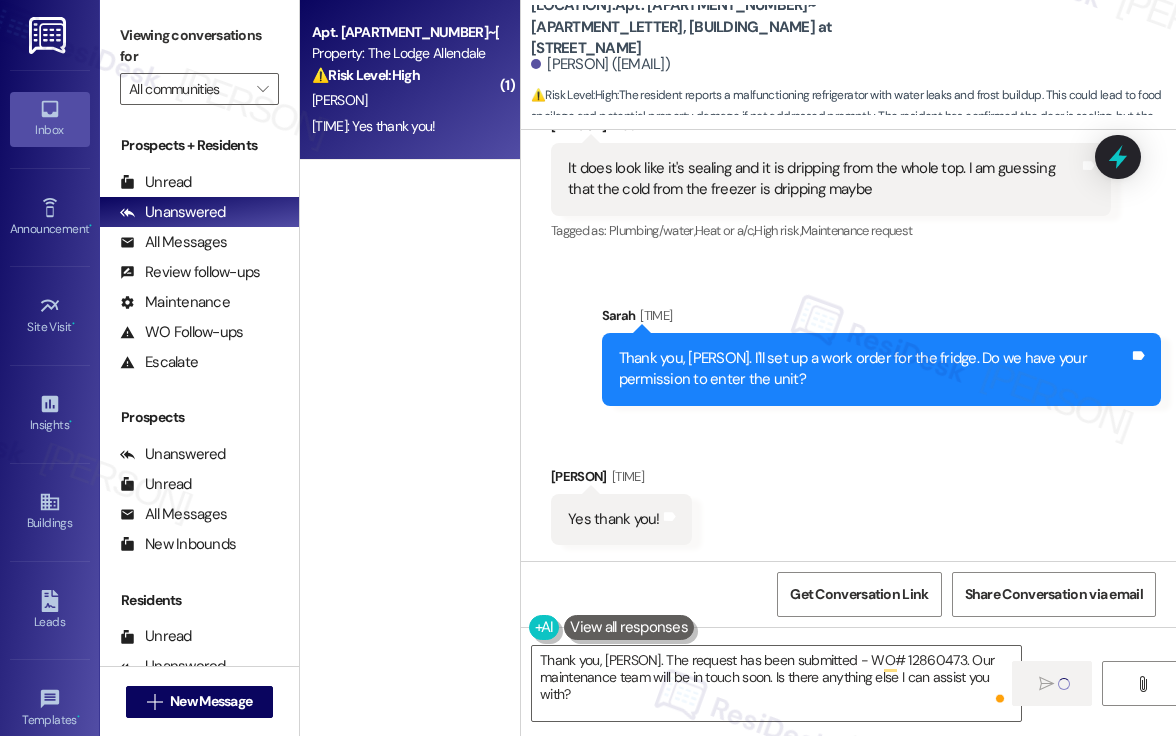 type 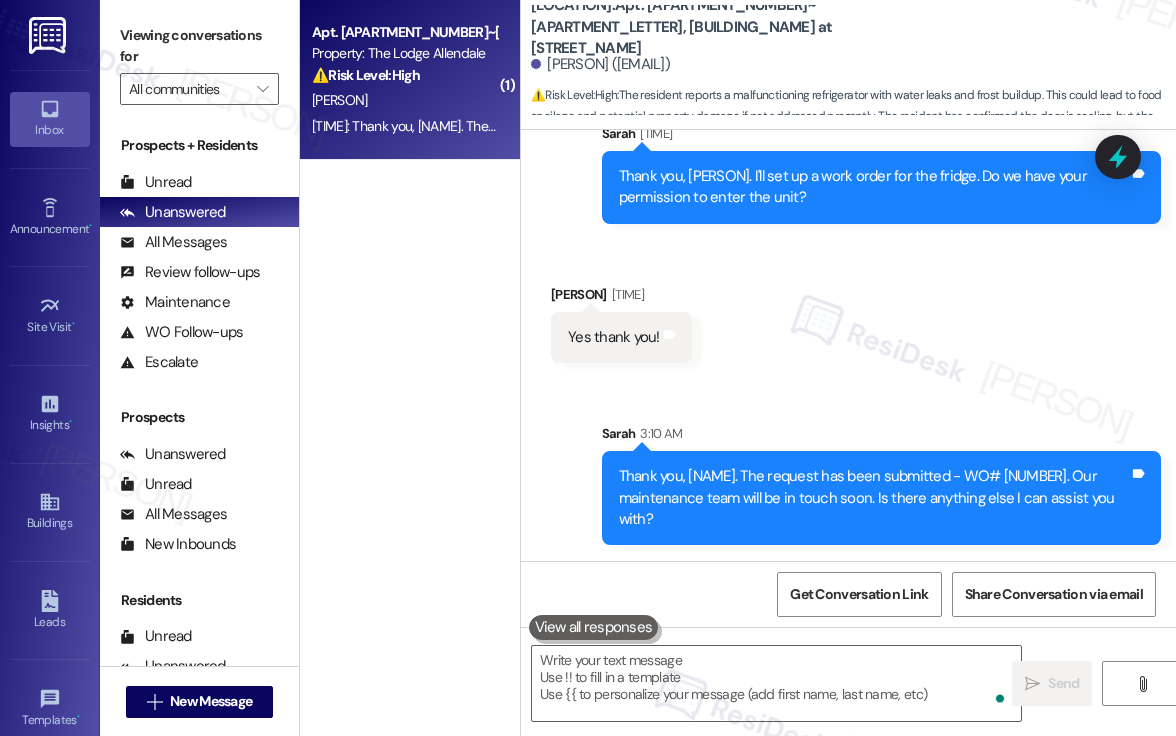 scroll, scrollTop: 14924, scrollLeft: 0, axis: vertical 